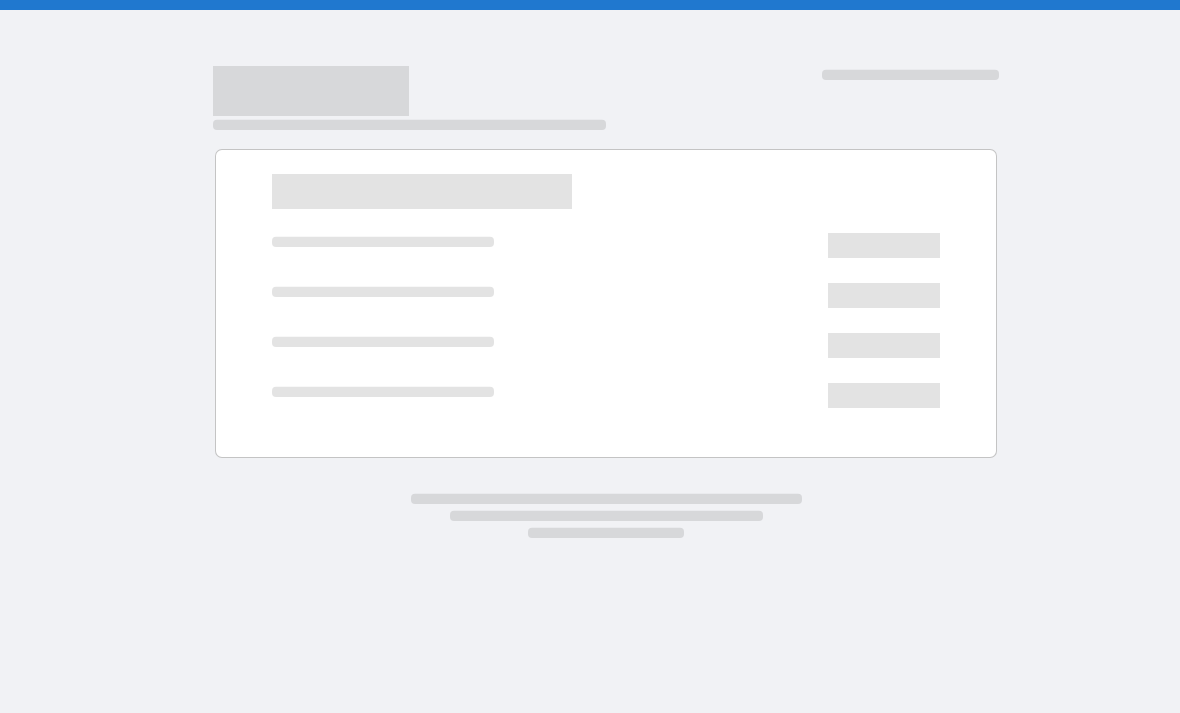 scroll, scrollTop: 0, scrollLeft: 0, axis: both 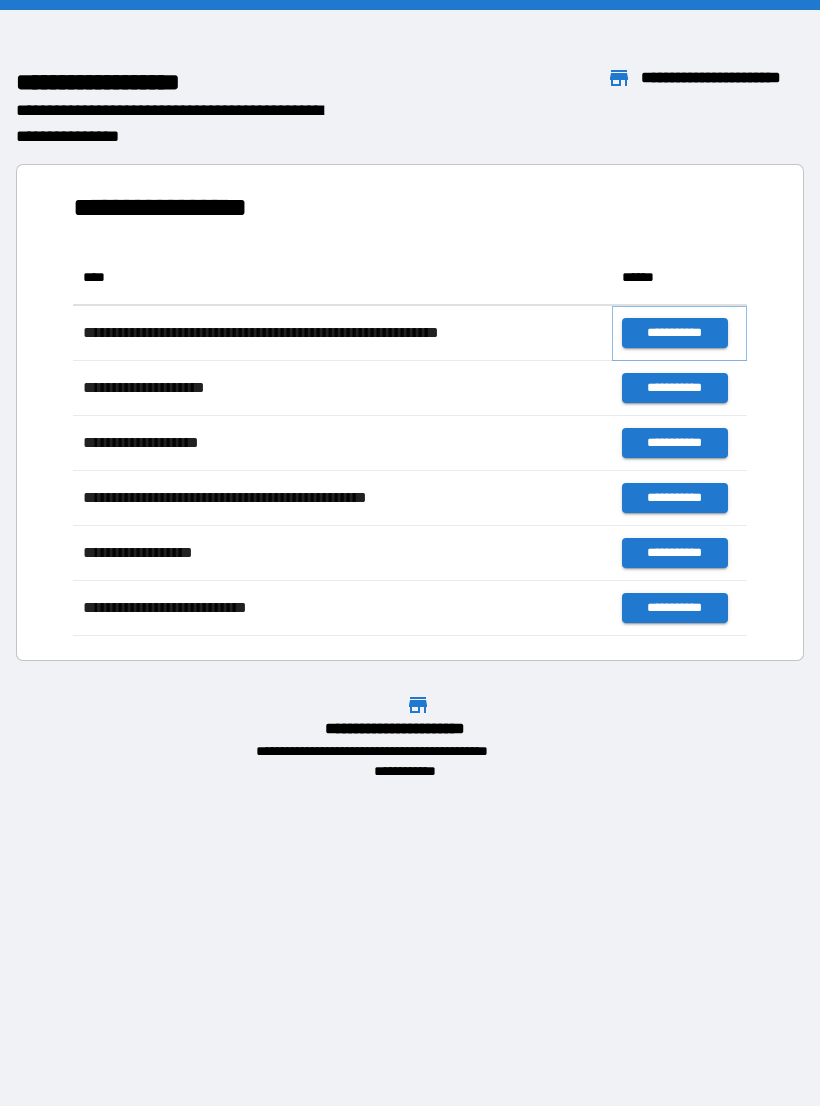 click on "**********" at bounding box center [674, 333] 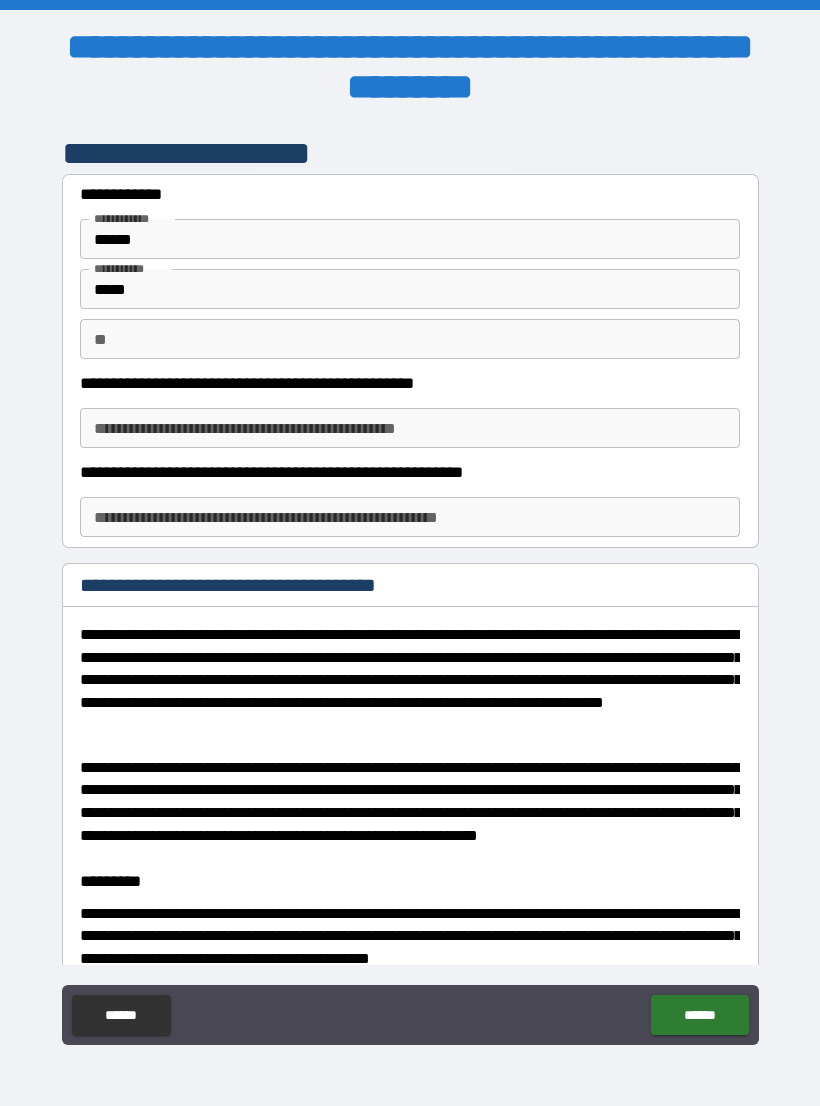 click on "**" at bounding box center (410, 339) 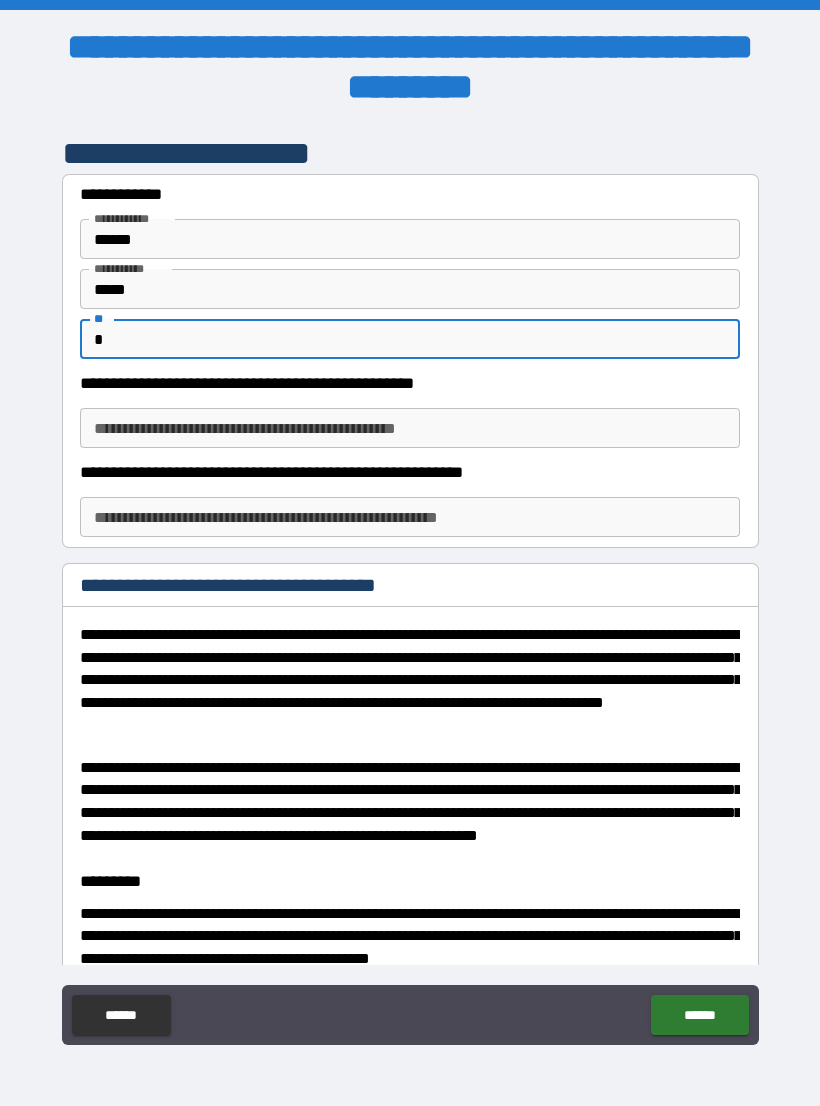 type on "*" 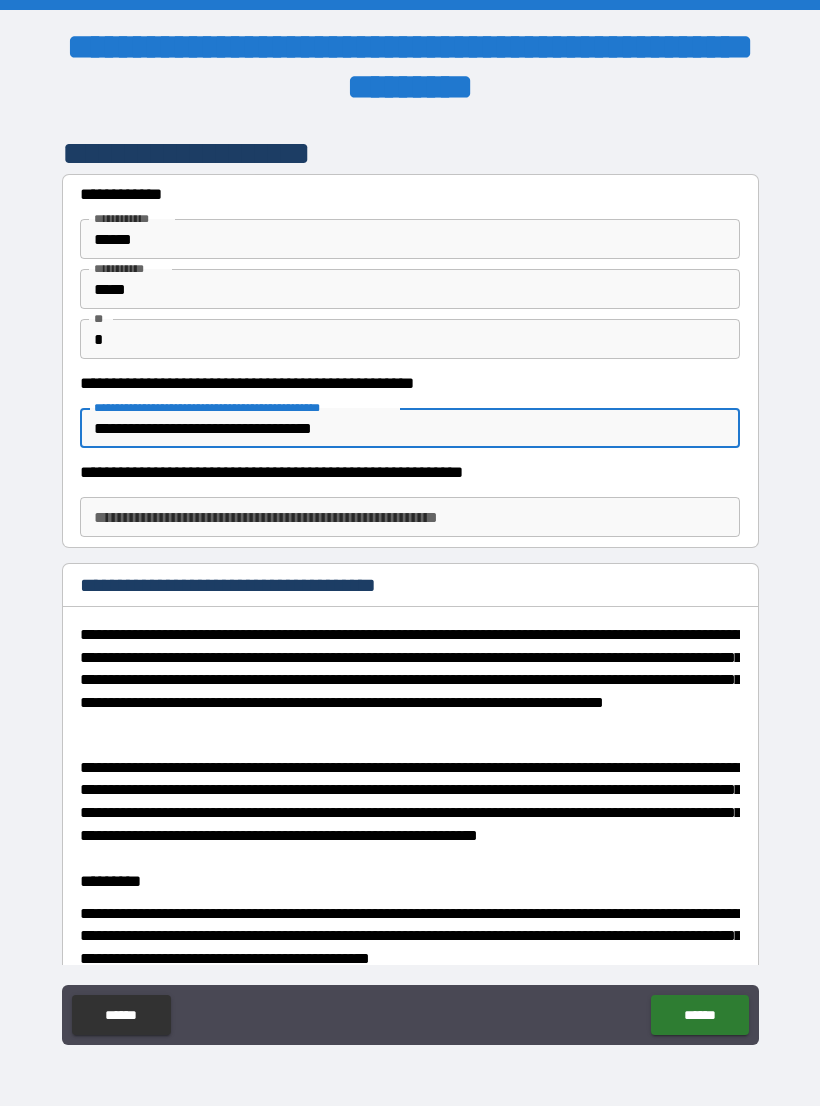 type on "**********" 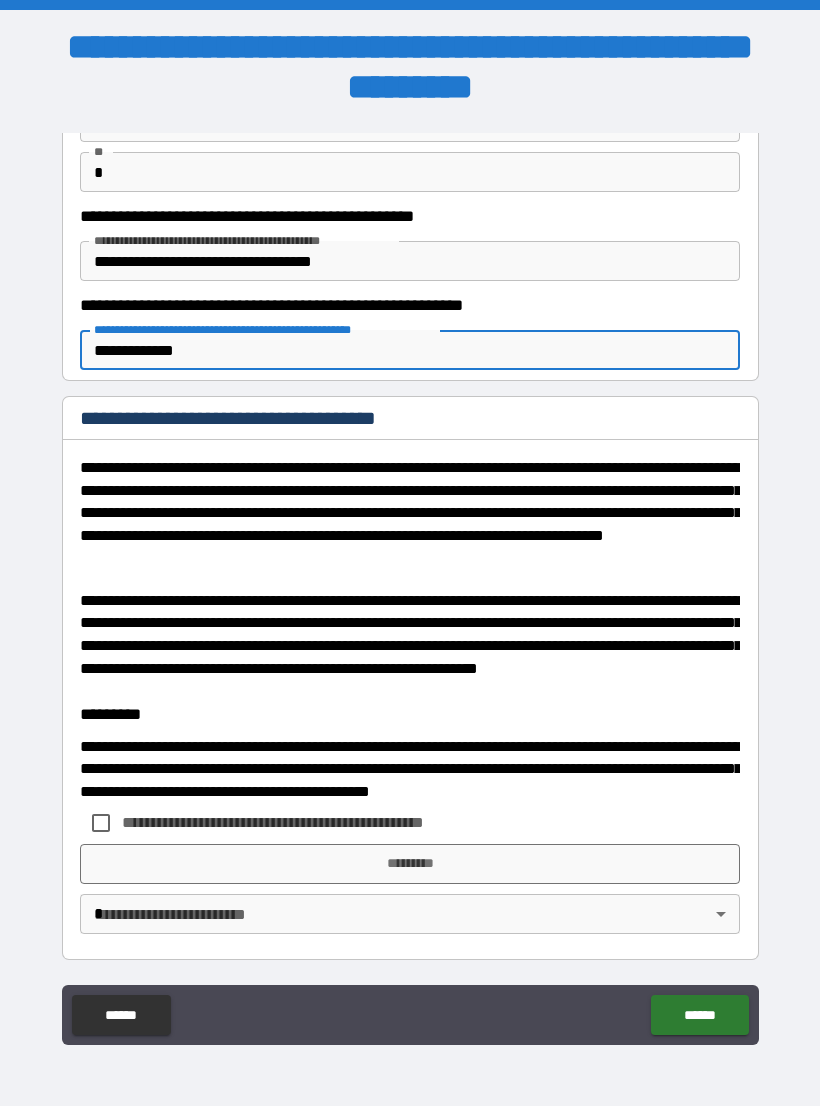 scroll, scrollTop: 166, scrollLeft: 0, axis: vertical 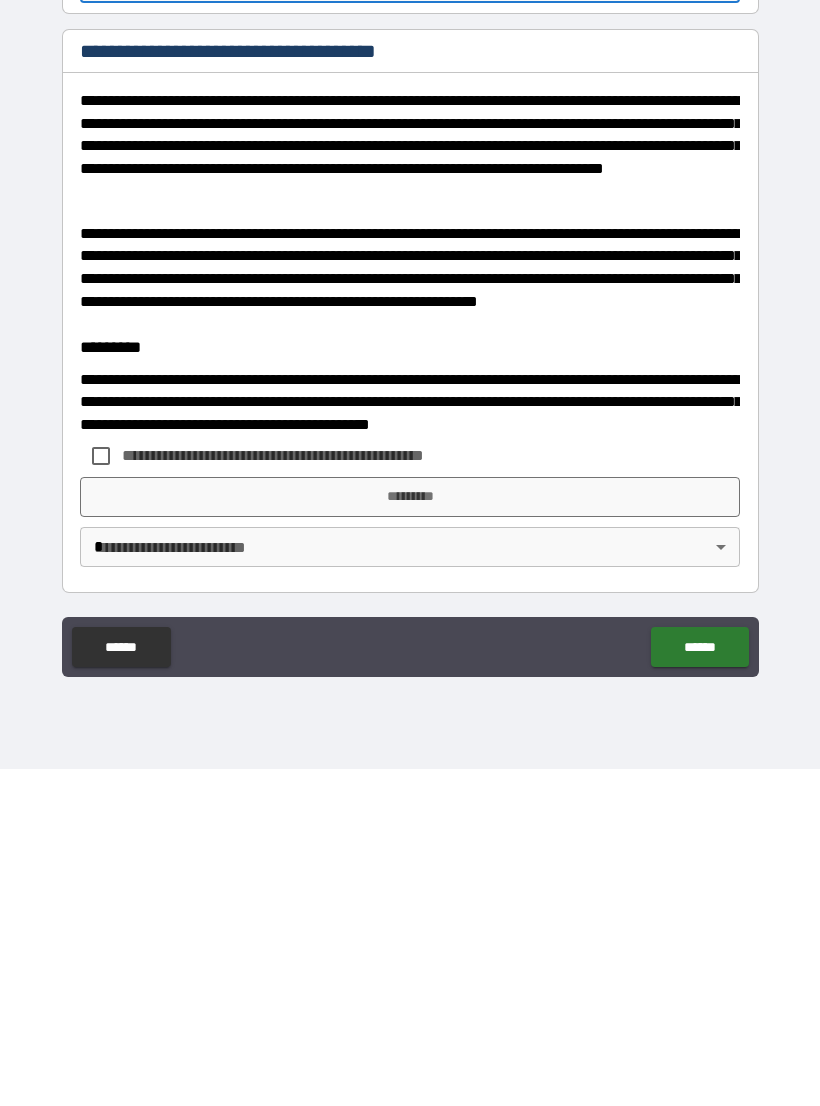 type on "**********" 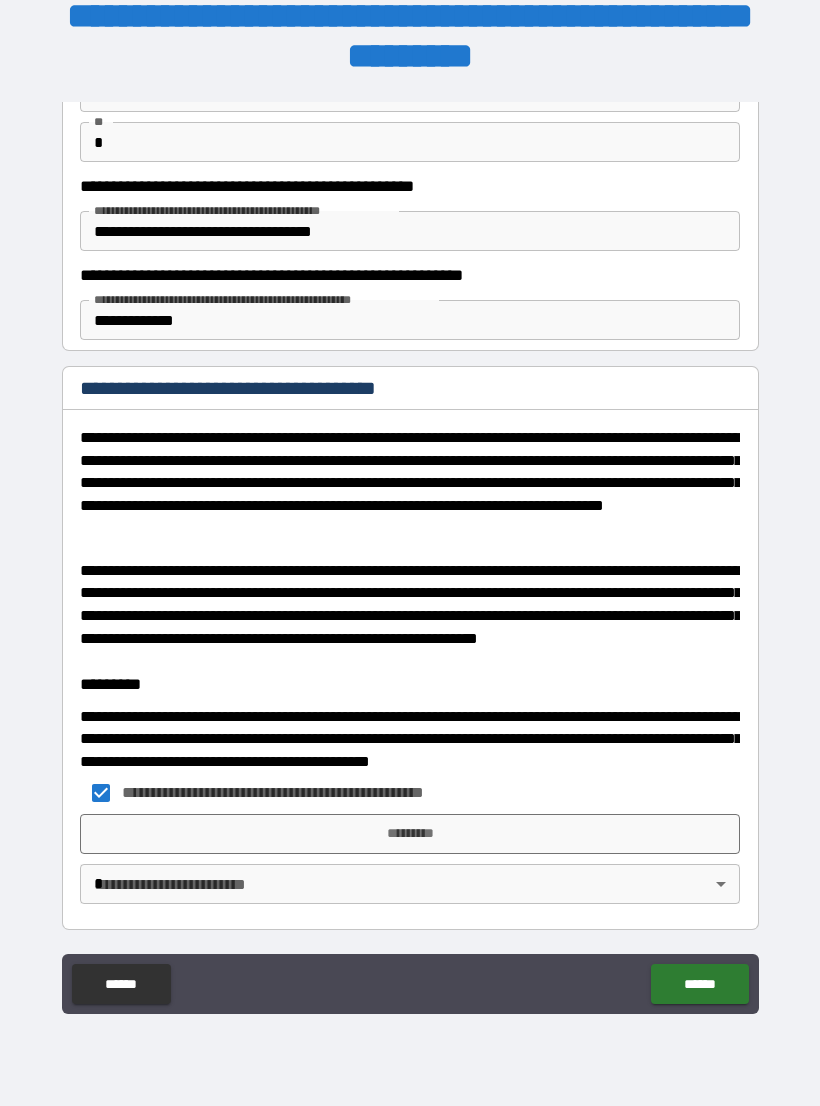 scroll, scrollTop: 151, scrollLeft: 0, axis: vertical 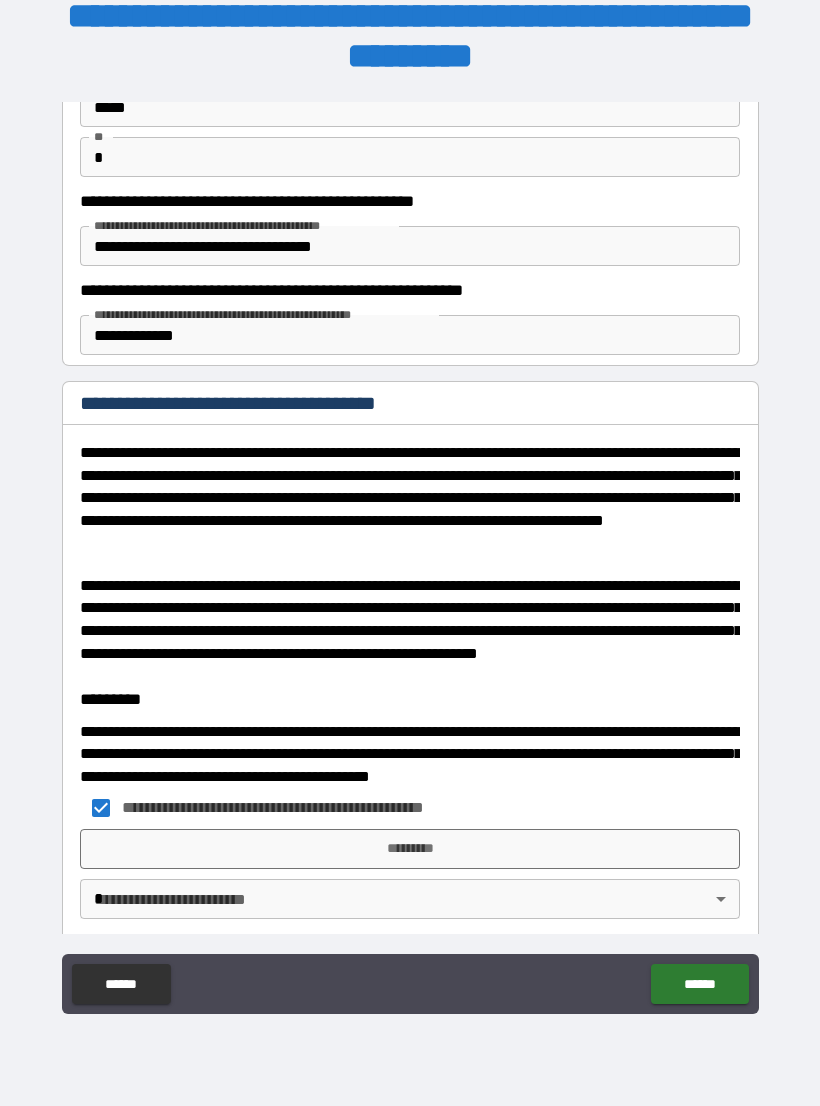 click on "**********" at bounding box center (410, 540) 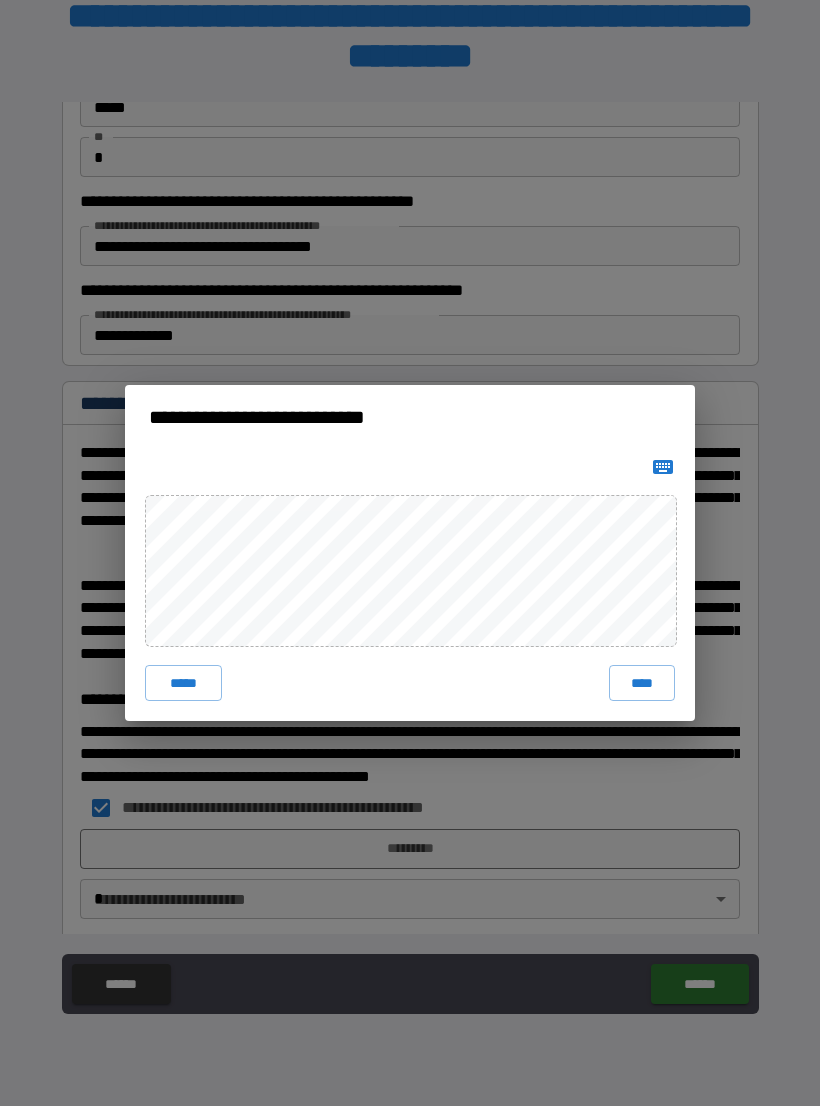 click on "****" at bounding box center (642, 683) 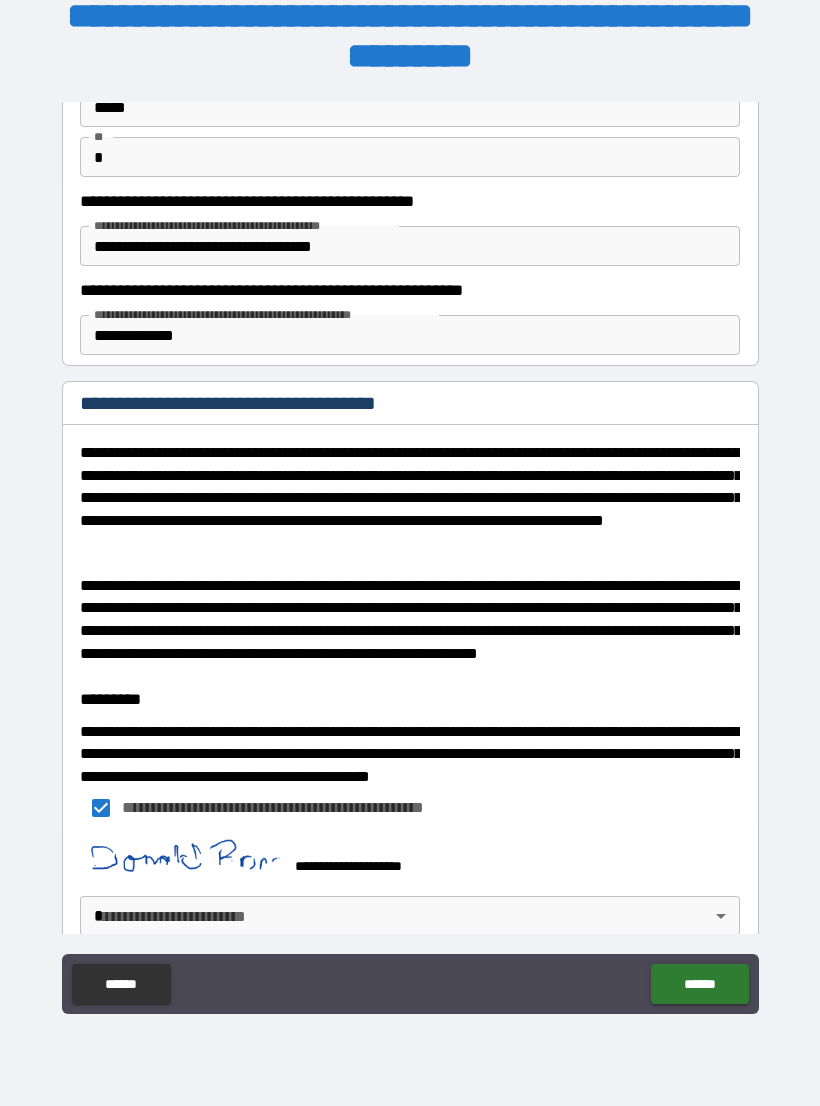 click on "**********" at bounding box center [410, 857] 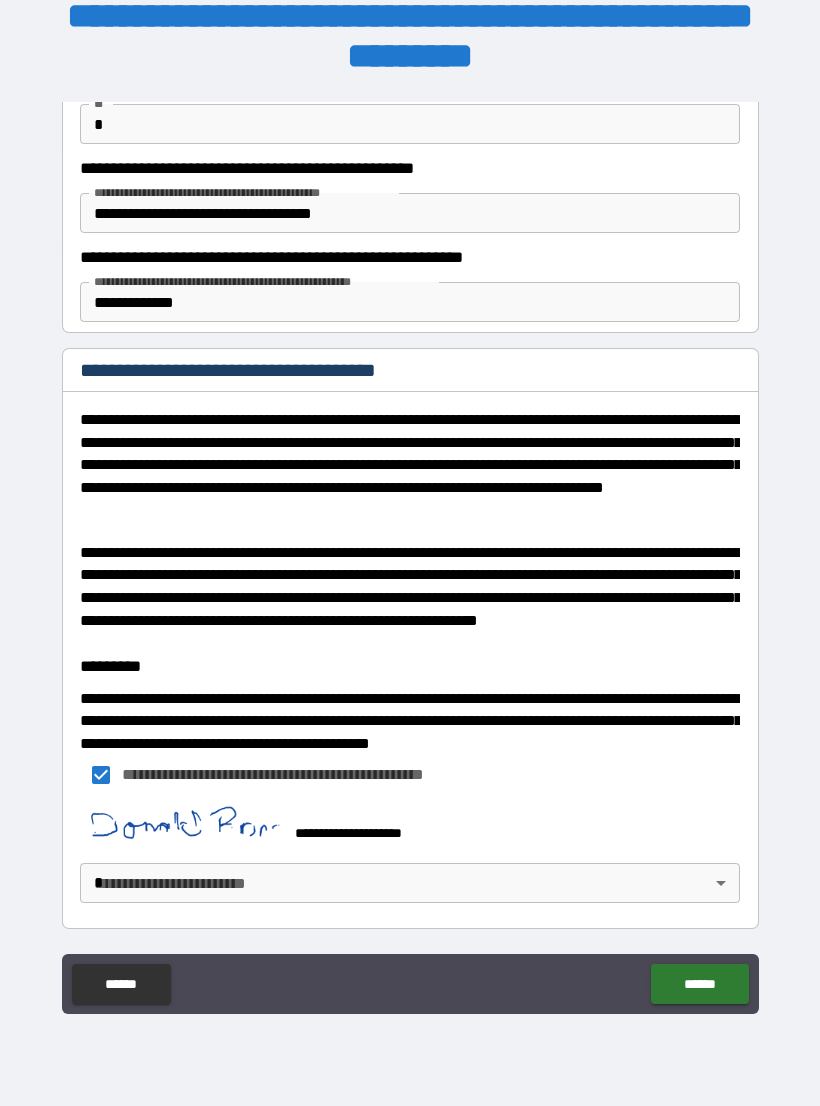 scroll, scrollTop: 183, scrollLeft: 0, axis: vertical 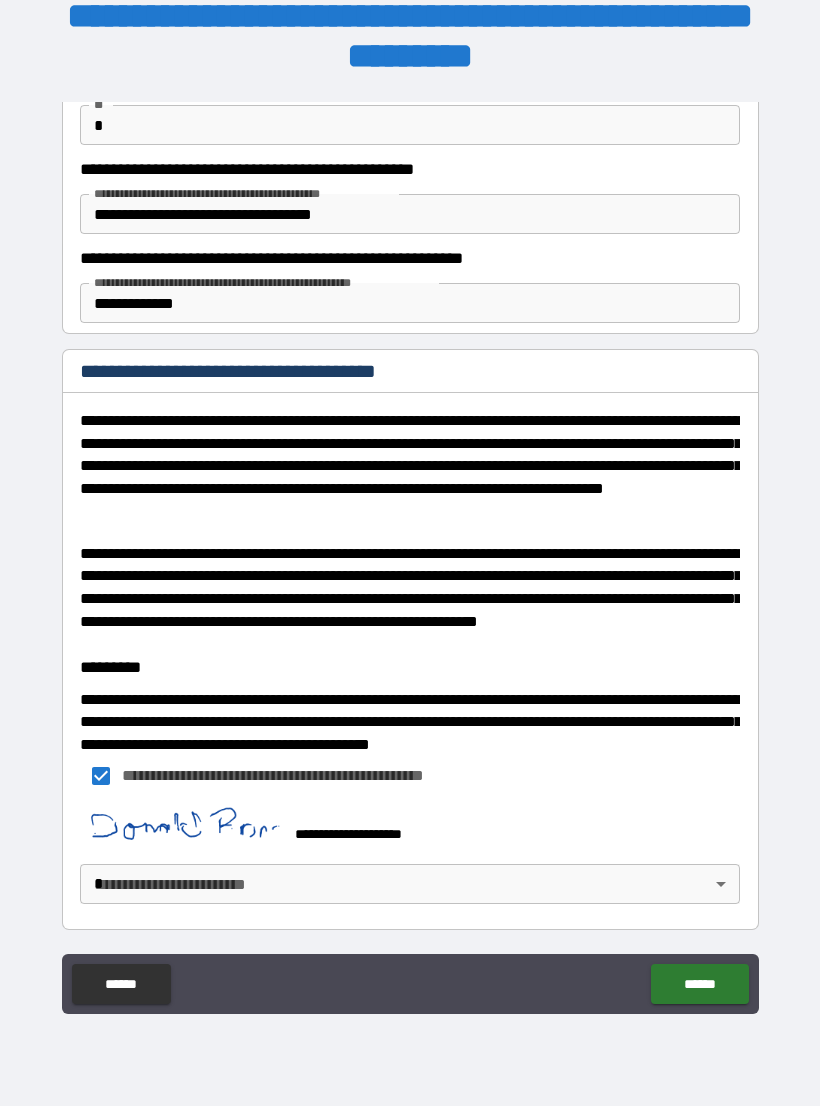 click on "**********" at bounding box center (410, 537) 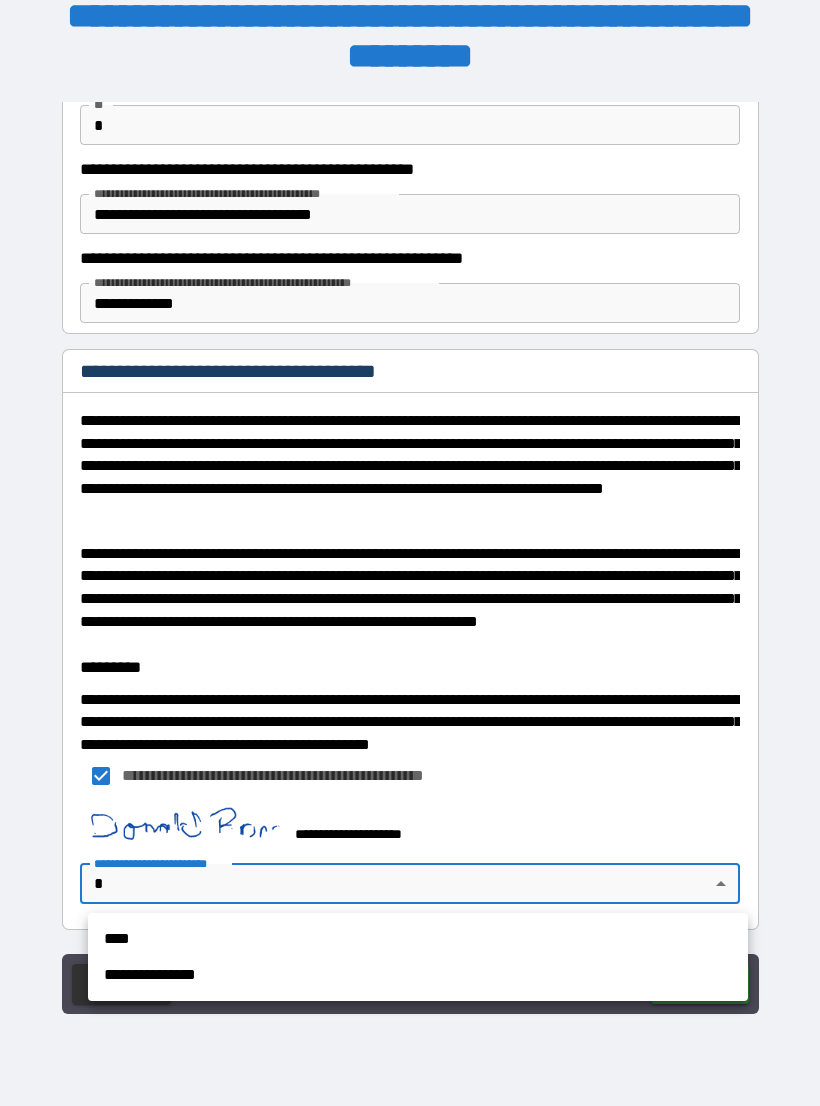 click on "****" at bounding box center [418, 939] 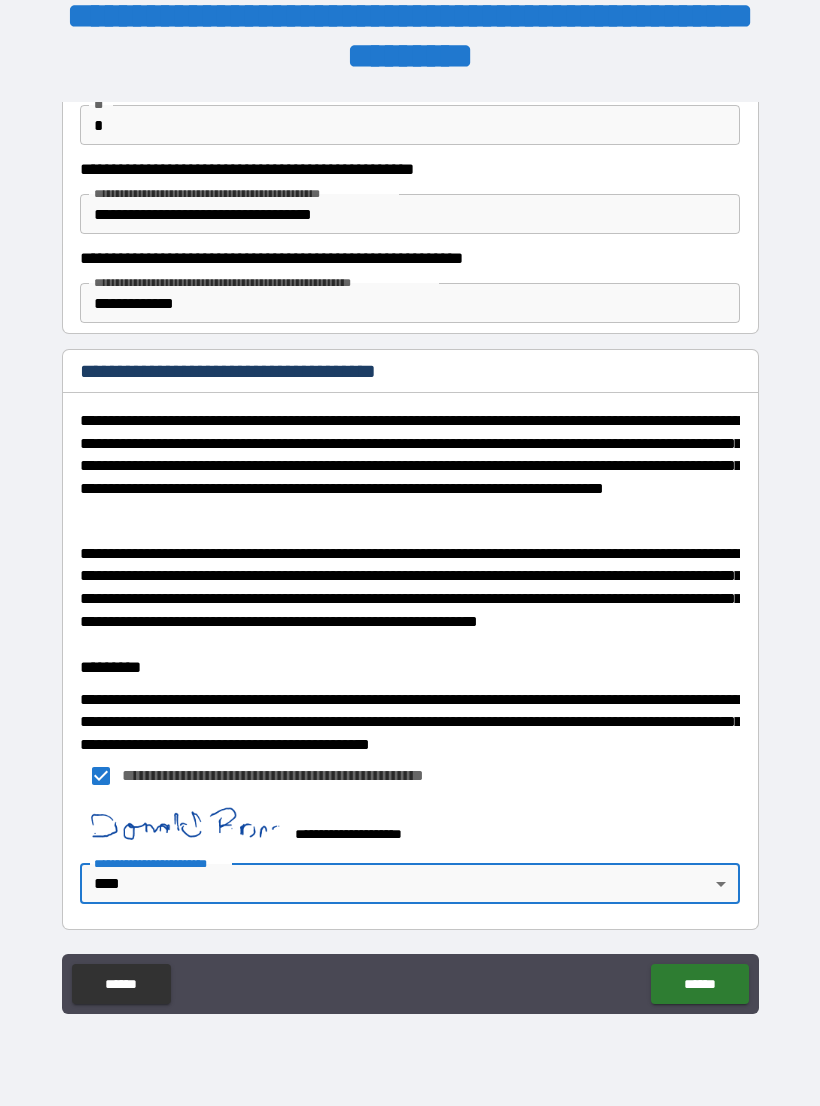 click on "******" at bounding box center (699, 984) 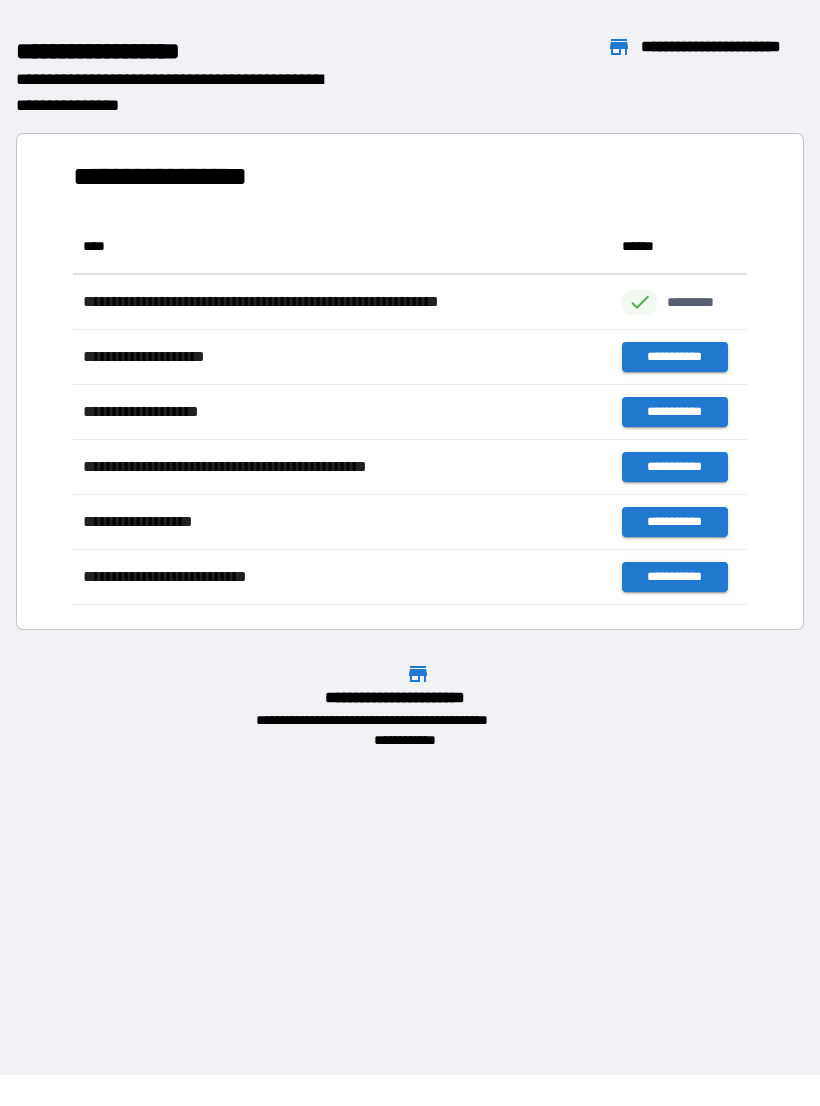 scroll, scrollTop: 1, scrollLeft: 1, axis: both 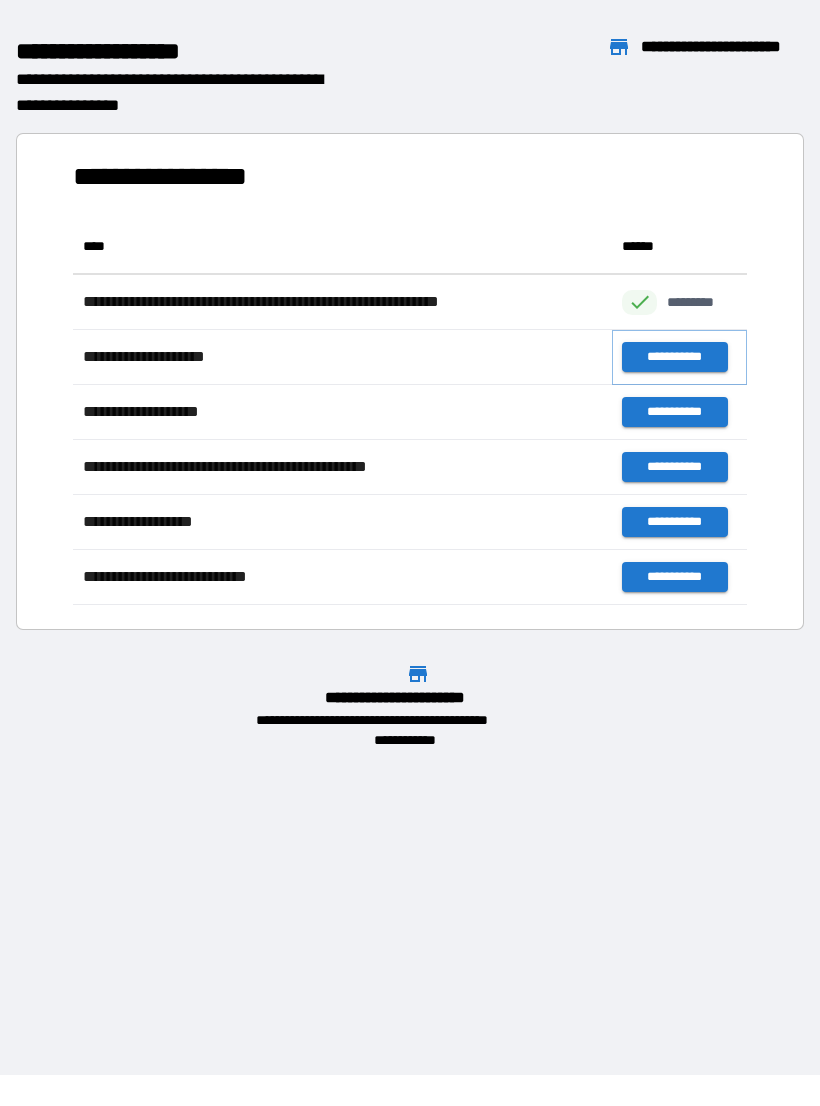 click on "**********" at bounding box center (674, 357) 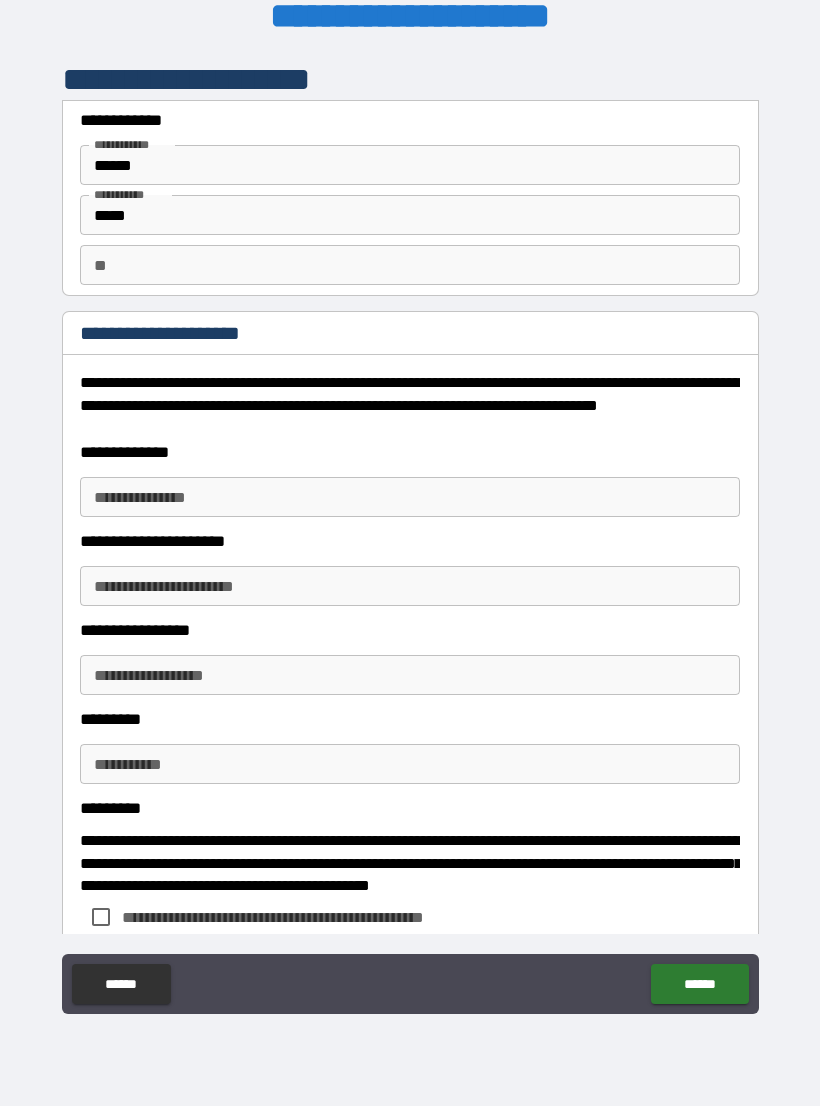 click on "**" at bounding box center (410, 265) 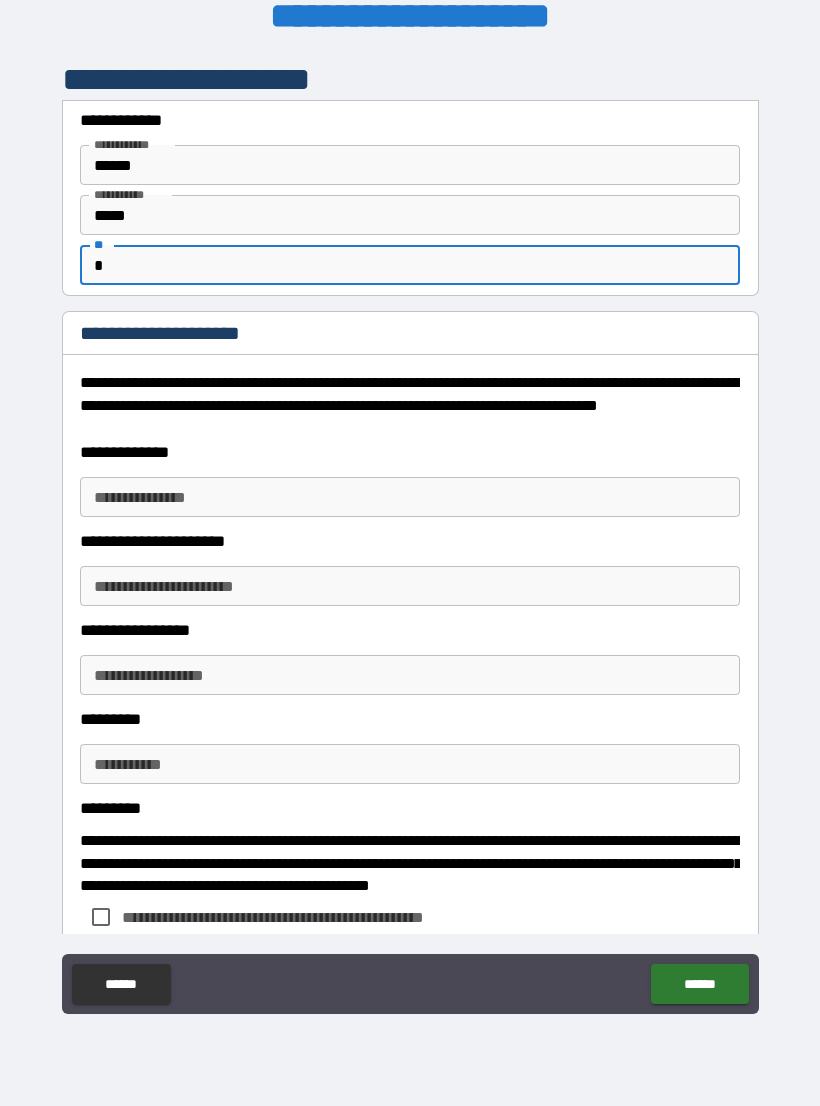 type on "*" 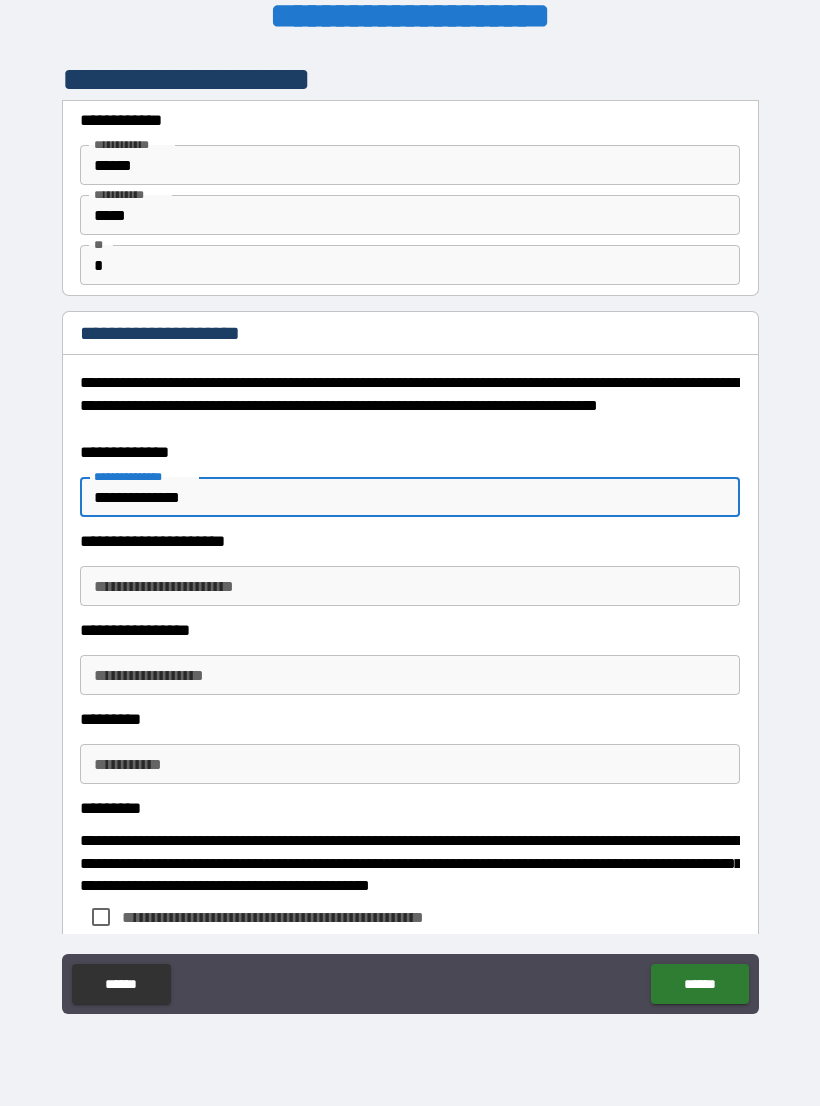 type on "**********" 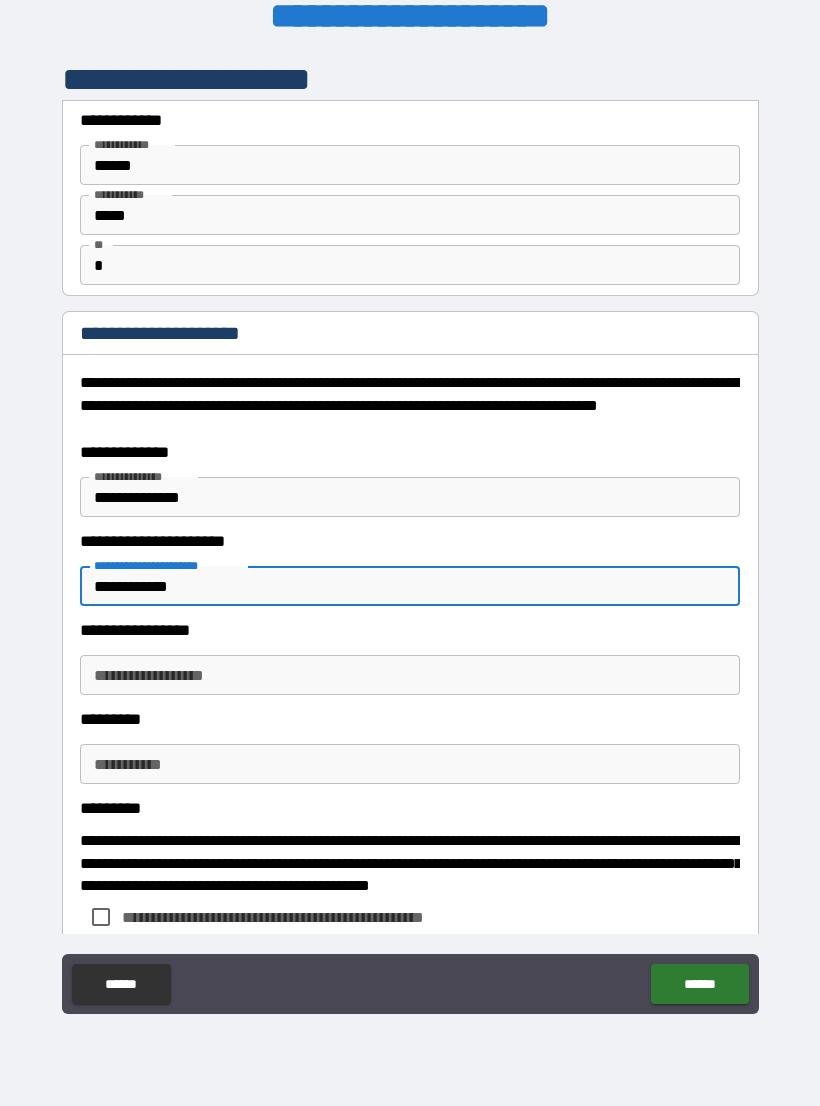 type on "**********" 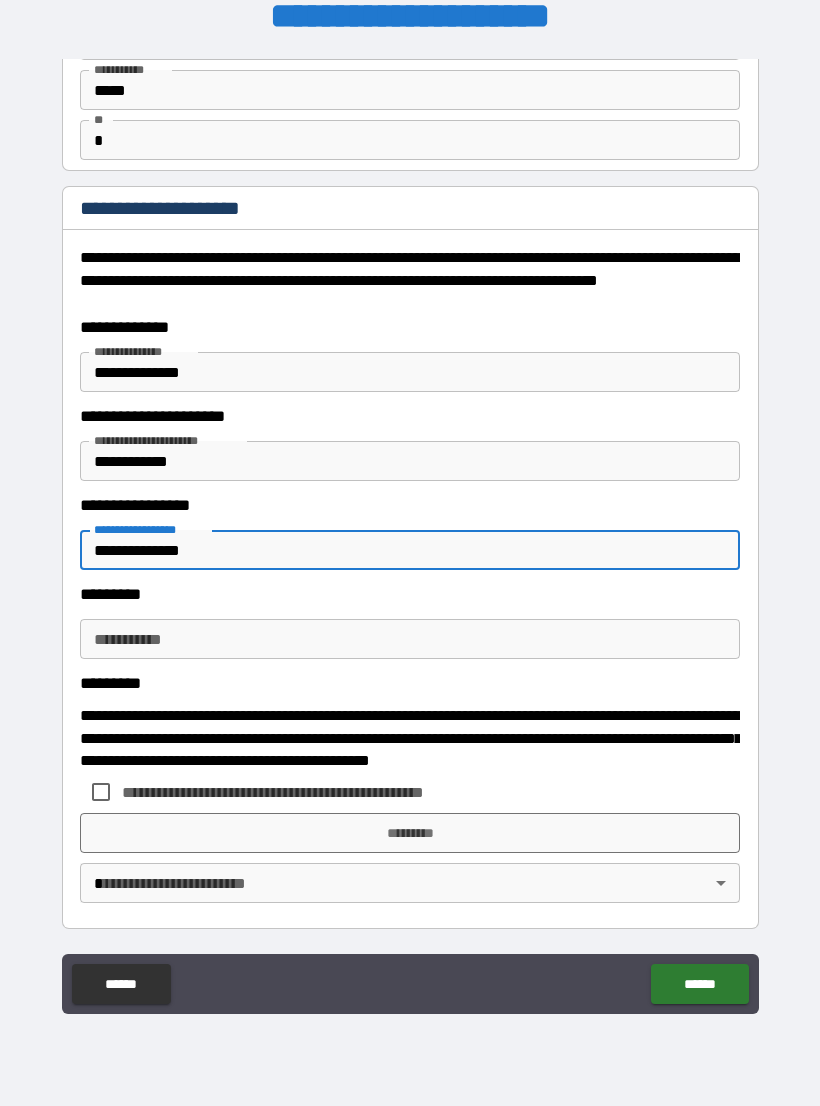 scroll, scrollTop: 125, scrollLeft: 0, axis: vertical 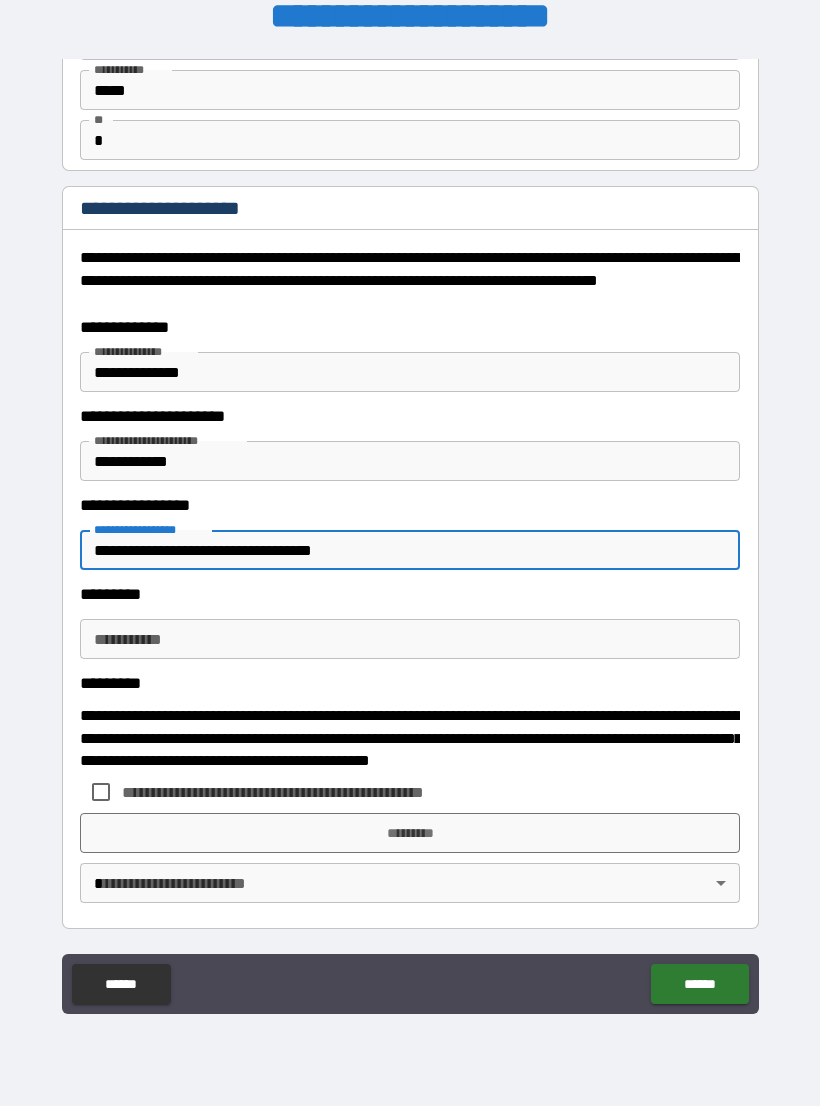 type on "**********" 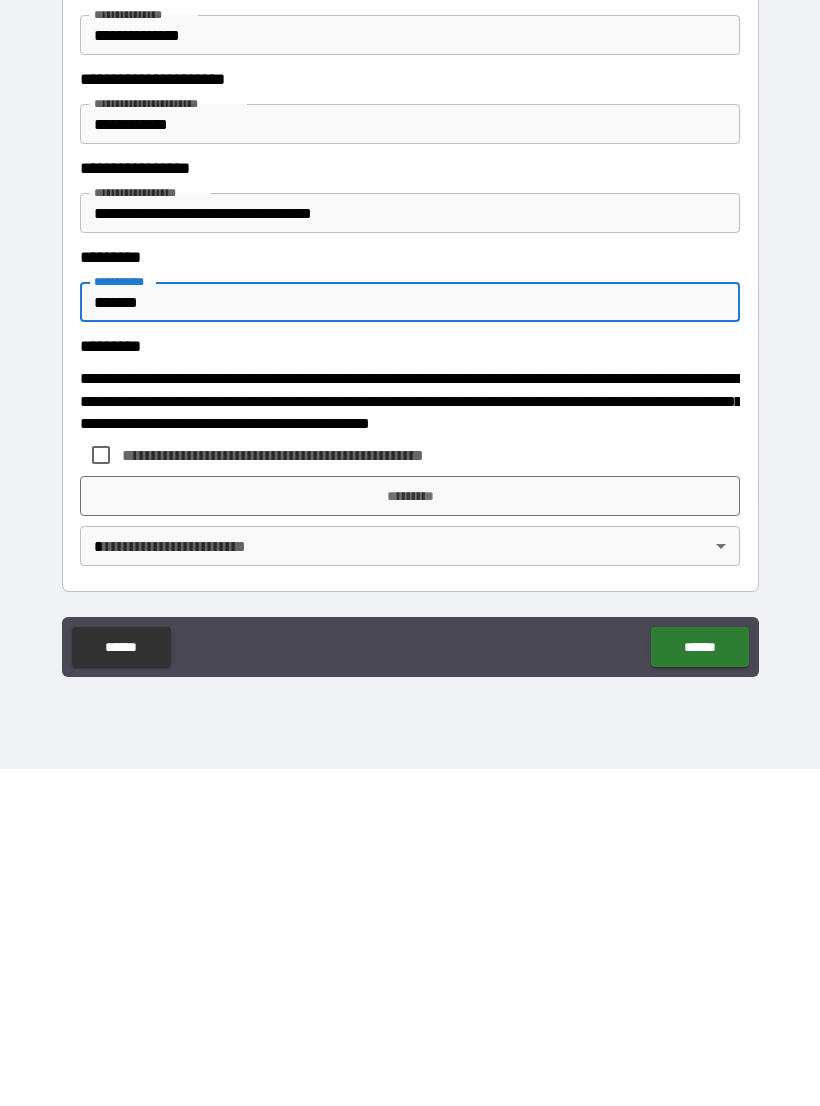 type on "*******" 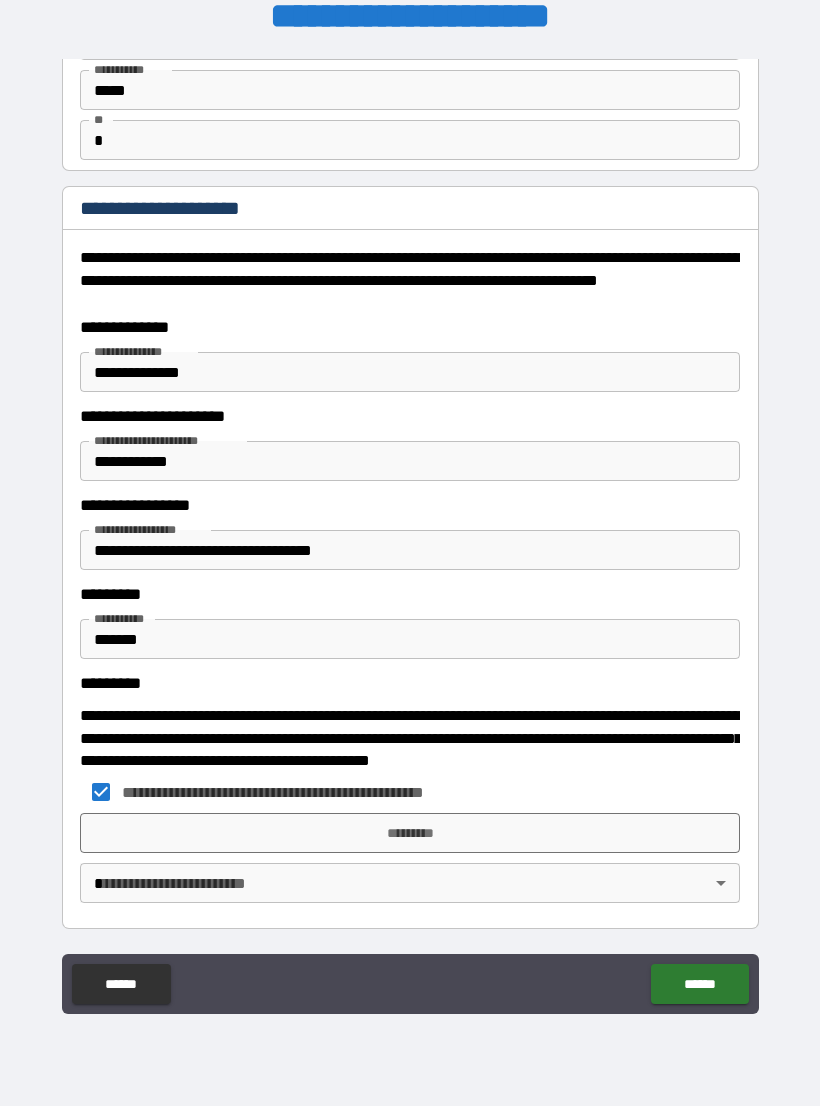 click on "*********" at bounding box center [410, 833] 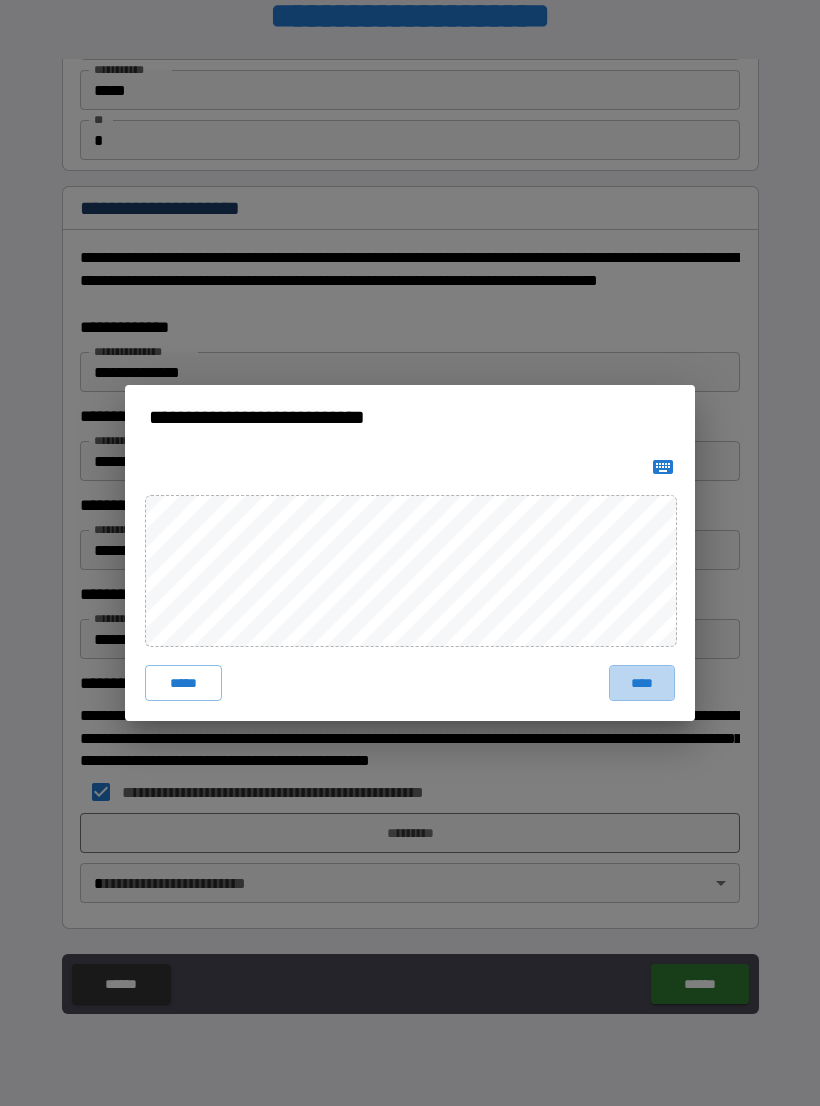 click on "****" at bounding box center (642, 683) 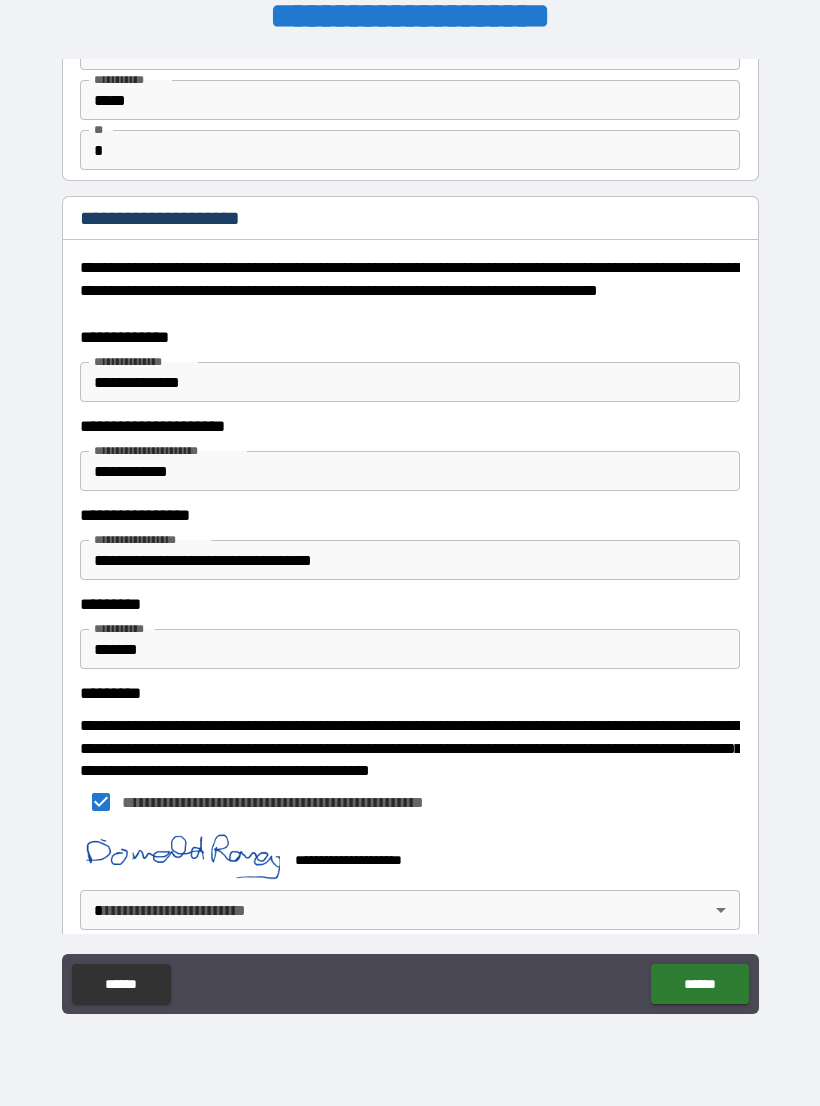 click on "******" at bounding box center [699, 984] 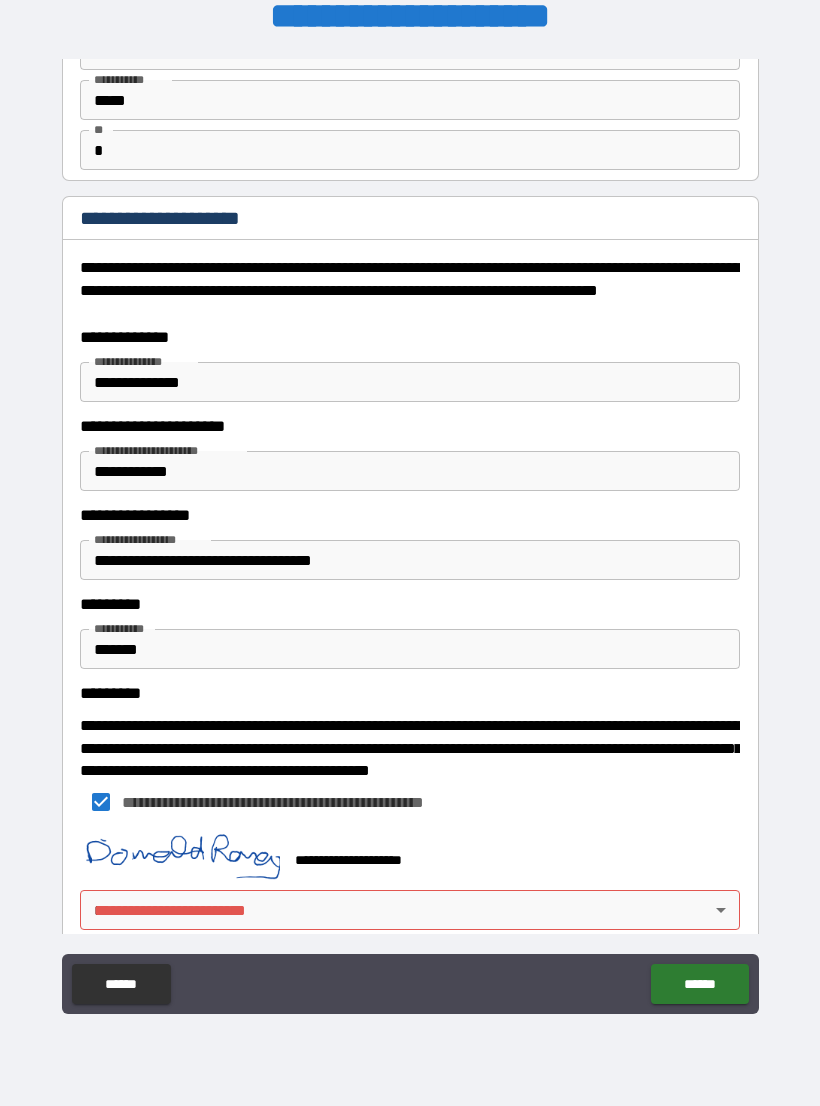click on "**********" at bounding box center (410, 537) 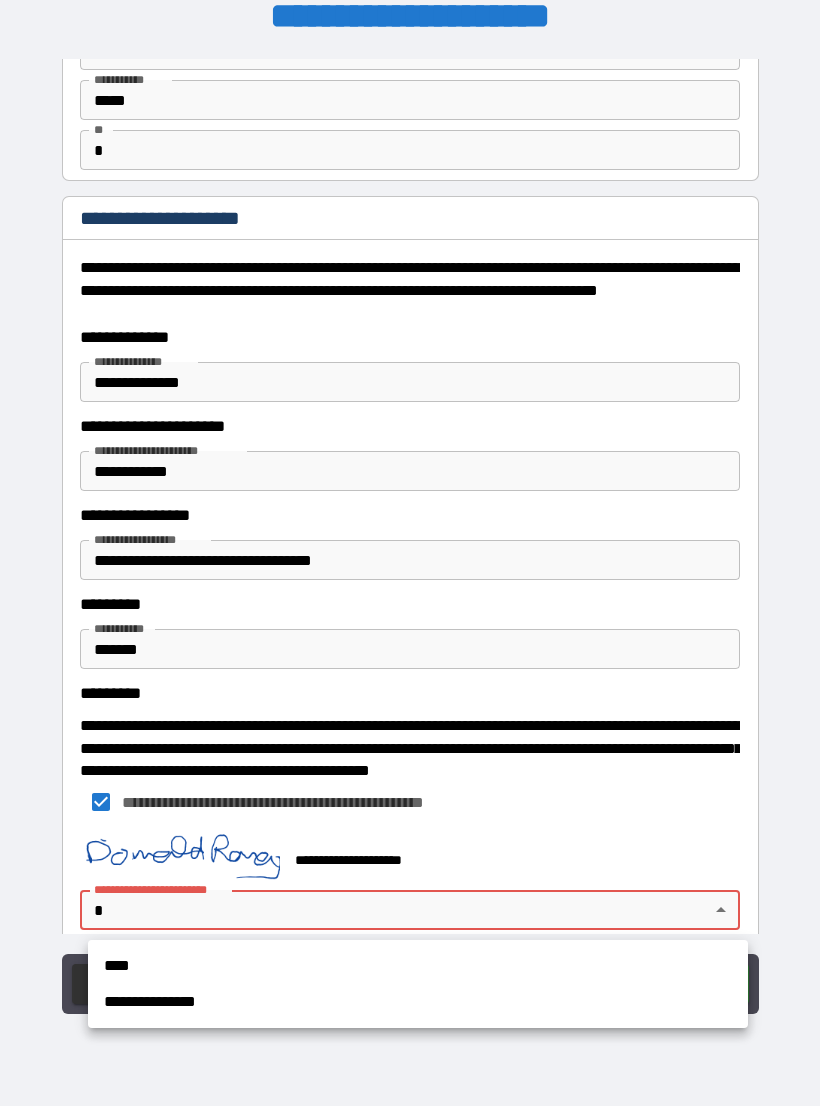 click on "****" at bounding box center [418, 966] 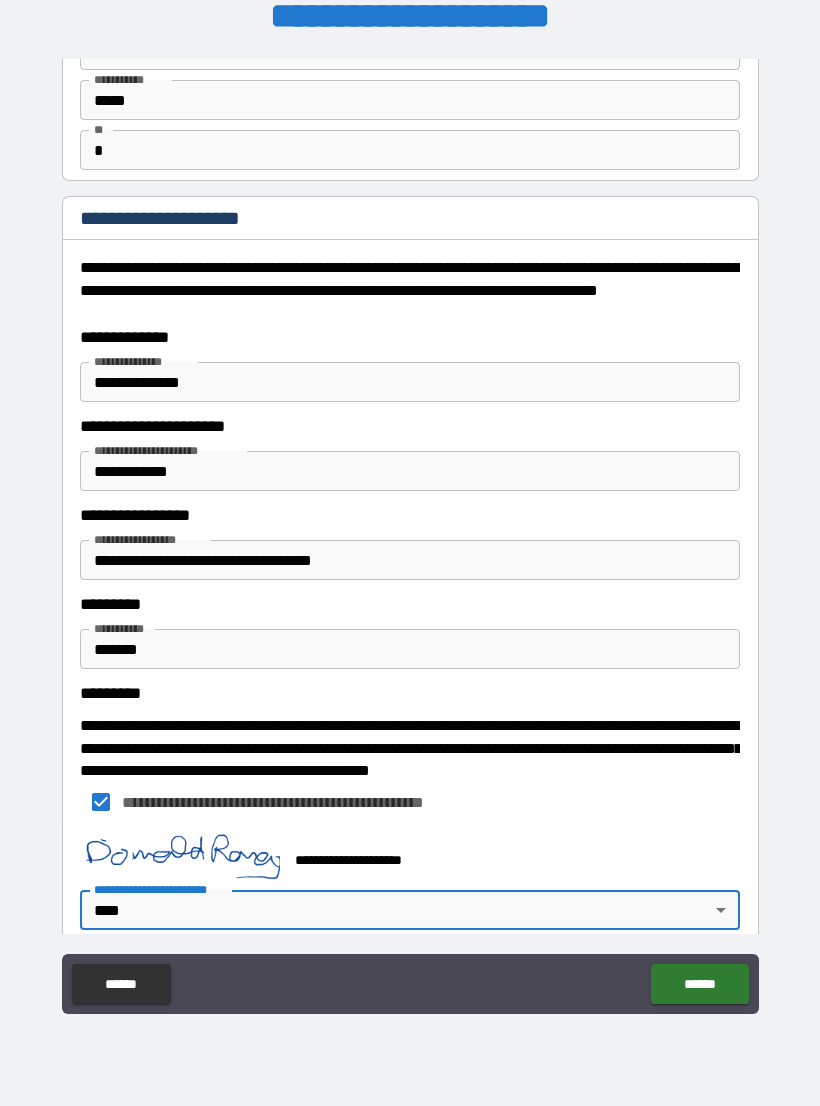 click on "******" at bounding box center [699, 984] 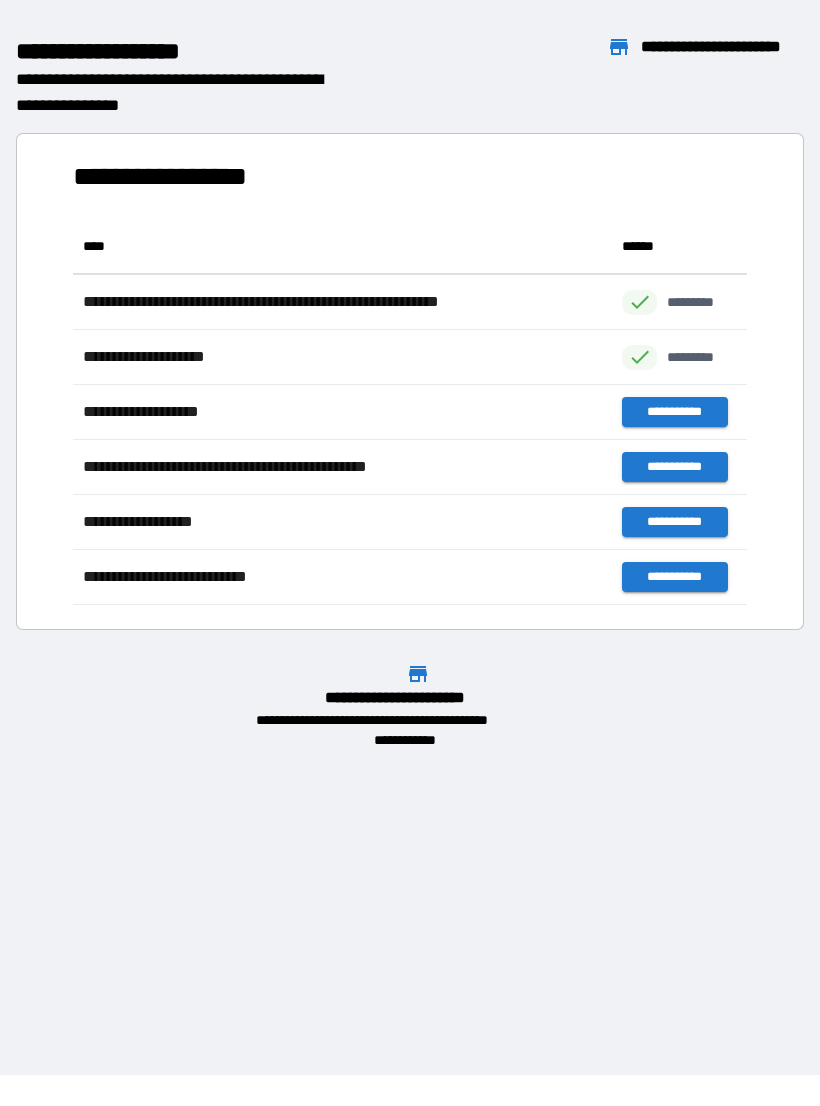 scroll, scrollTop: 1, scrollLeft: 1, axis: both 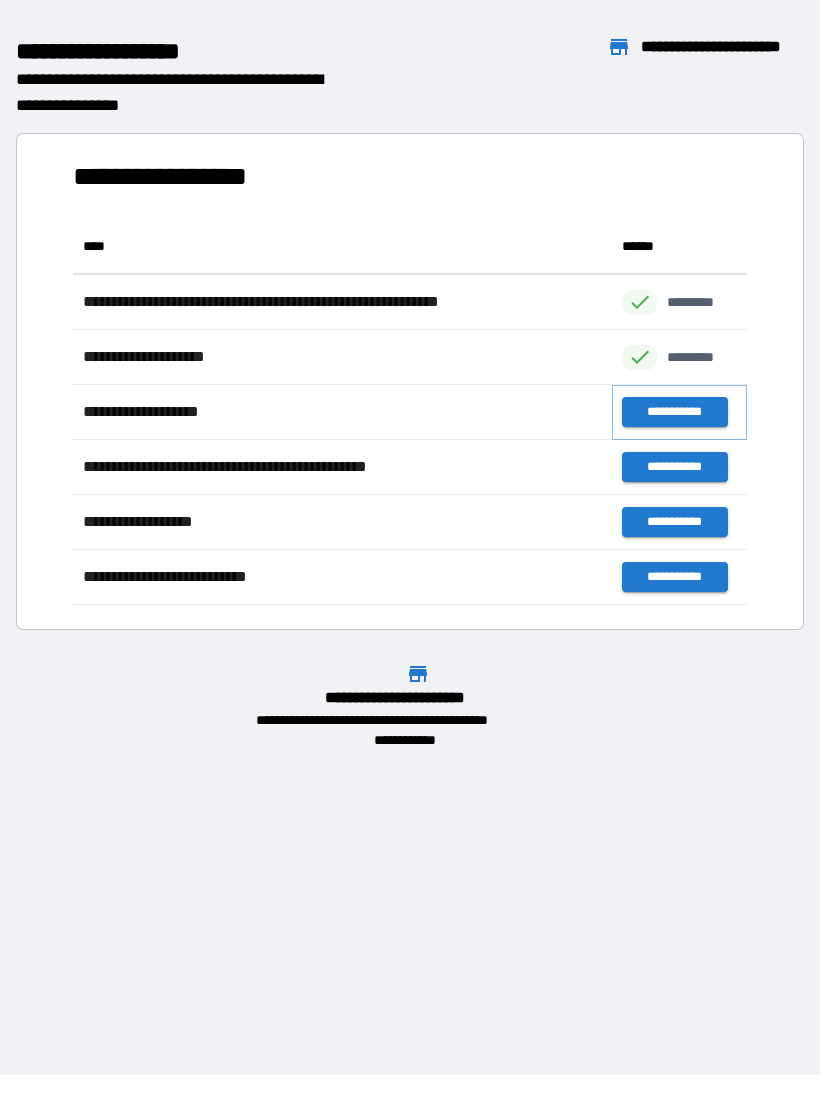 click on "**********" at bounding box center [674, 412] 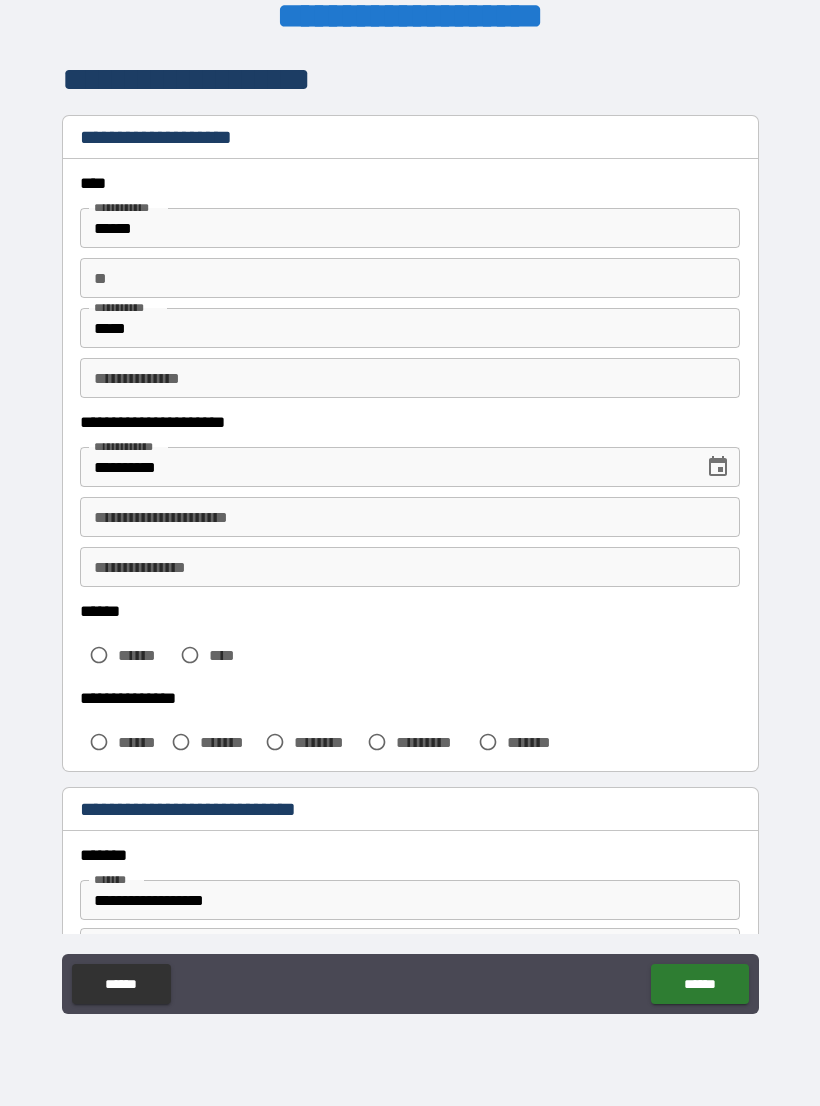 click on "**********" at bounding box center (410, 517) 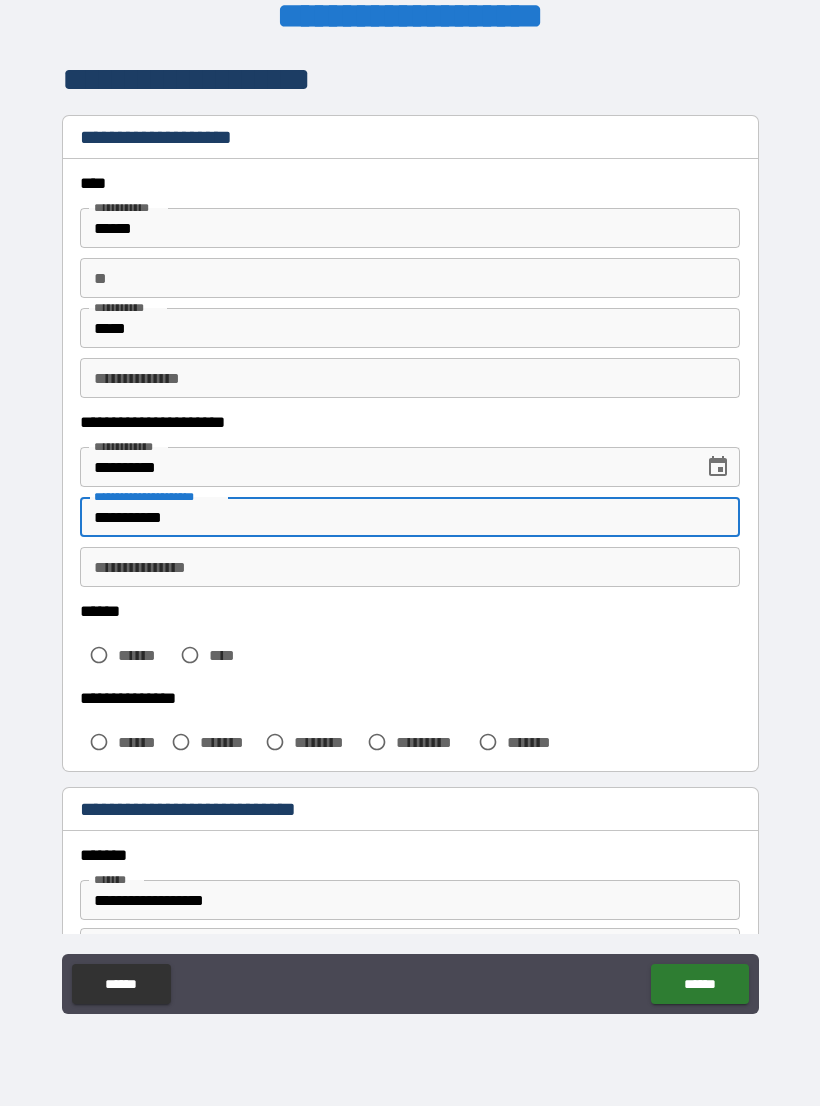 type on "**********" 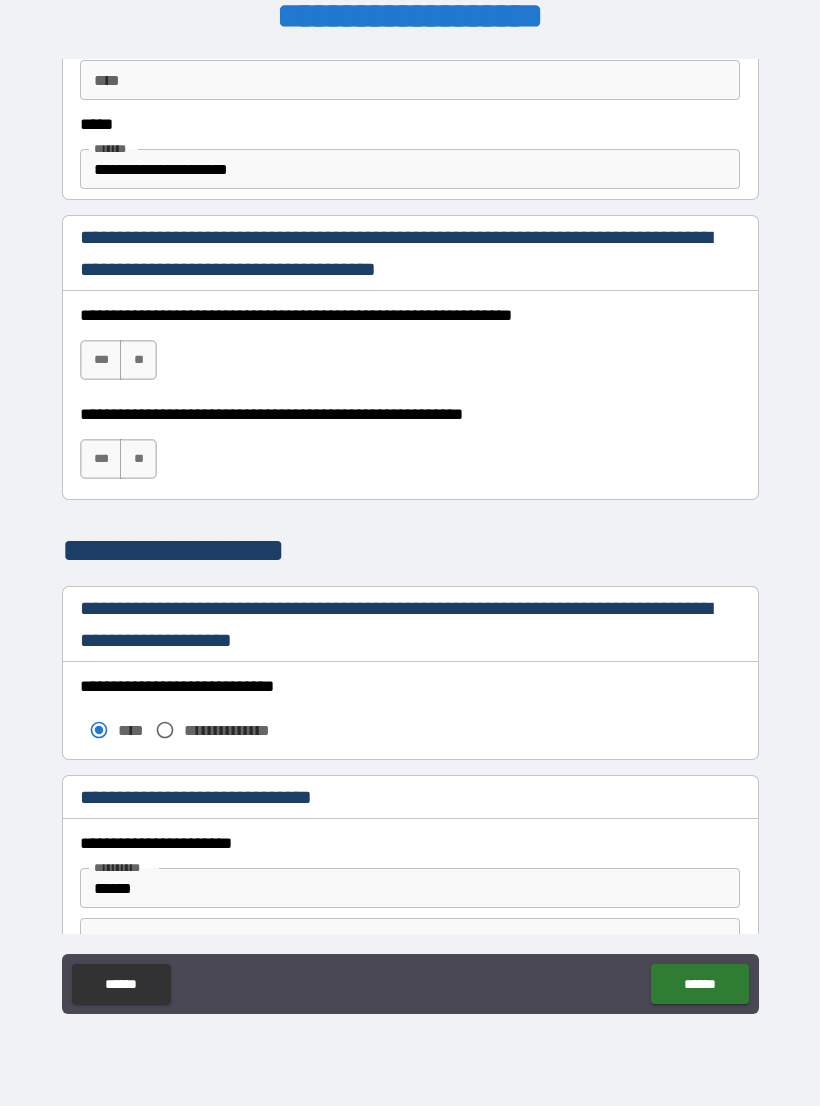 scroll, scrollTop: 1202, scrollLeft: 0, axis: vertical 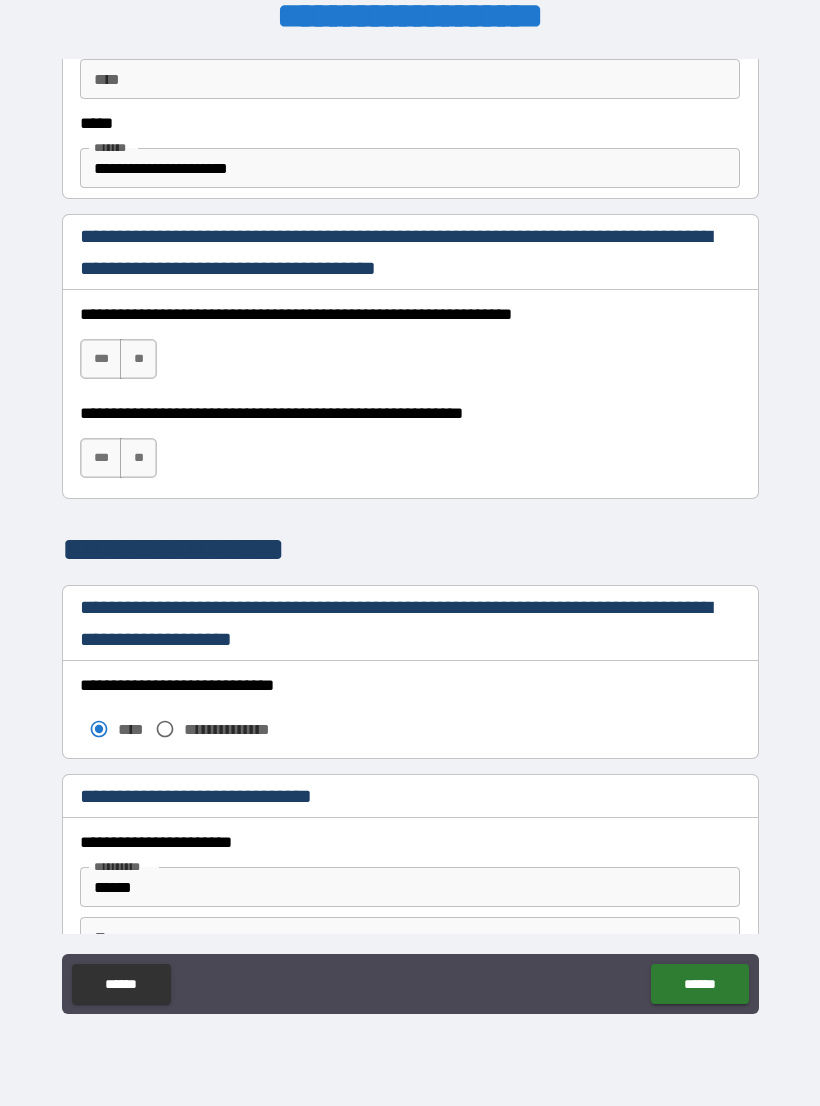 click on "***" at bounding box center (101, 359) 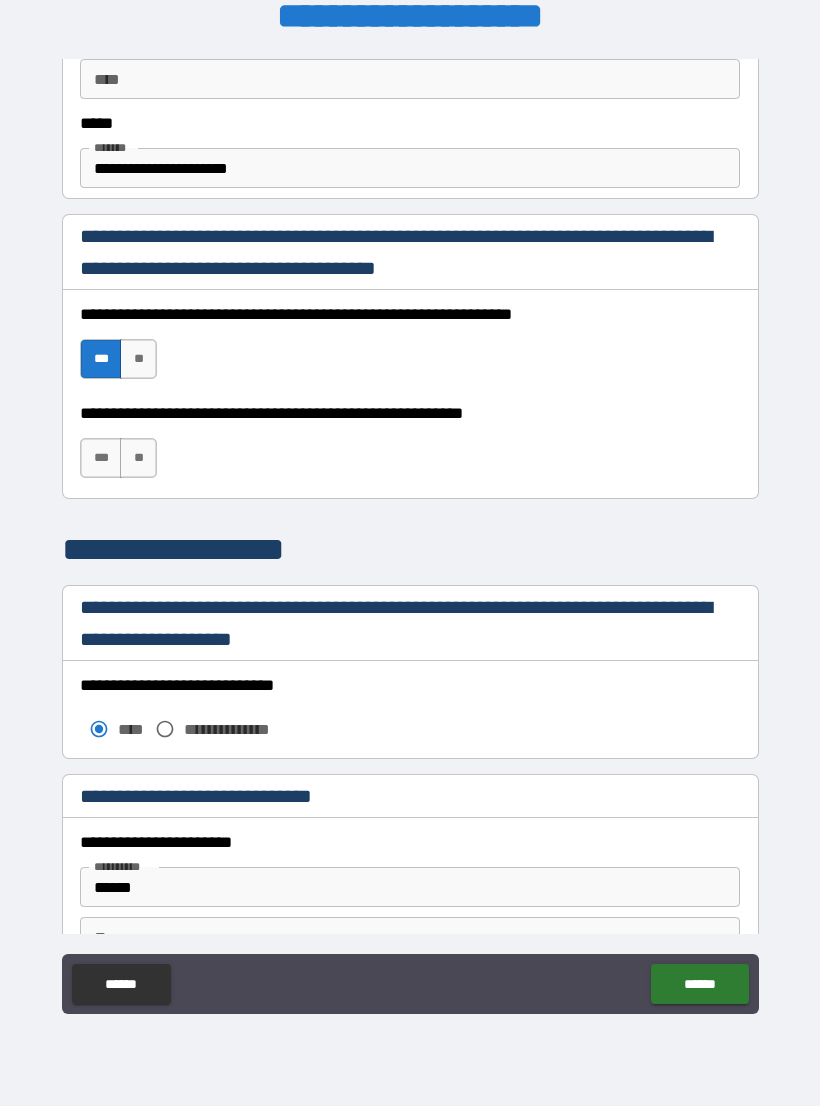 click on "***" at bounding box center [101, 458] 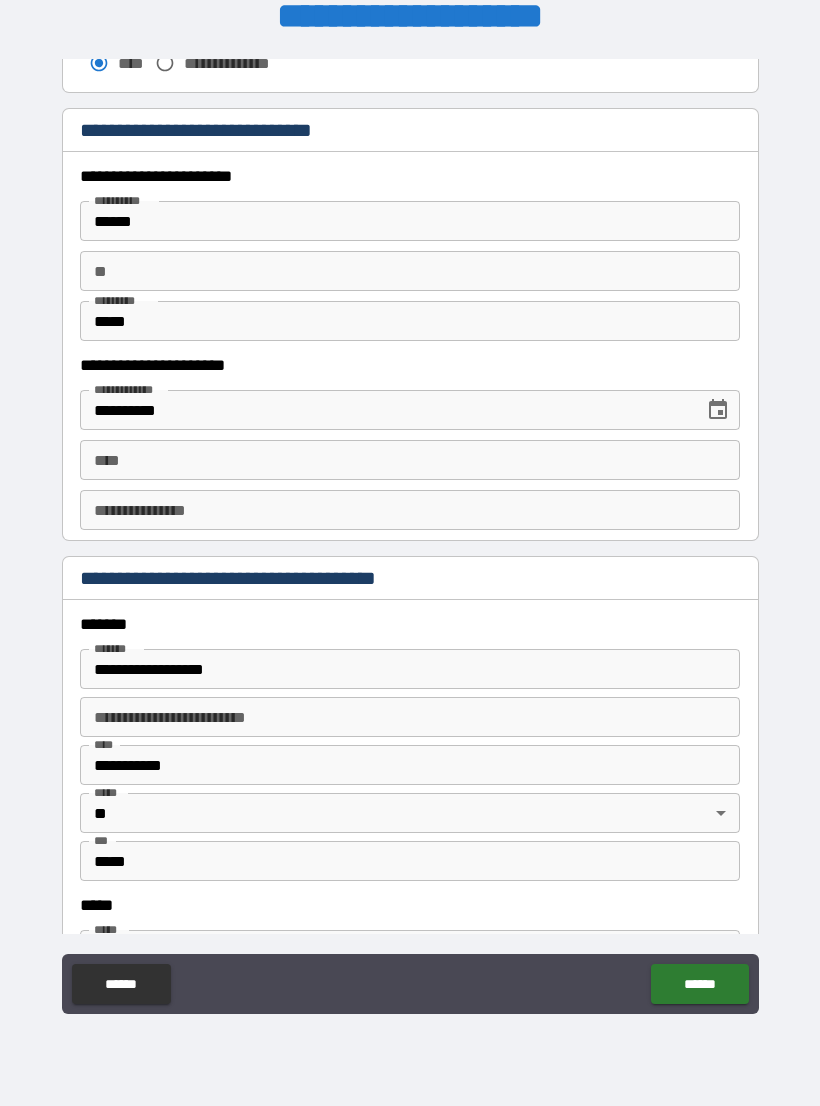 scroll, scrollTop: 1870, scrollLeft: 0, axis: vertical 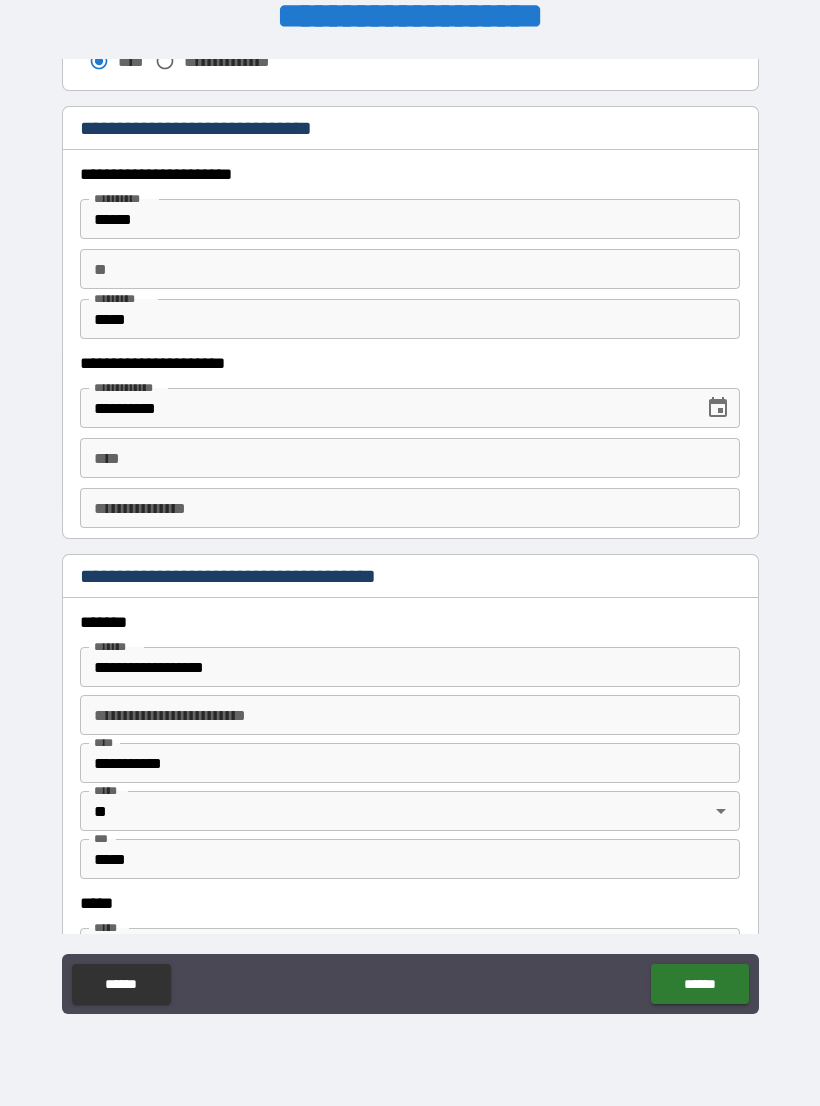 click on "**** ****" at bounding box center (410, 458) 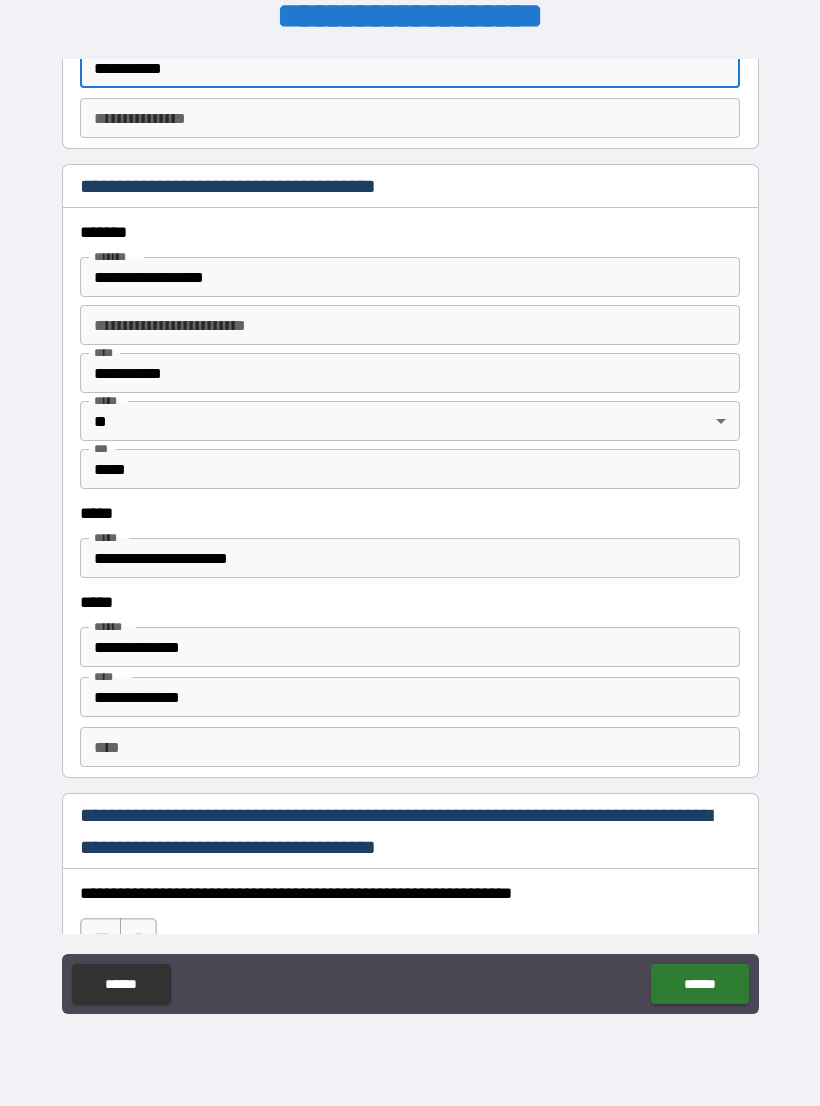 scroll, scrollTop: 2283, scrollLeft: 0, axis: vertical 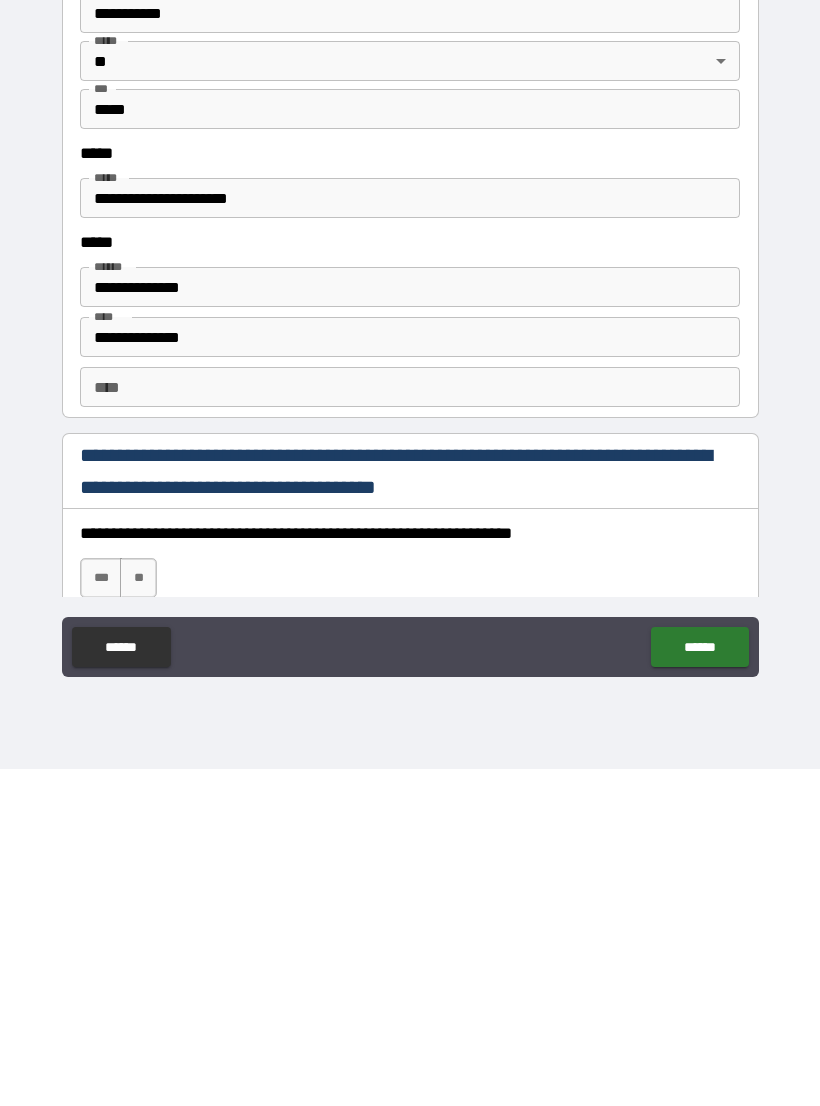 type on "**********" 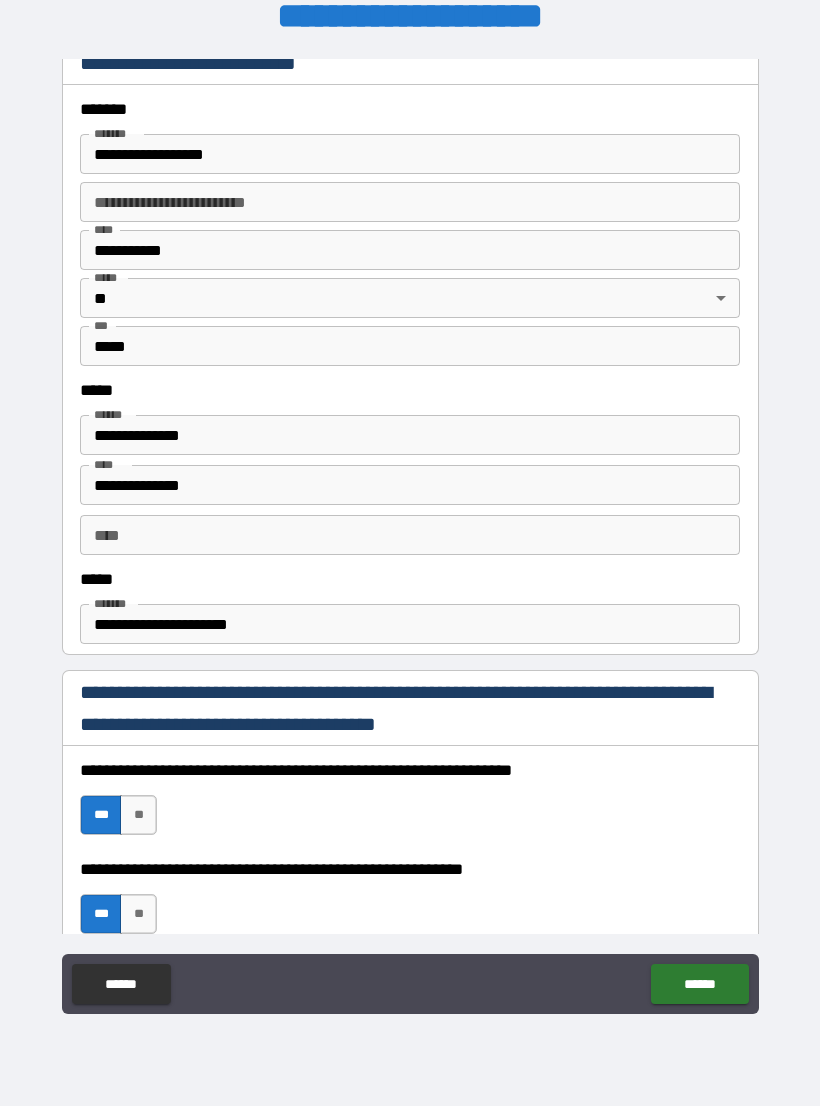 scroll, scrollTop: 778, scrollLeft: 0, axis: vertical 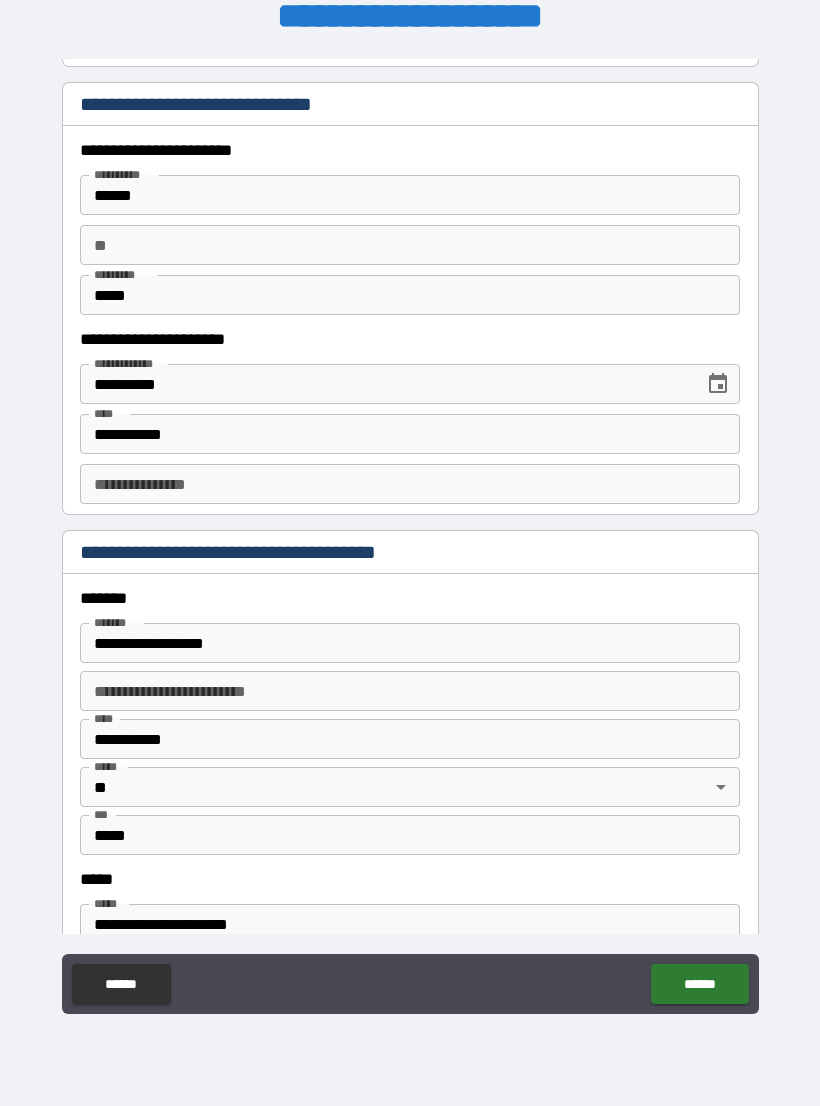 click on "**********" at bounding box center (410, 540) 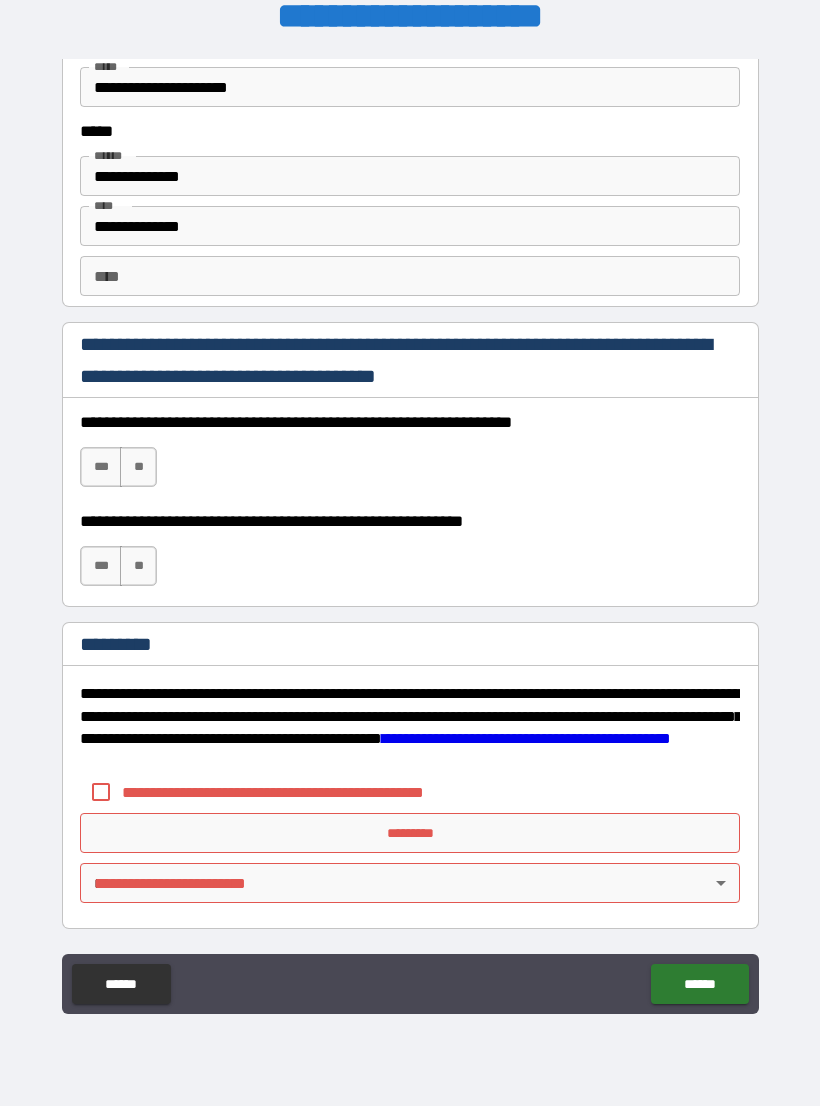scroll, scrollTop: 2731, scrollLeft: 0, axis: vertical 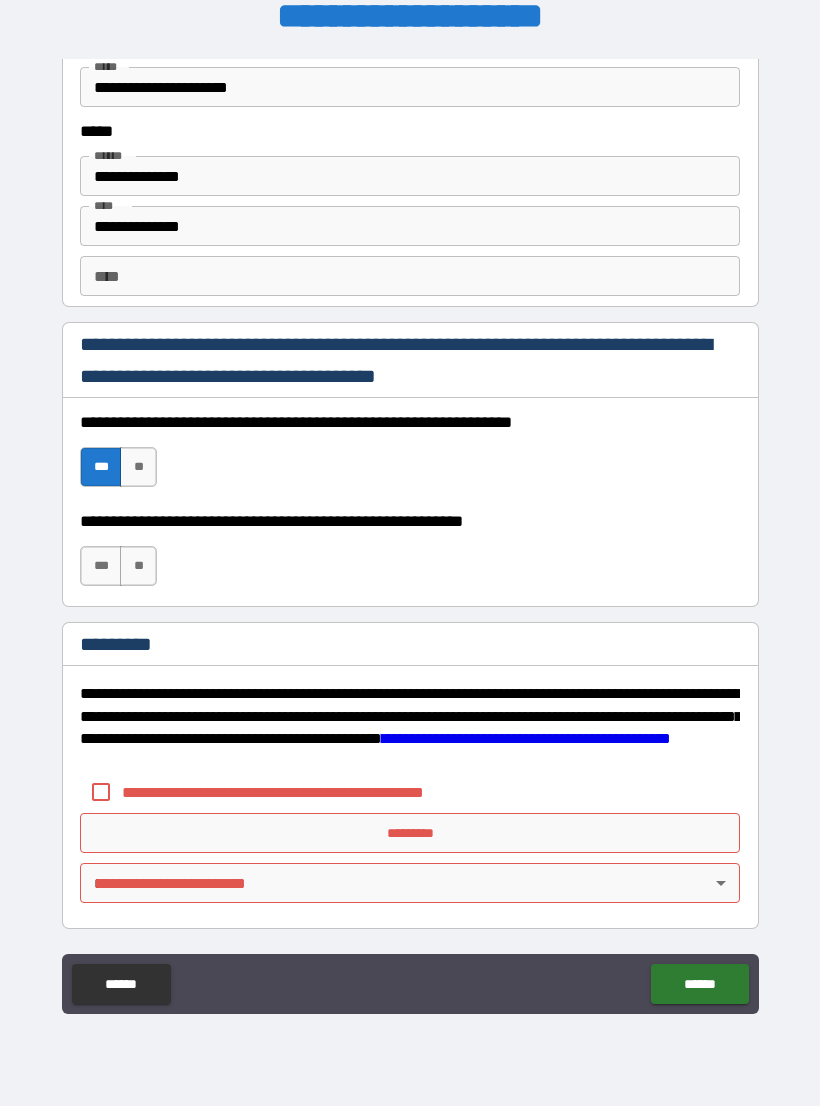 click on "***" at bounding box center (101, 566) 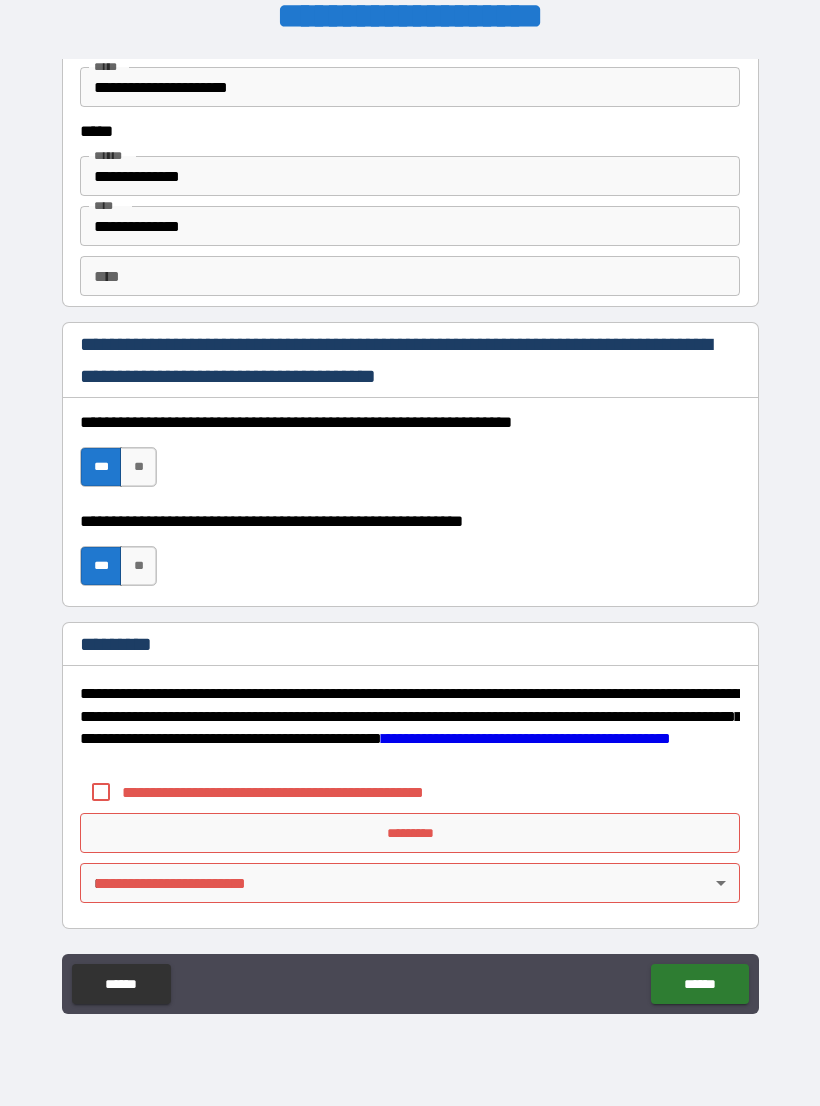 click on "*********" at bounding box center (410, 833) 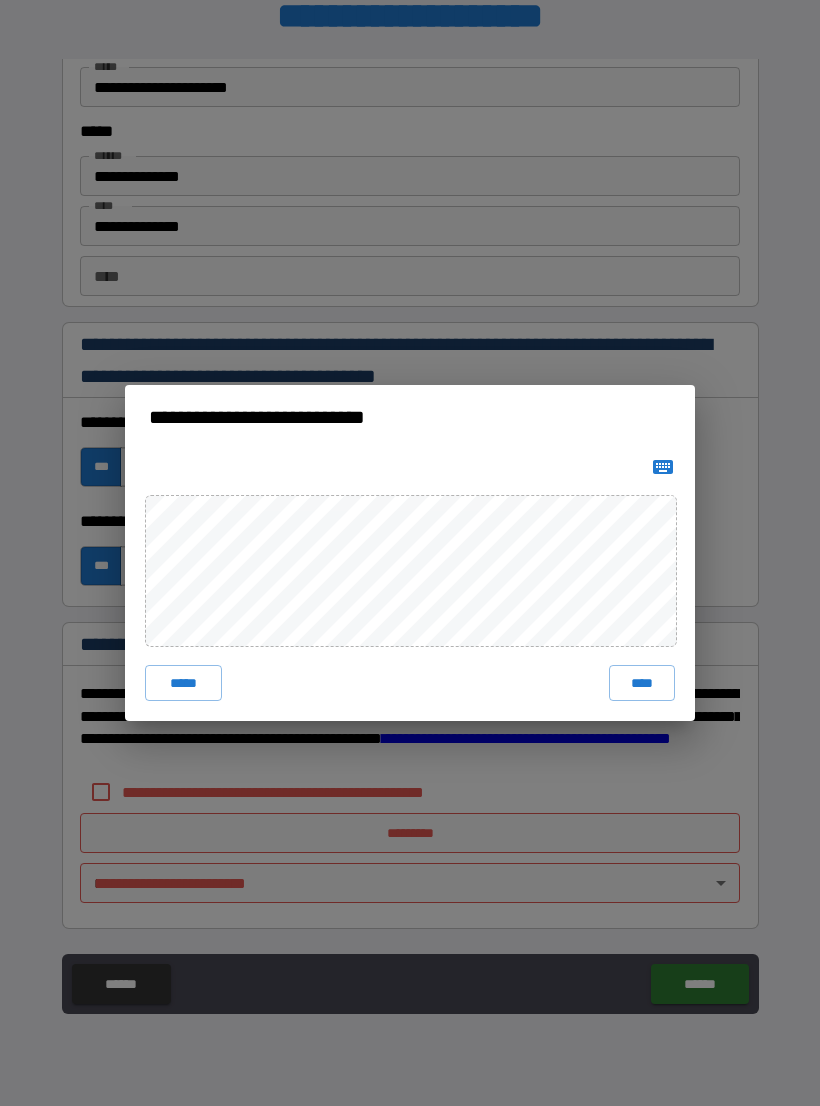 click on "**********" at bounding box center [410, 553] 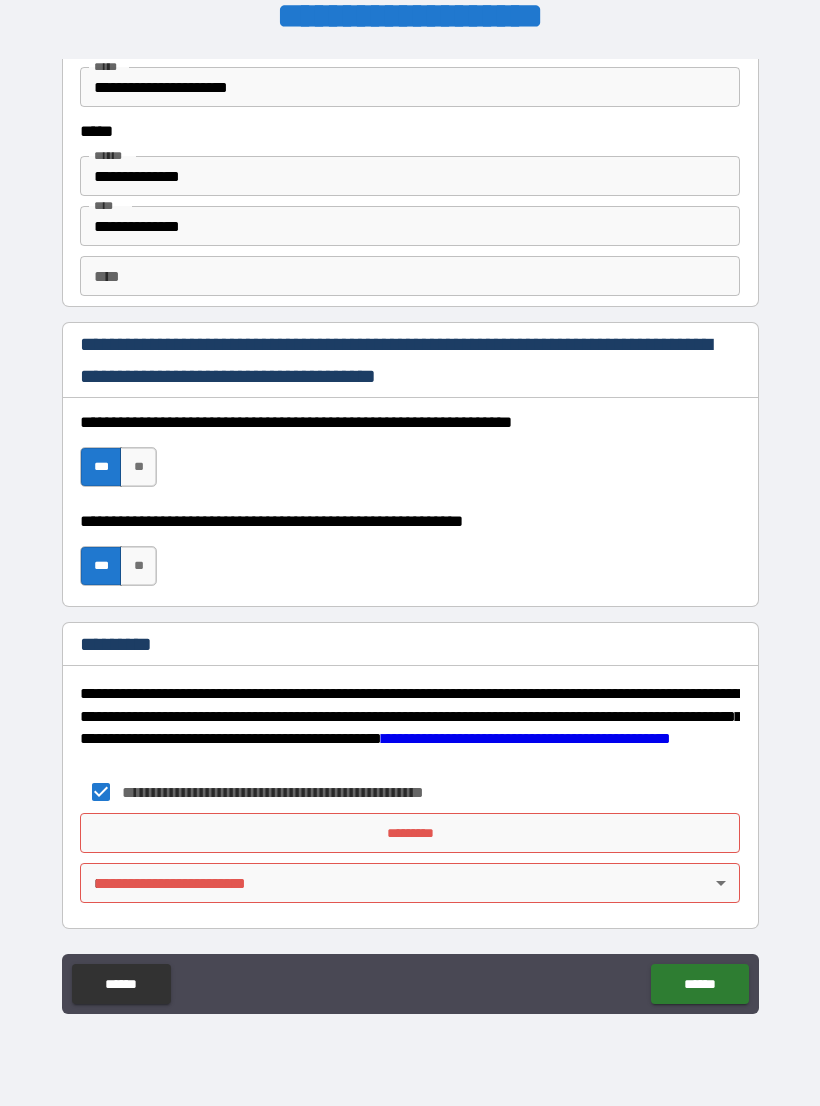 click on "*********" at bounding box center (410, 833) 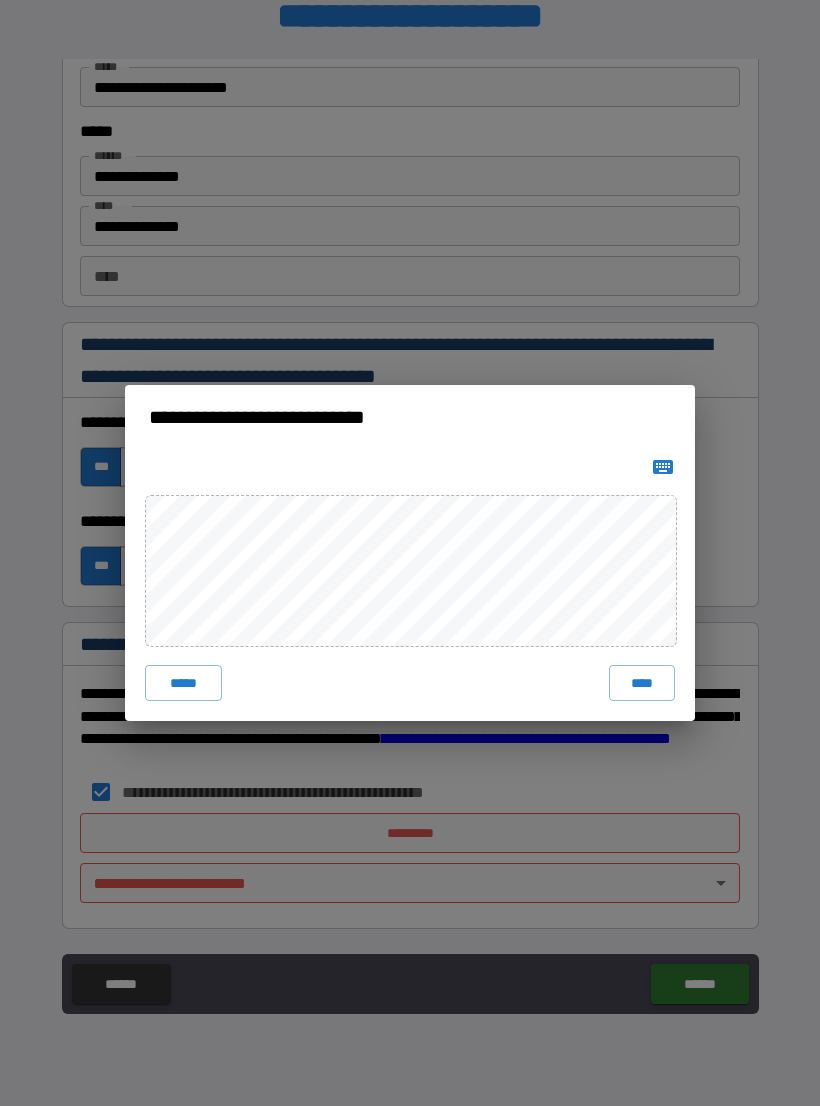 click on "****" at bounding box center [642, 683] 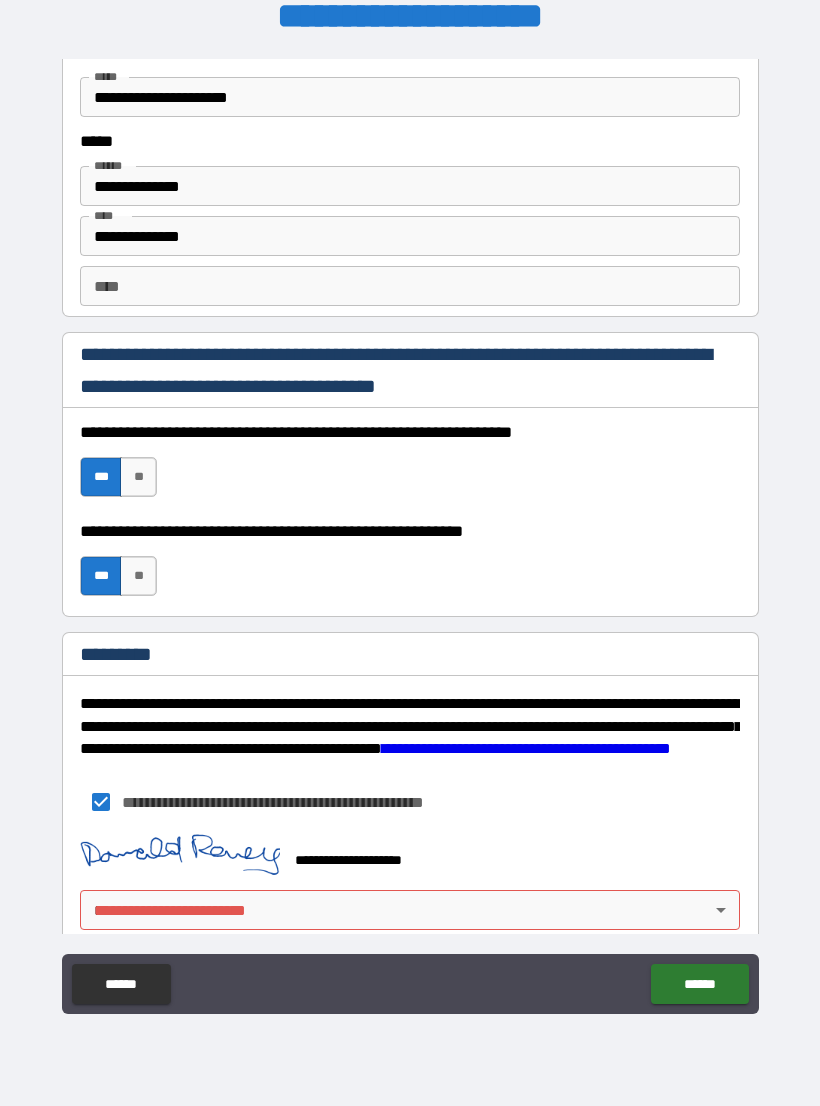 click on "**********" at bounding box center (410, 537) 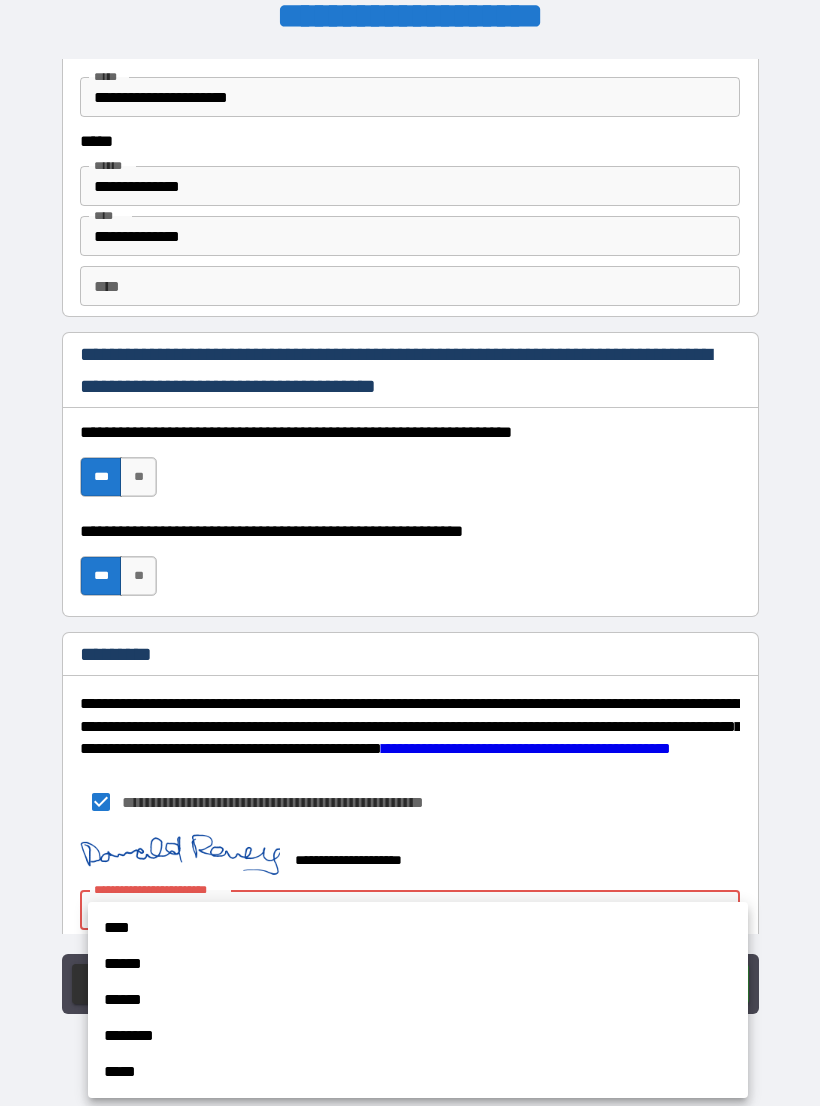 click on "****" at bounding box center [418, 928] 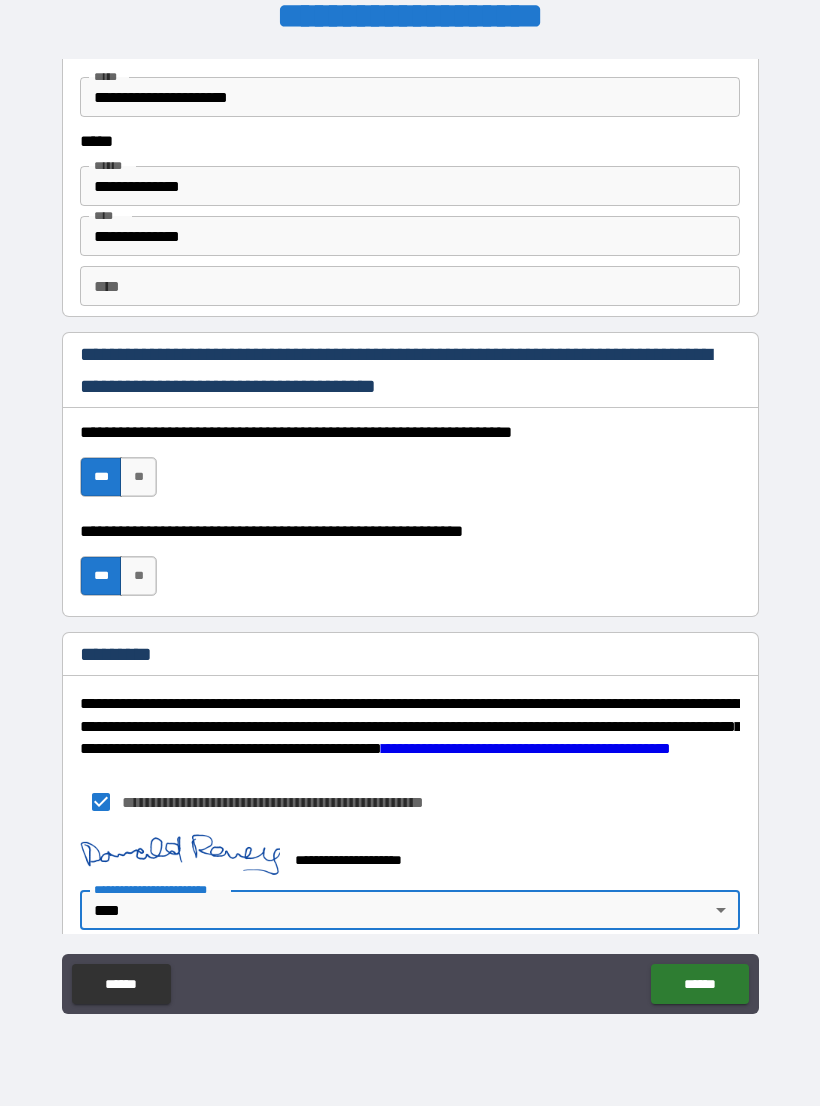 click on "******" at bounding box center [699, 984] 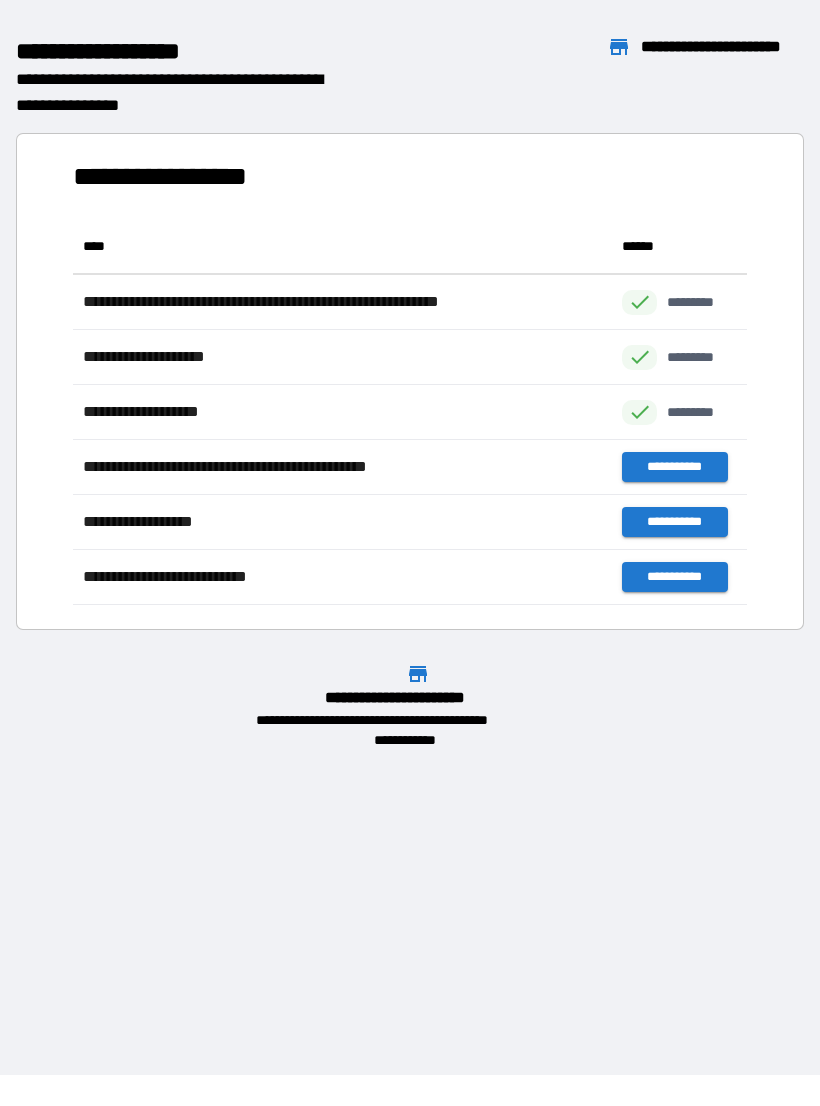 scroll, scrollTop: 386, scrollLeft: 674, axis: both 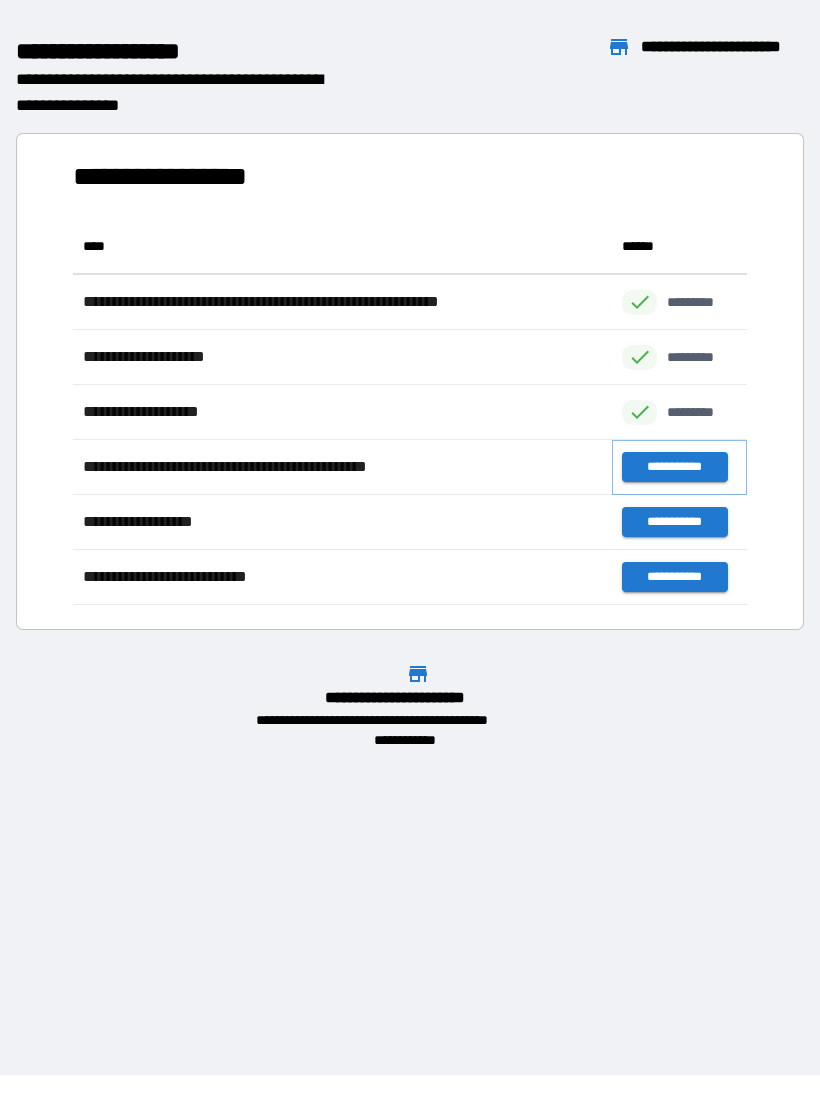 click on "**********" at bounding box center [674, 467] 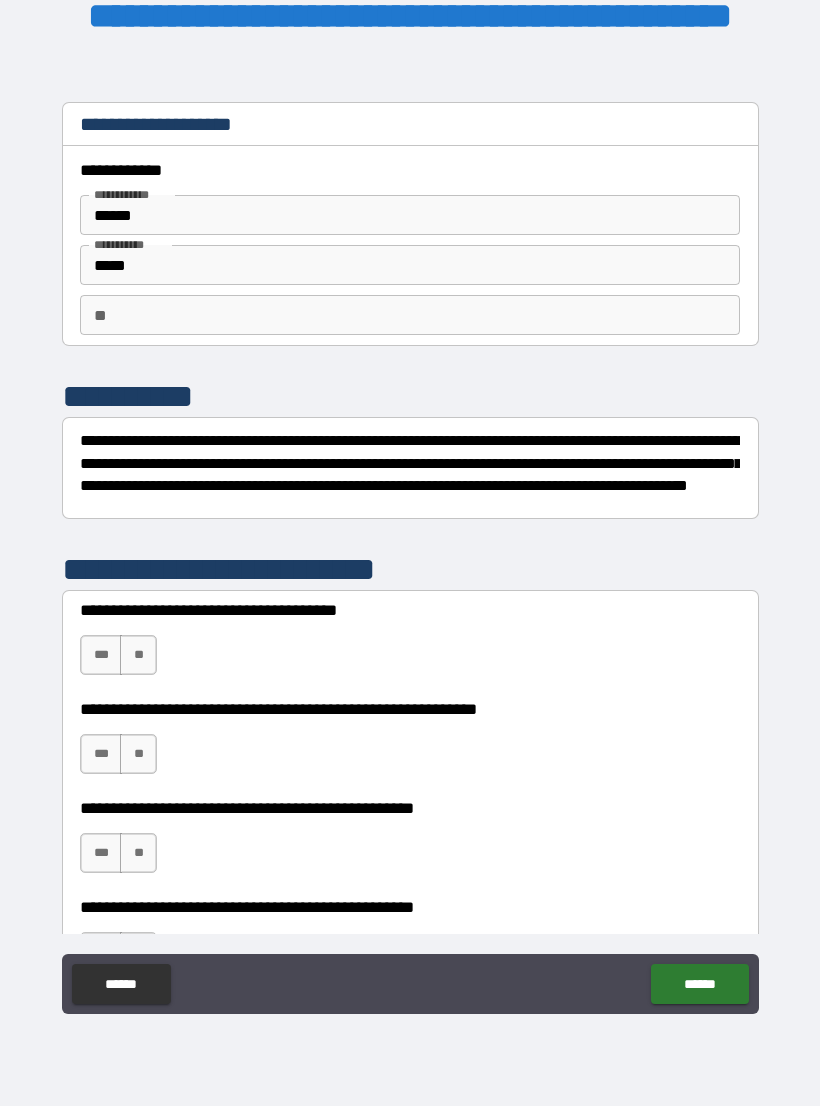 click on "**" at bounding box center (410, 315) 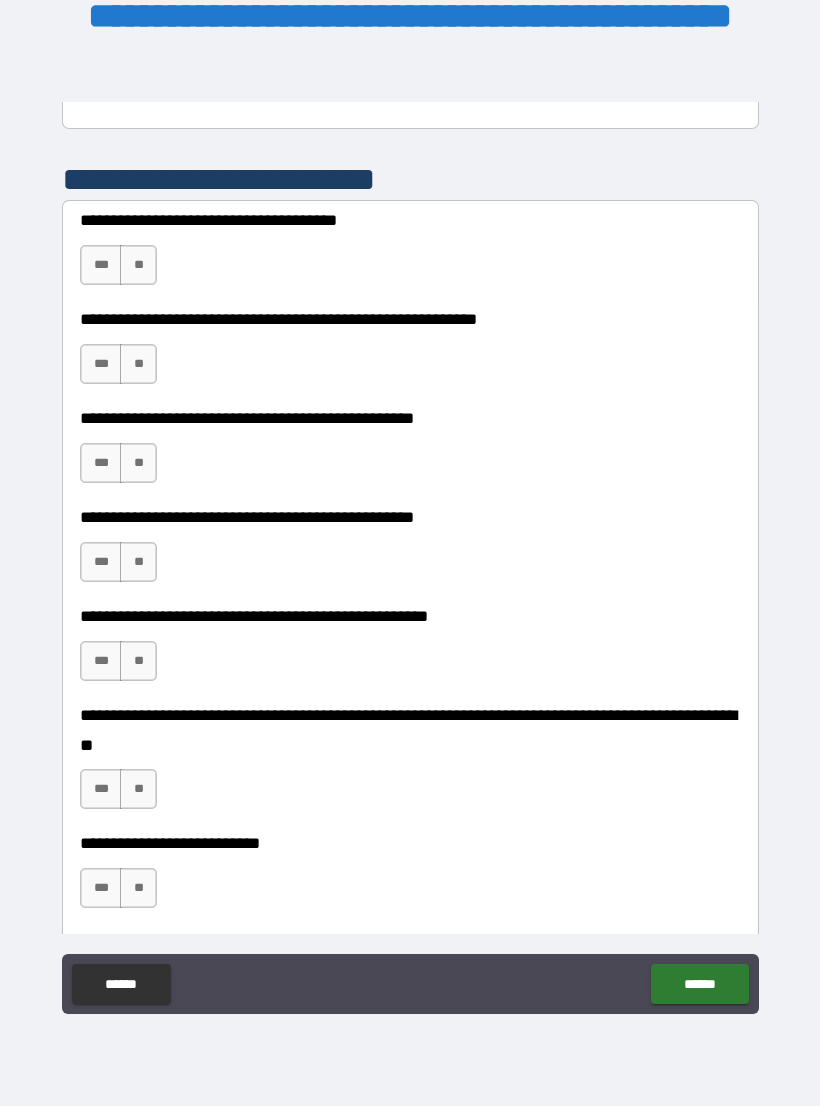 scroll, scrollTop: 393, scrollLeft: 0, axis: vertical 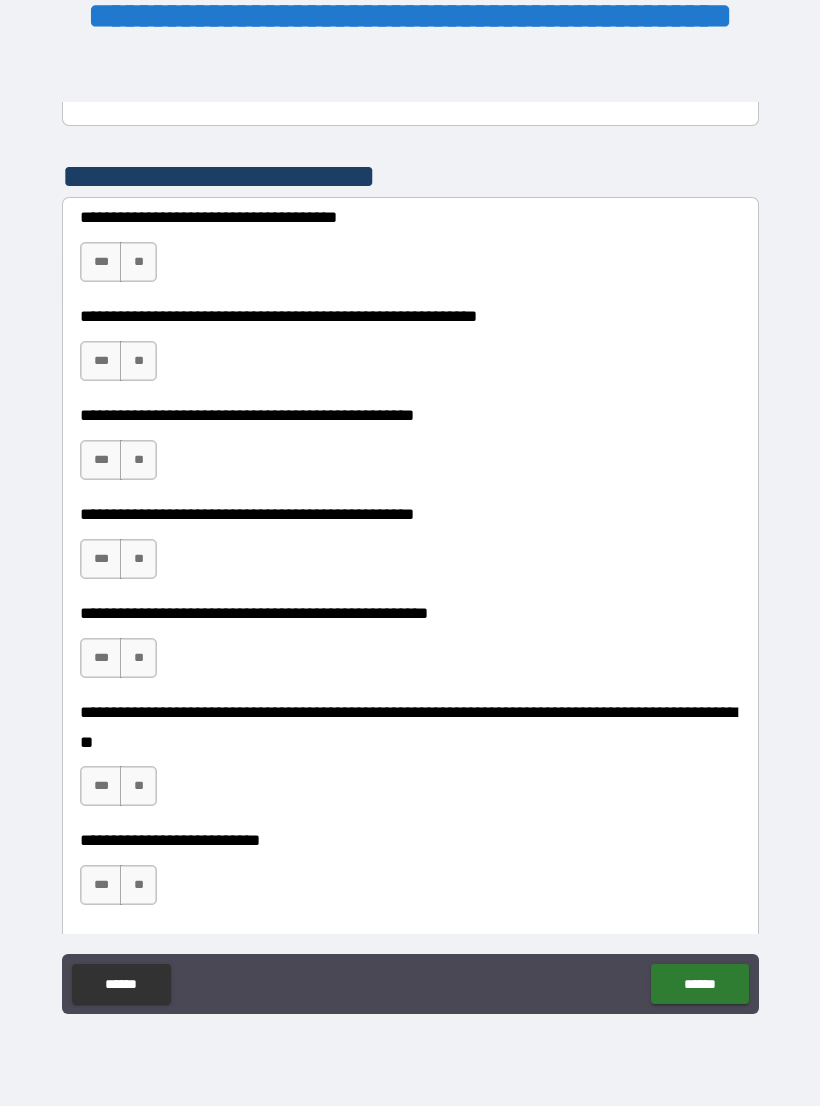 type on "*" 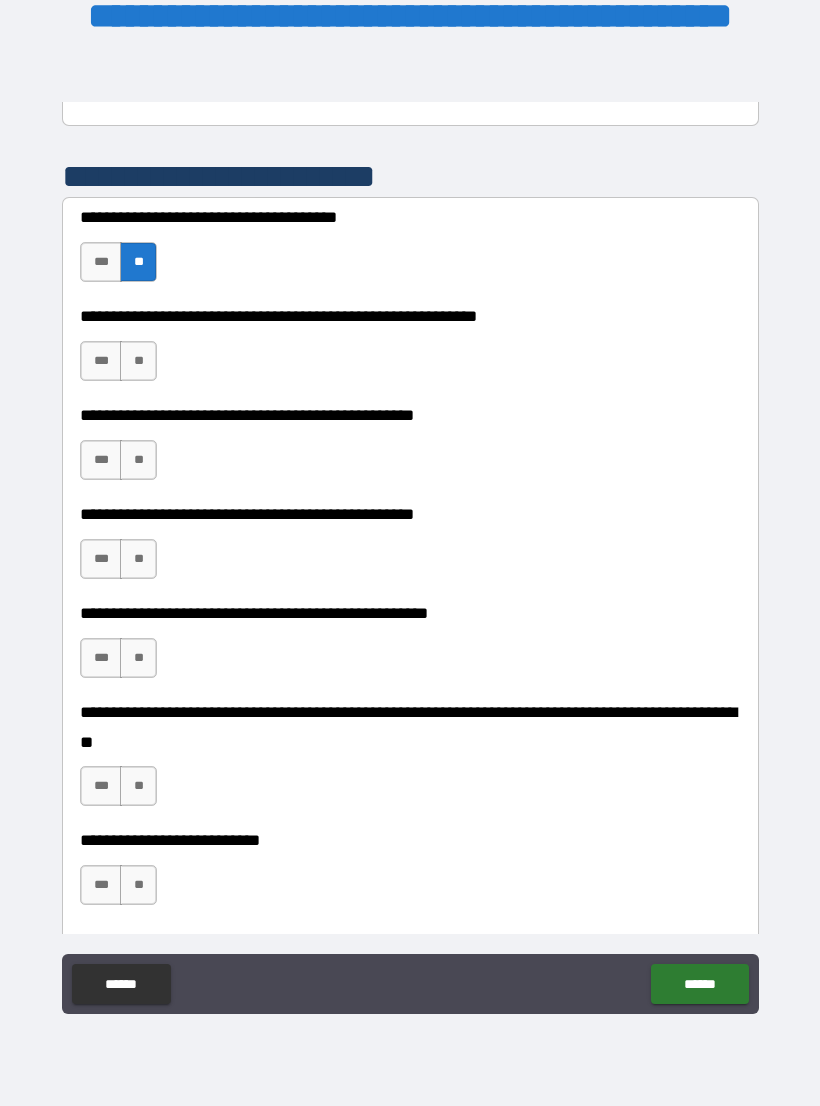 click on "***" at bounding box center [101, 361] 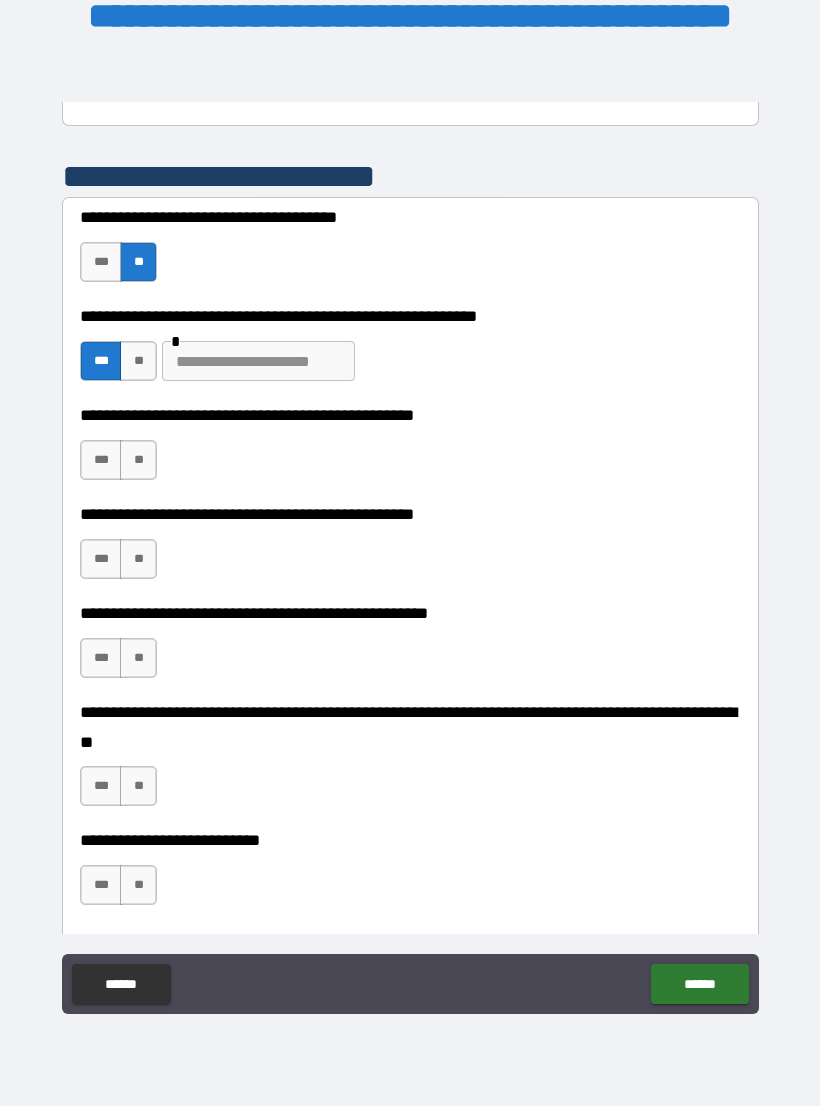 click at bounding box center [258, 361] 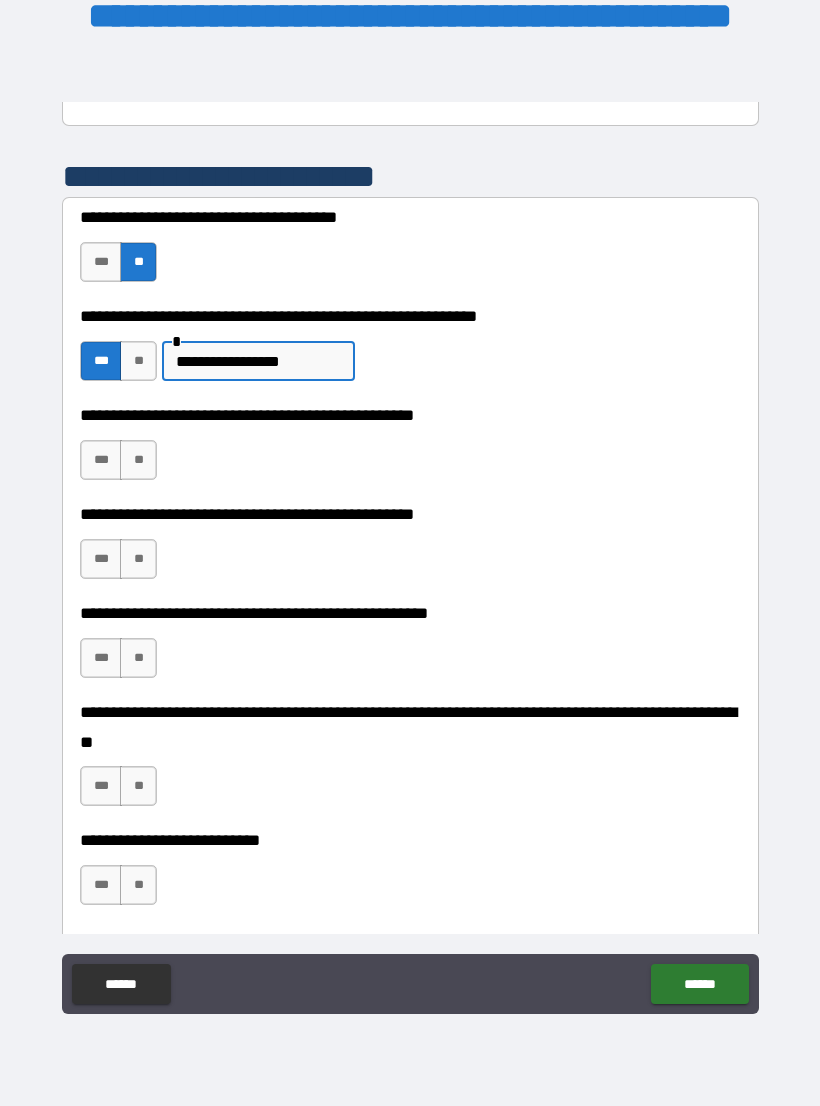 type on "**********" 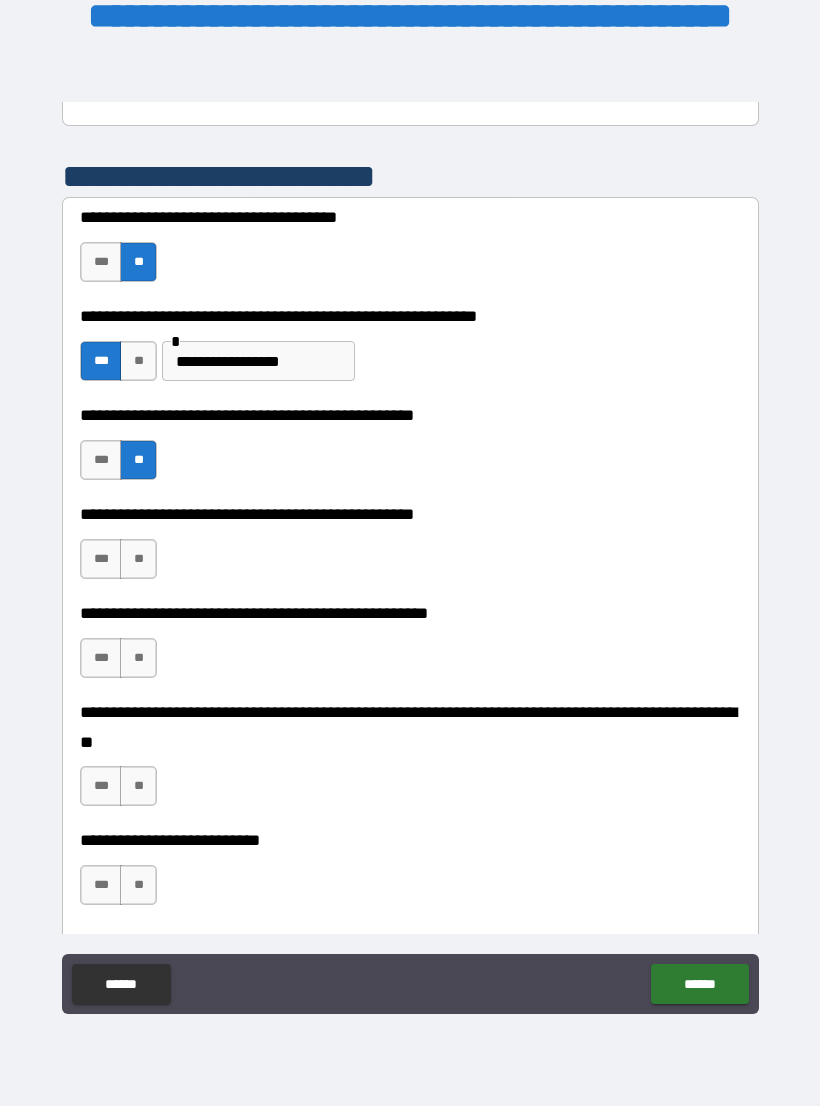 click on "***" at bounding box center (101, 559) 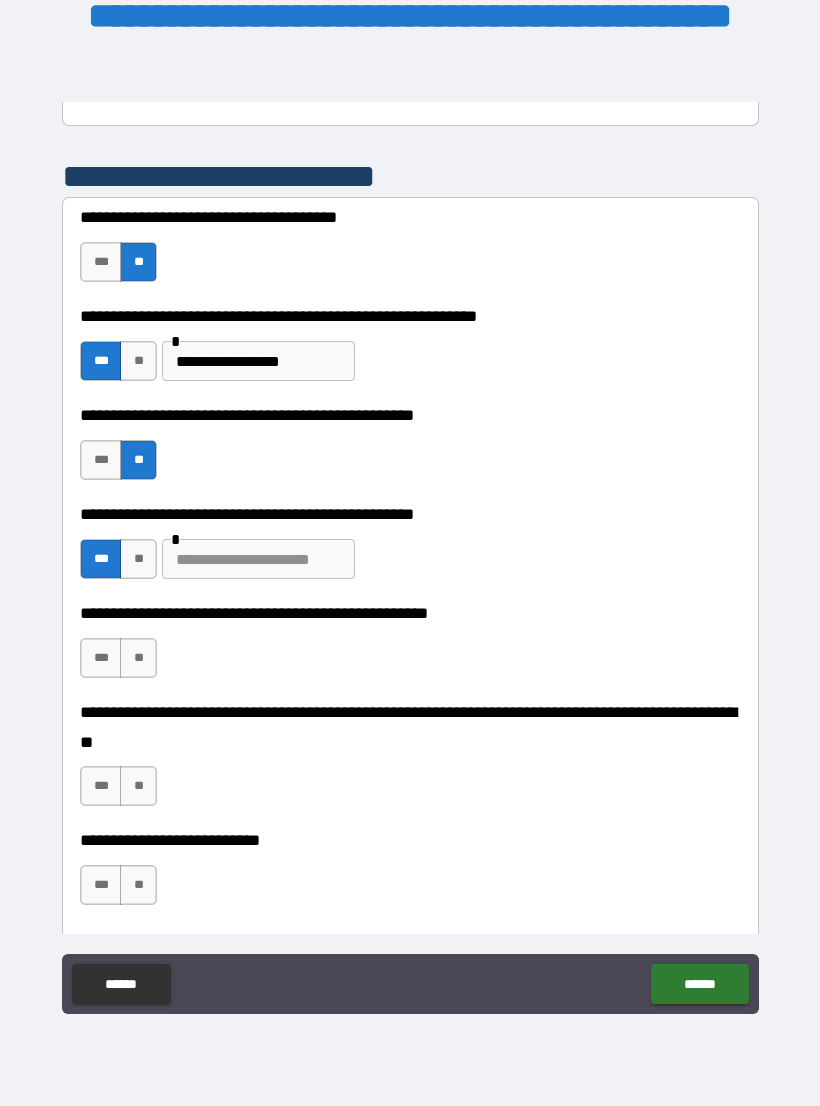 click at bounding box center [258, 559] 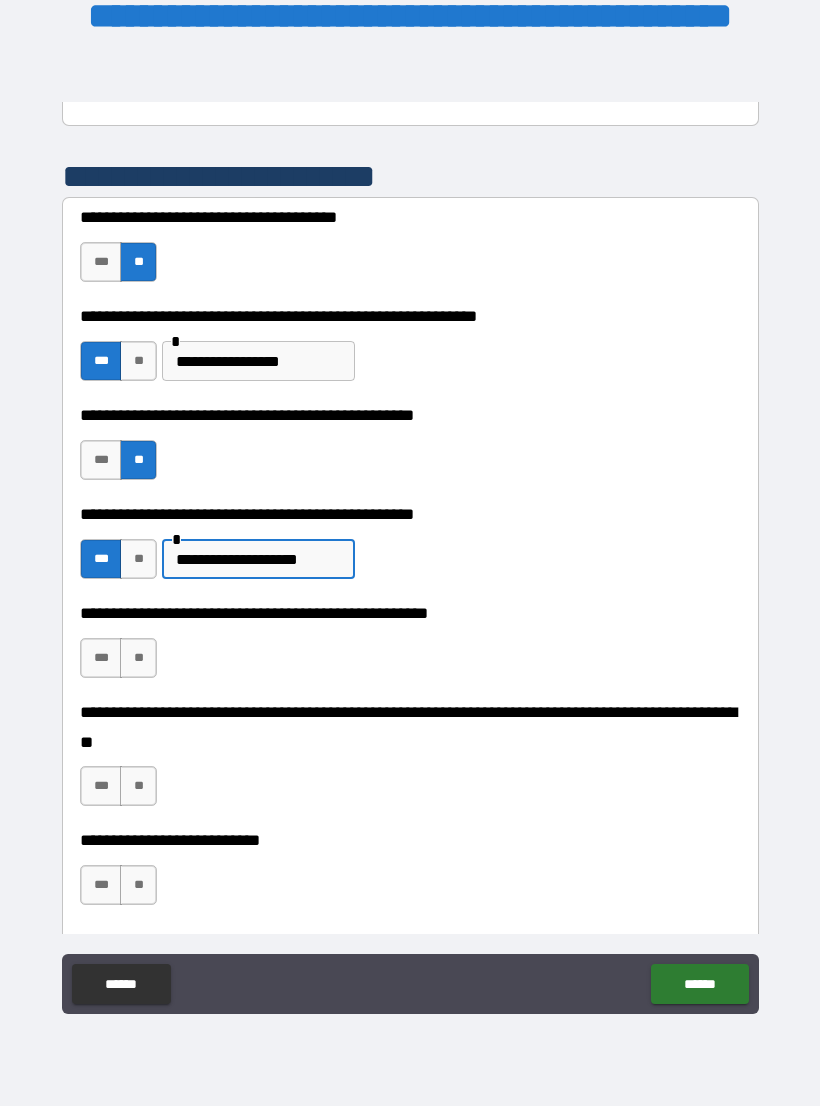 type on "**********" 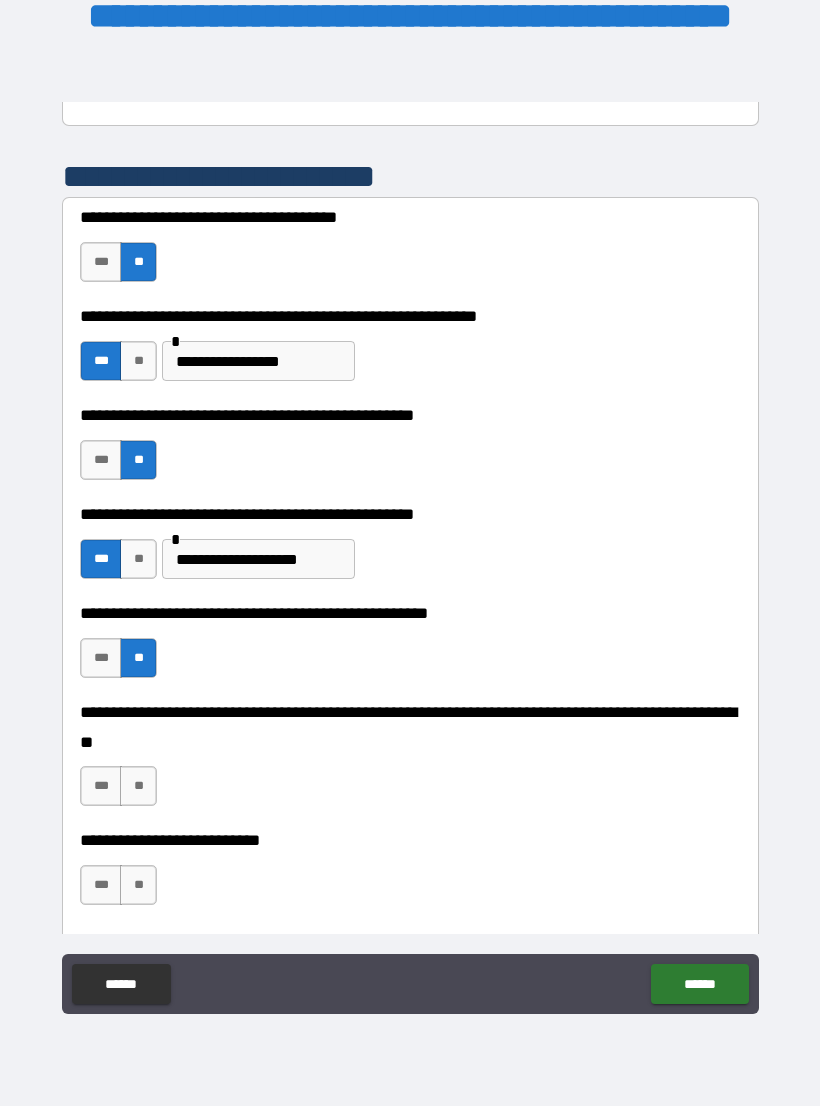click on "**" at bounding box center [138, 786] 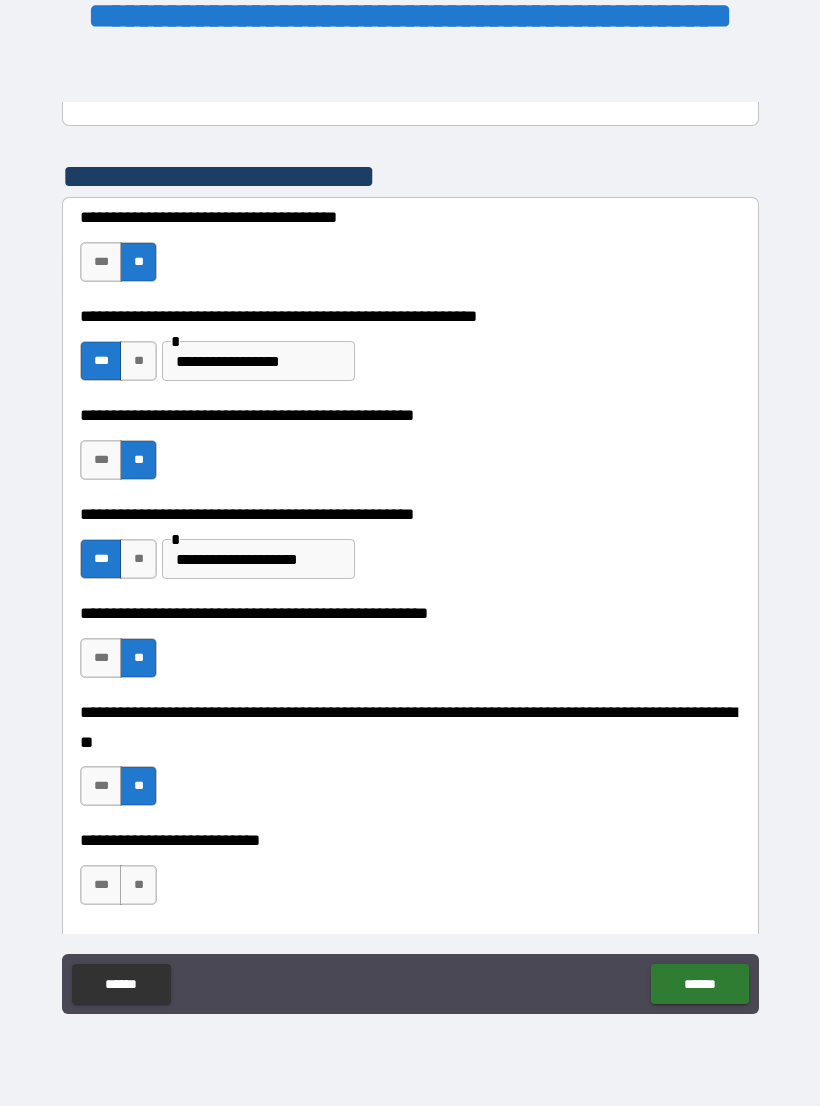 click on "**" at bounding box center (138, 885) 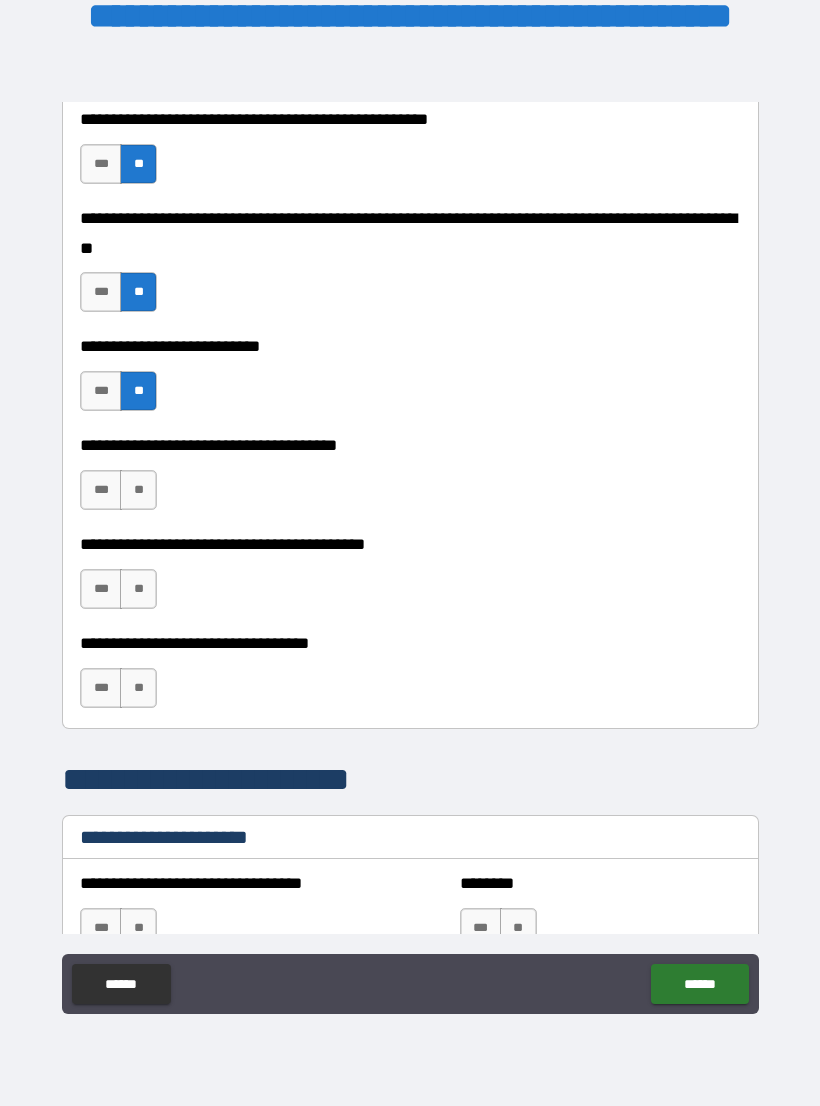 scroll, scrollTop: 889, scrollLeft: 0, axis: vertical 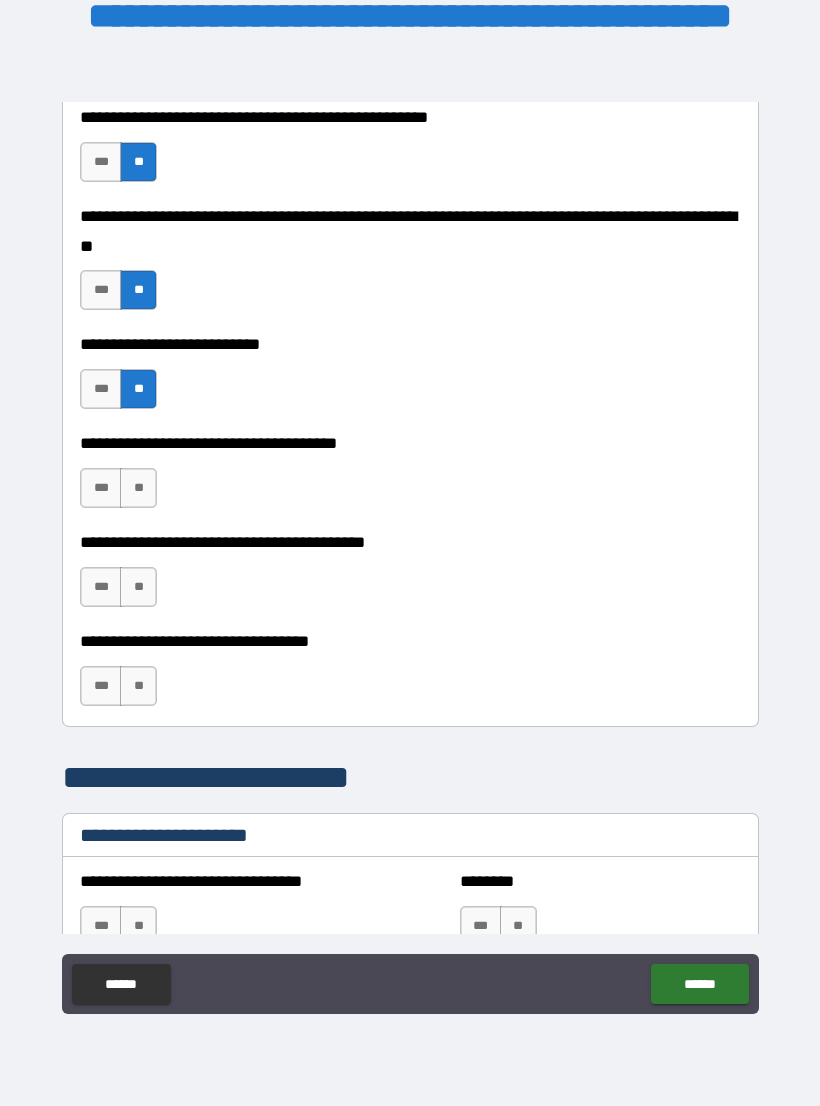click on "***" at bounding box center (101, 587) 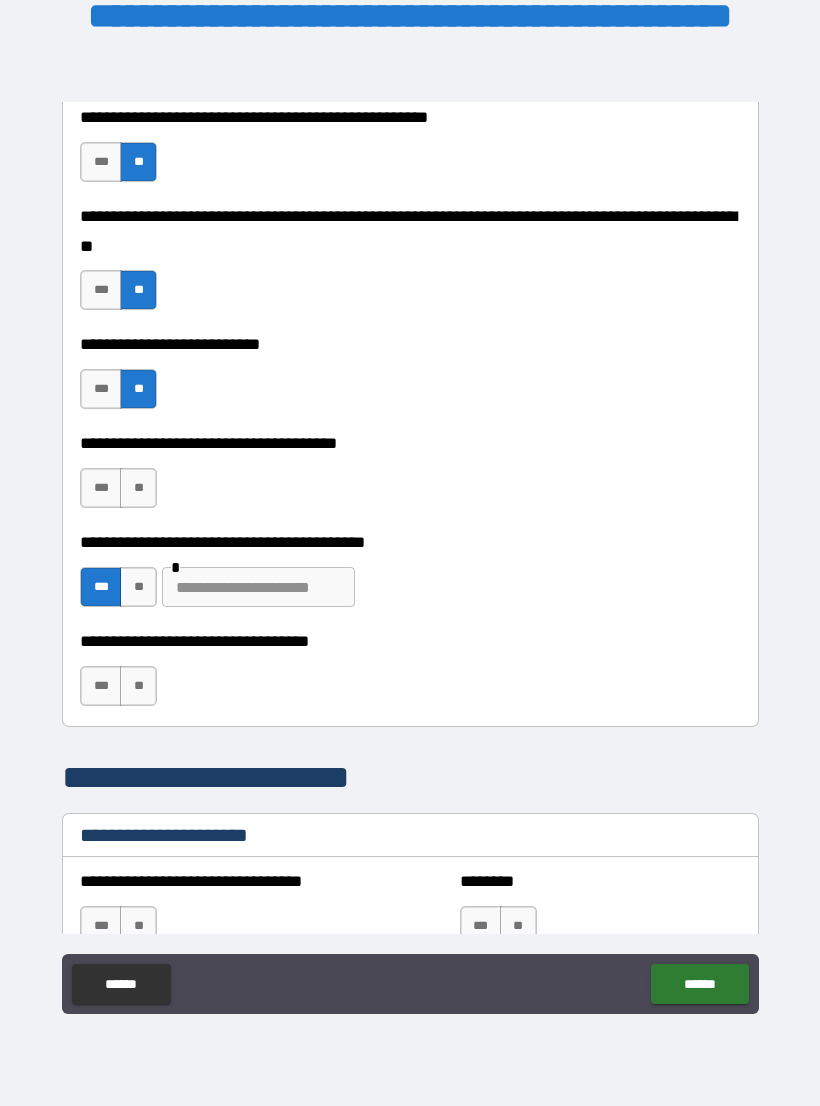 click at bounding box center [258, 587] 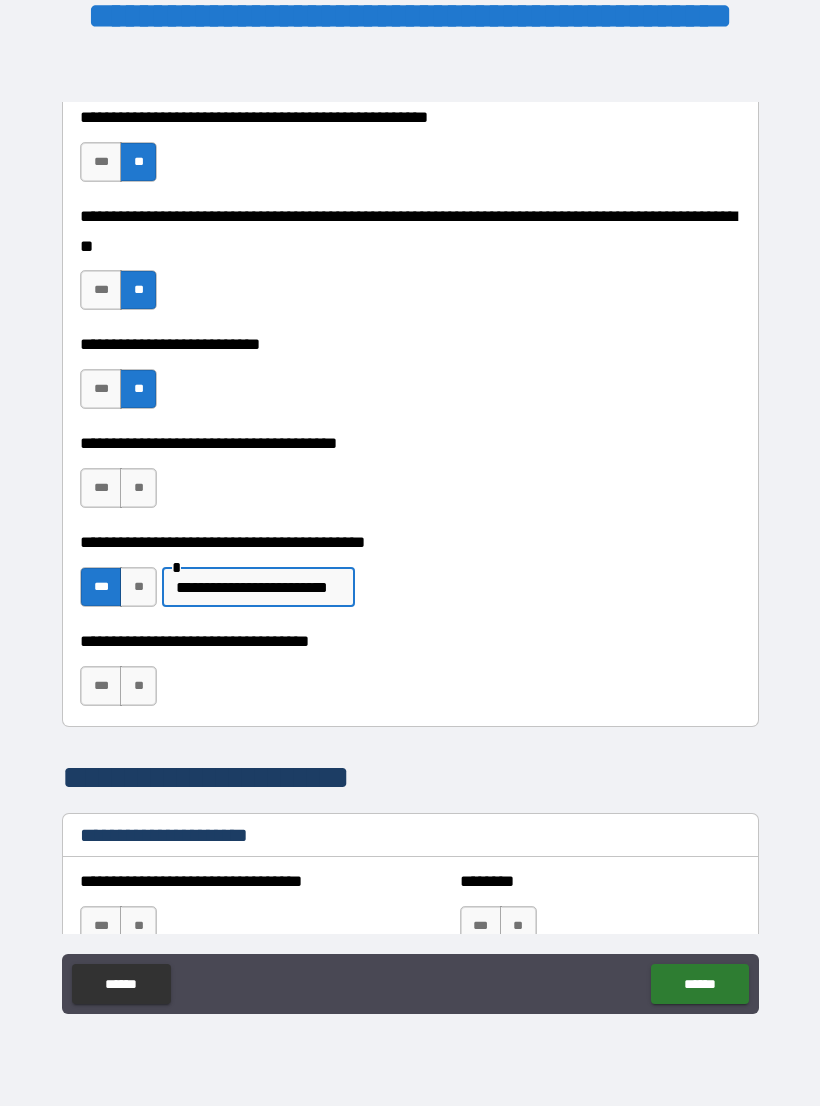 type on "**********" 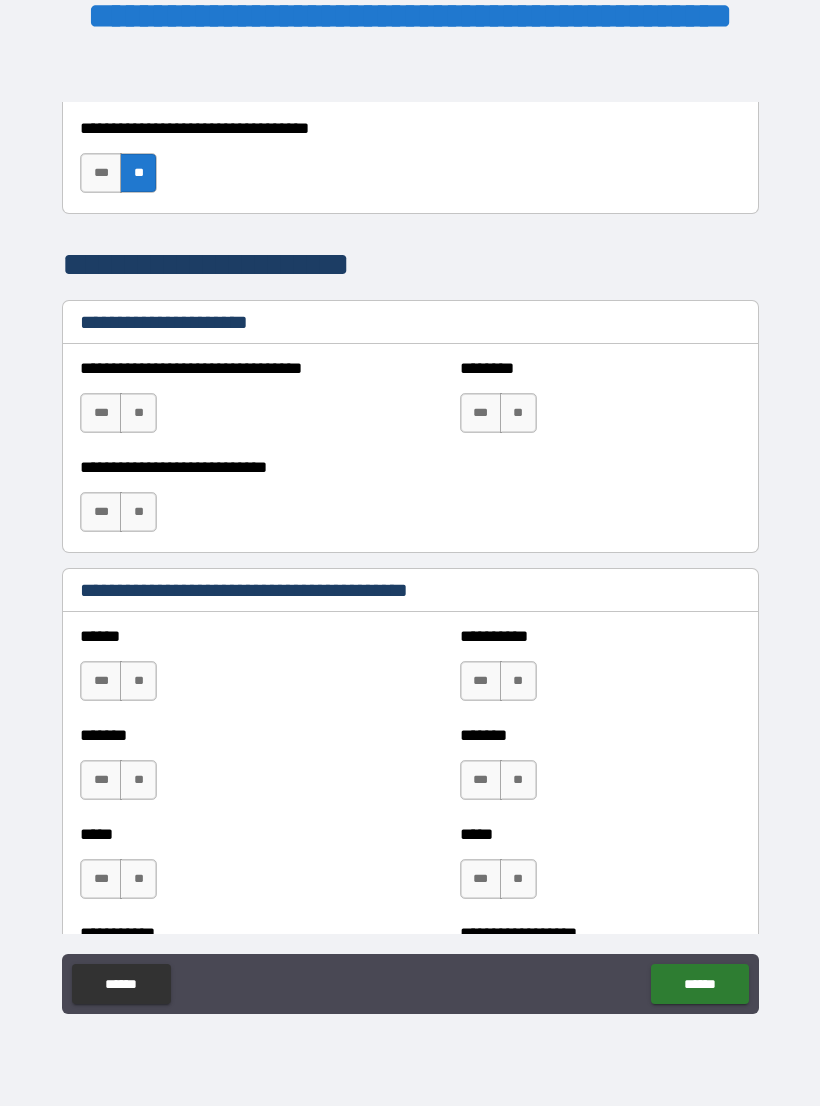 scroll, scrollTop: 1403, scrollLeft: 0, axis: vertical 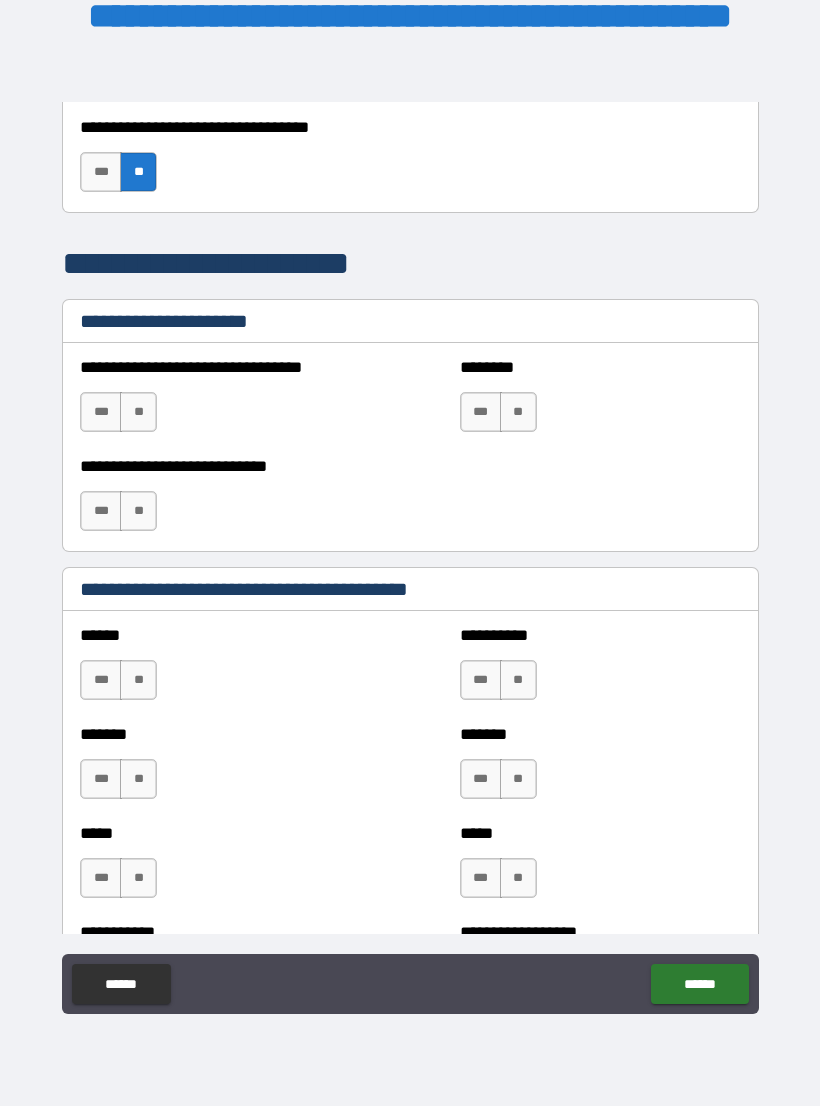 click on "**" at bounding box center [138, 680] 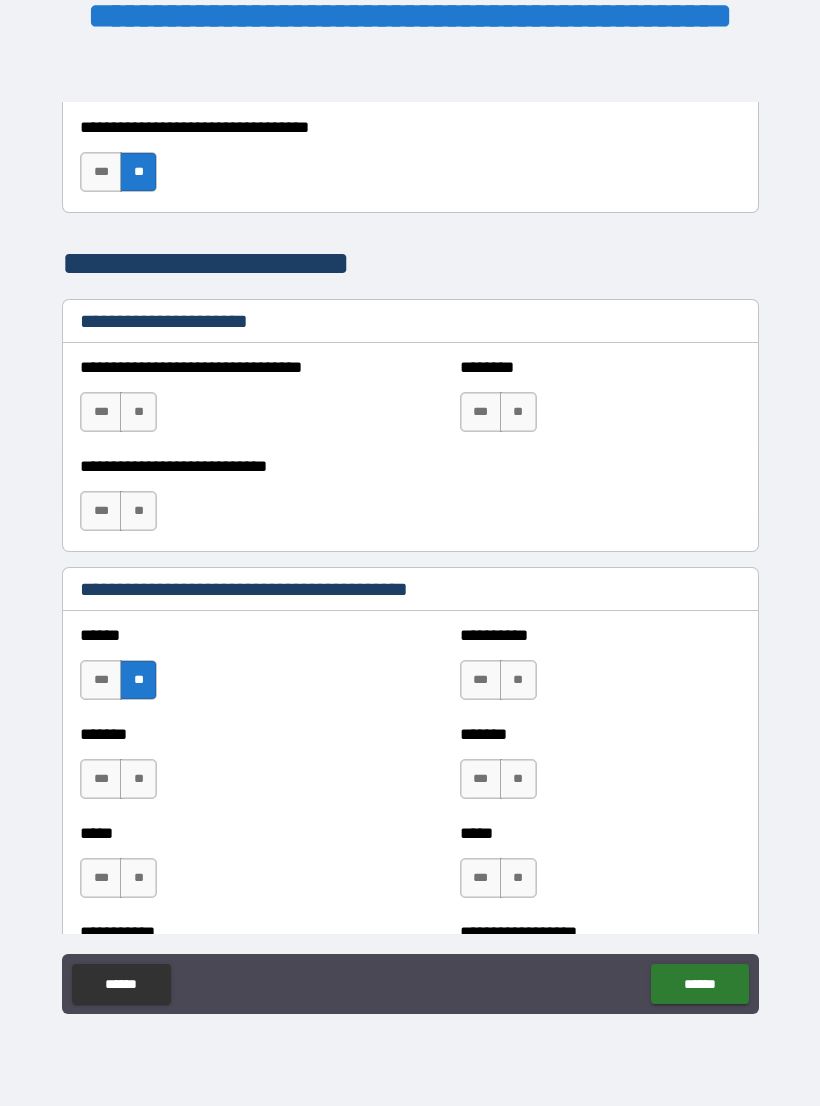 click on "**" at bounding box center (138, 779) 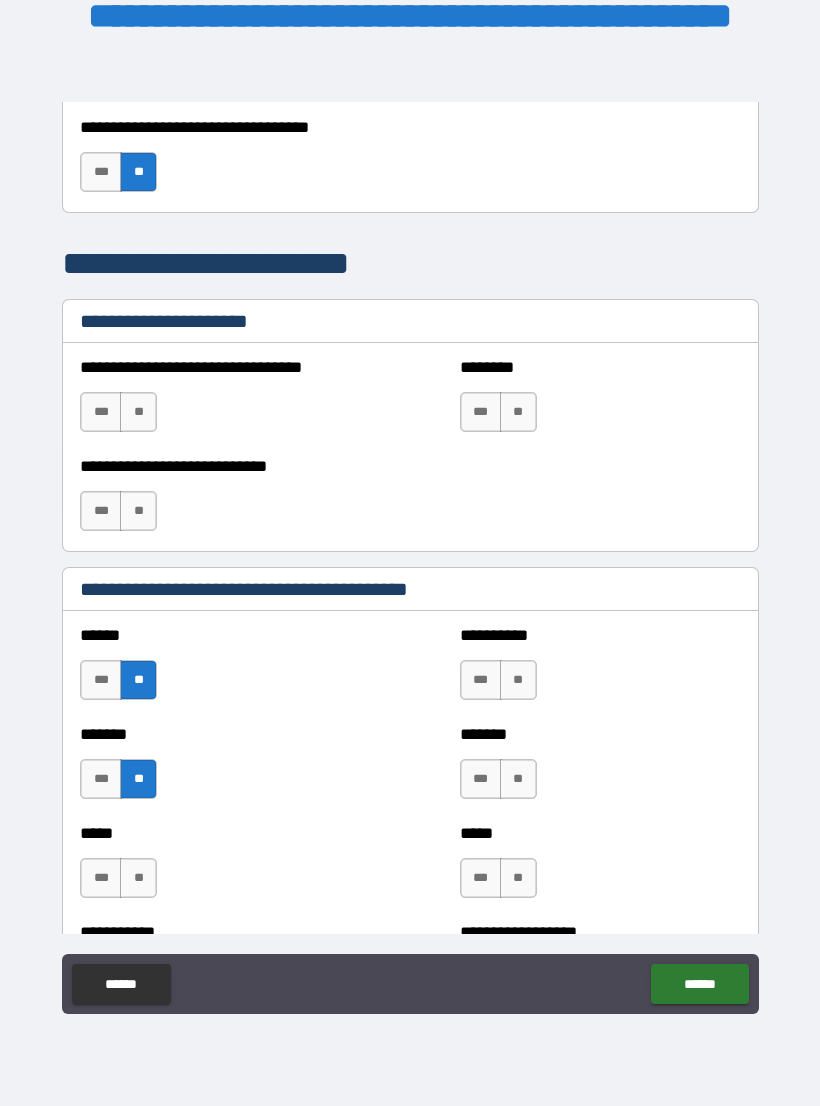 click on "**" at bounding box center [138, 878] 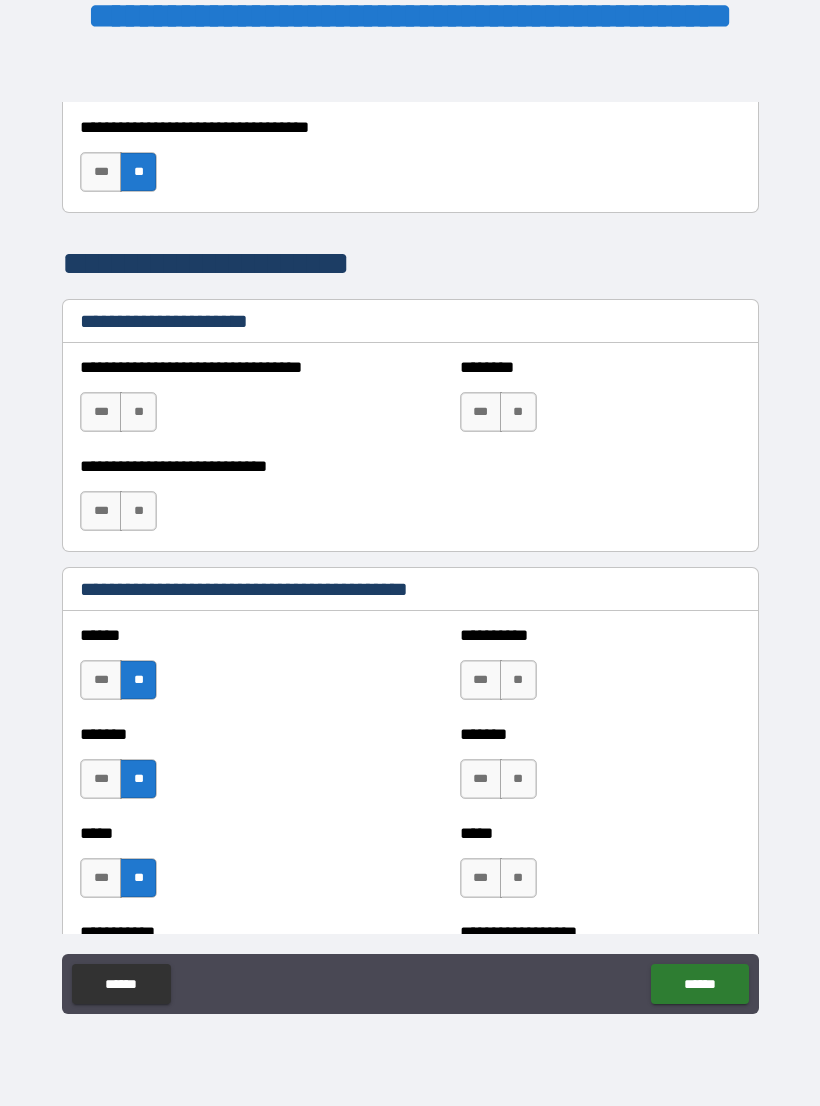 click on "**" at bounding box center (518, 680) 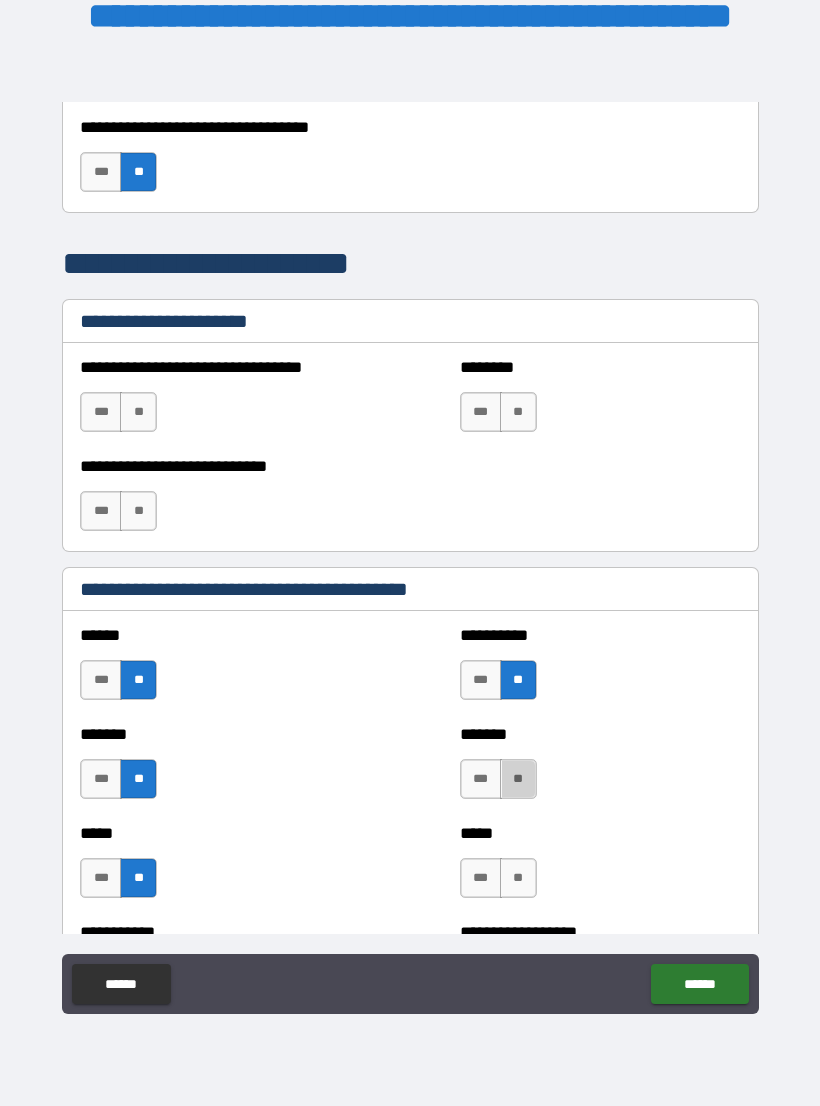 click on "**" at bounding box center (518, 779) 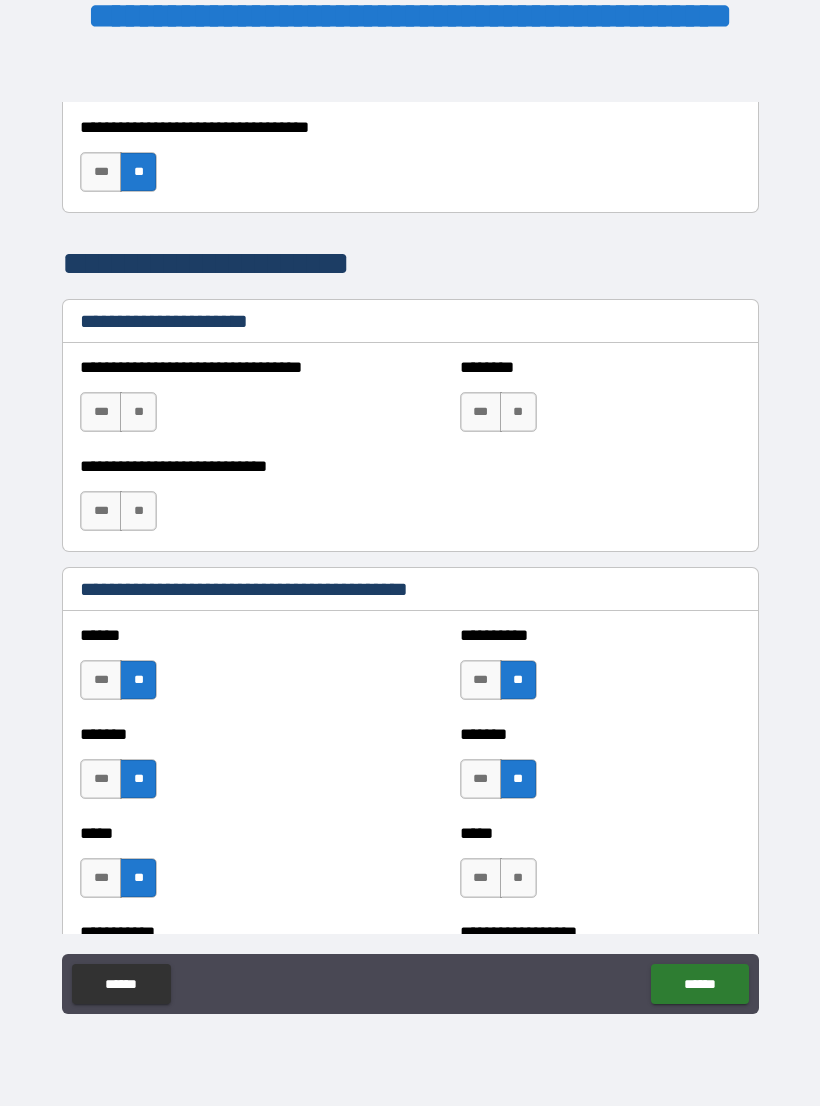 click on "**" at bounding box center (518, 878) 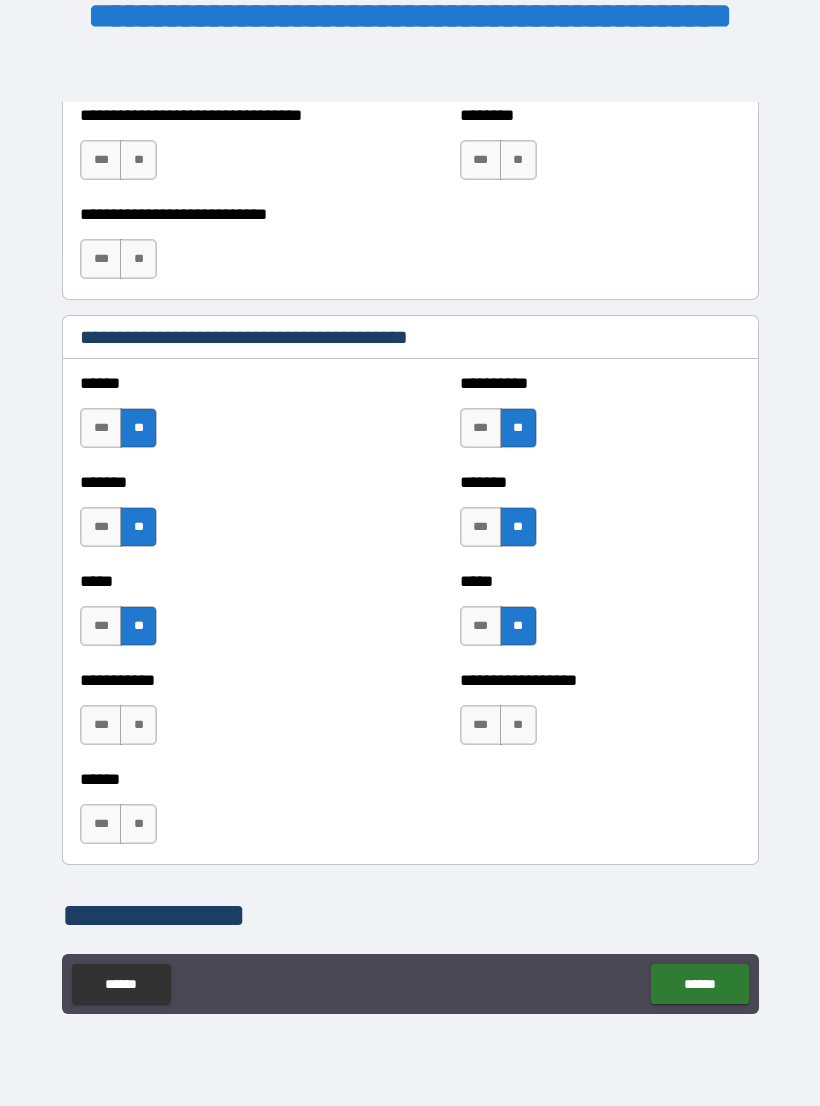scroll, scrollTop: 1658, scrollLeft: 0, axis: vertical 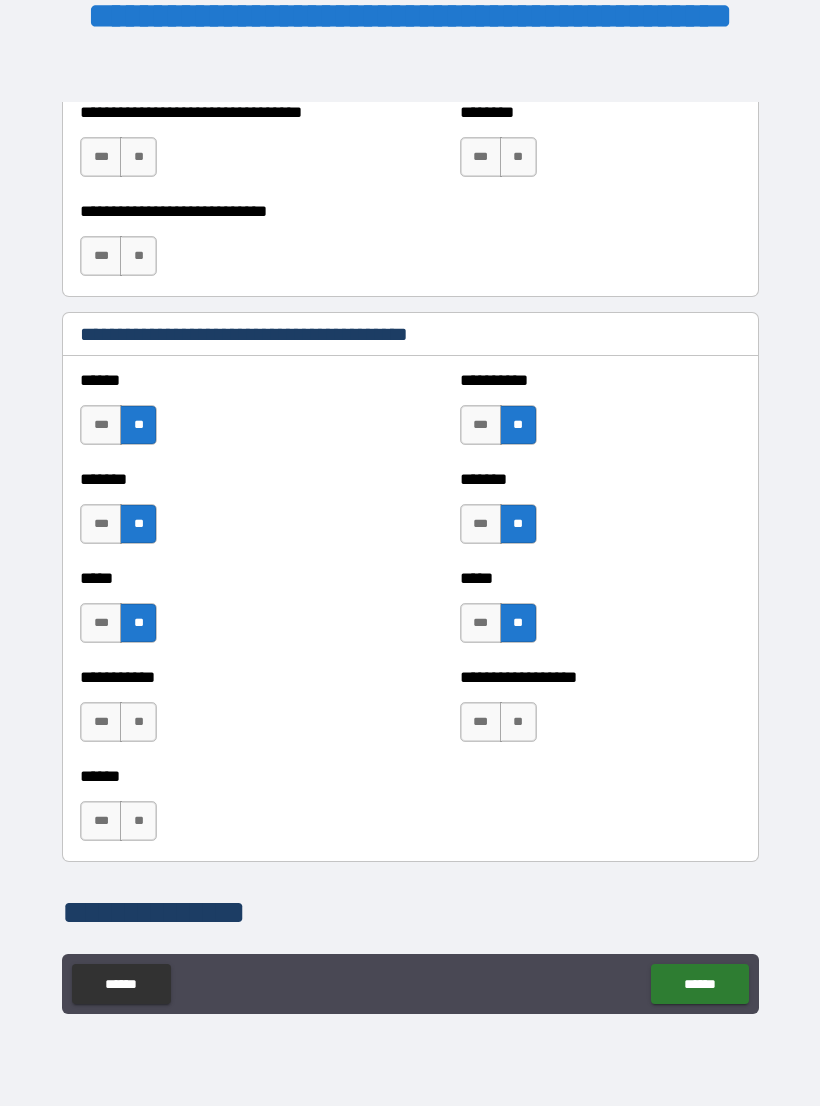 click on "**" at bounding box center [138, 722] 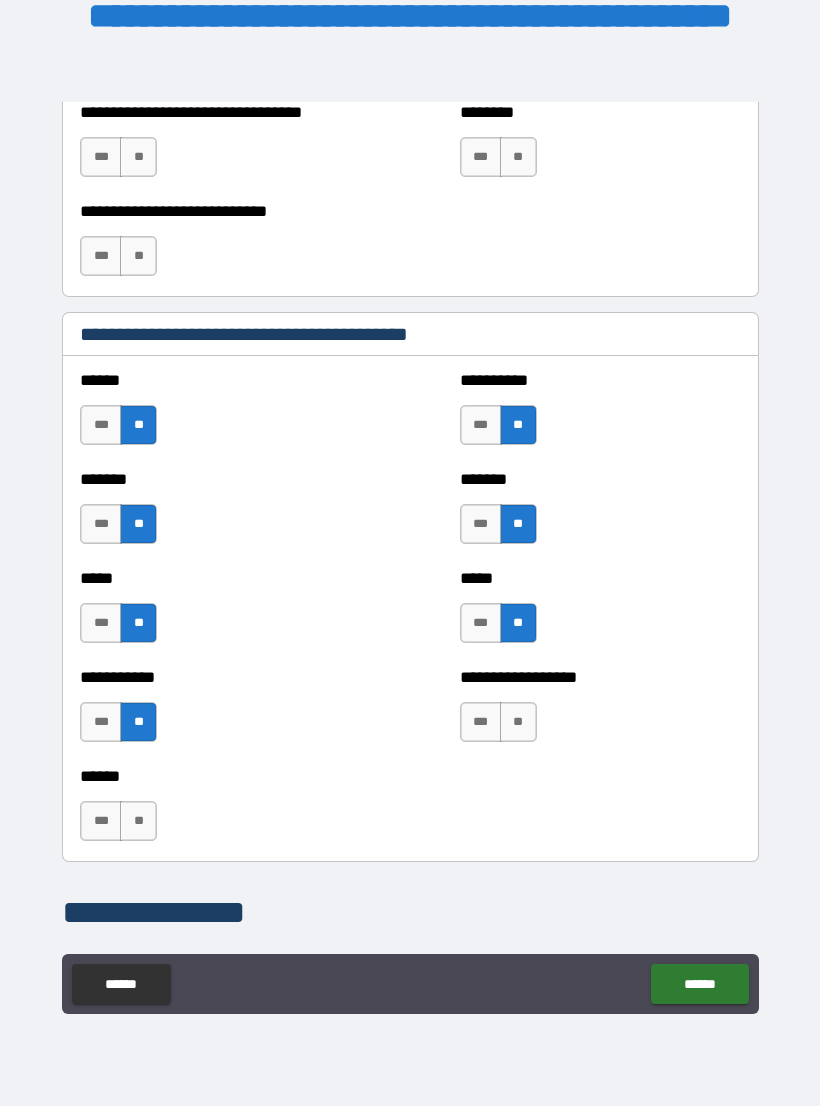 click on "**" at bounding box center (518, 722) 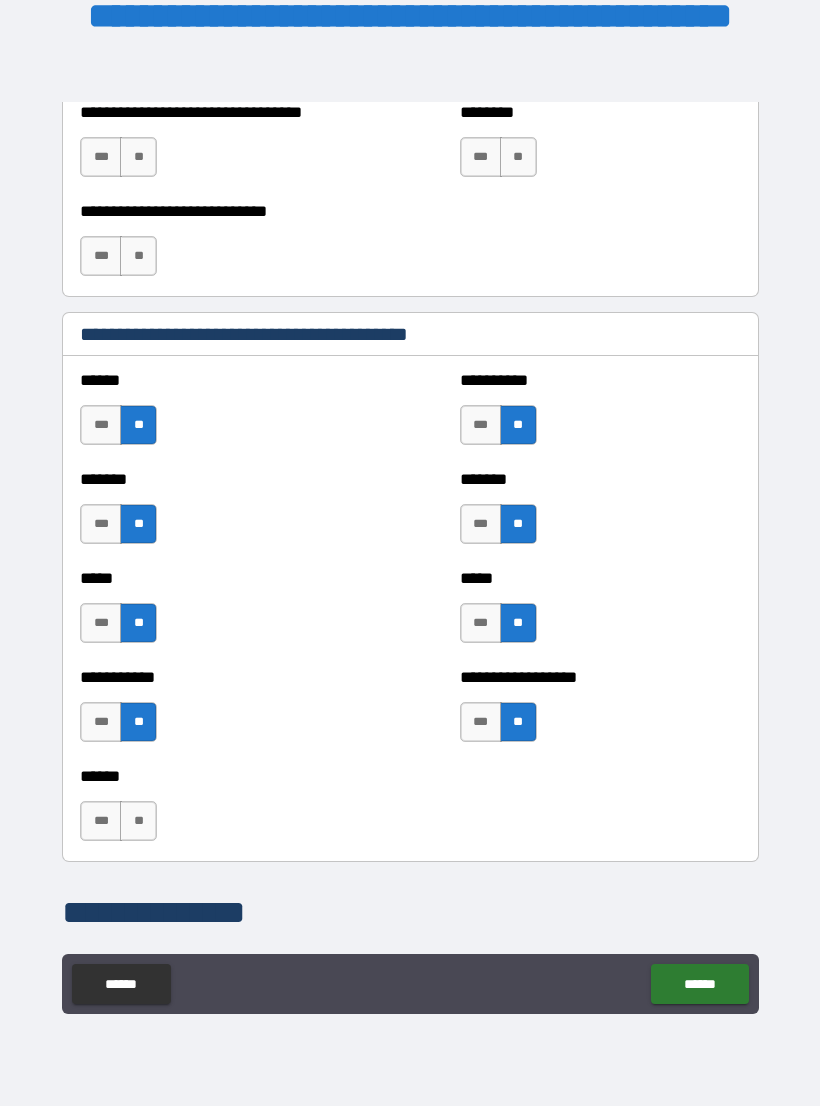 click on "**" at bounding box center (138, 821) 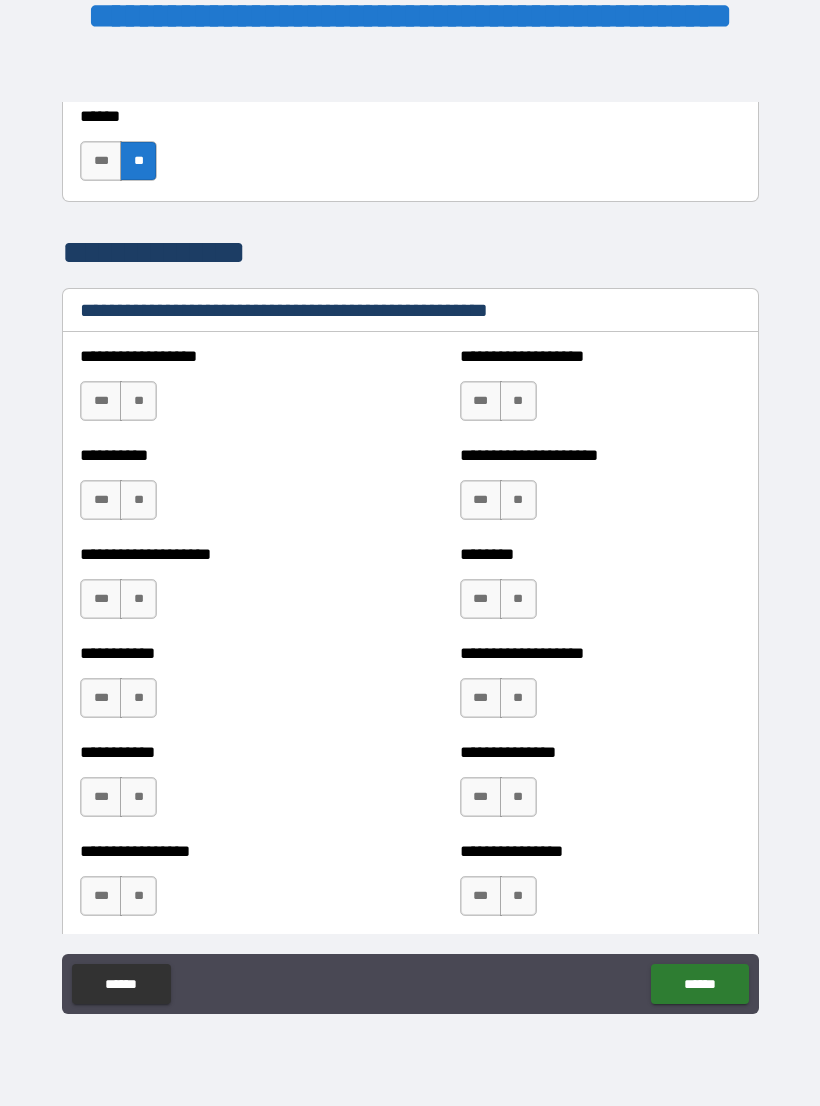 scroll, scrollTop: 2326, scrollLeft: 0, axis: vertical 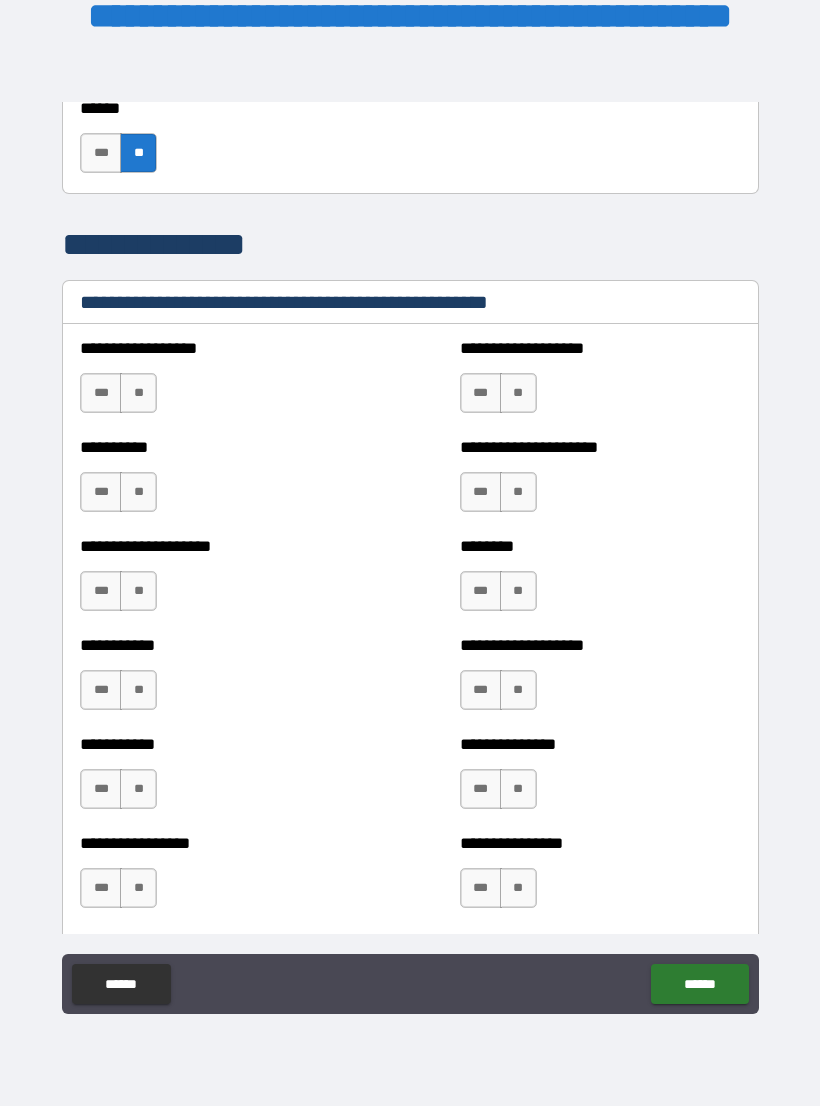 click on "**" at bounding box center [138, 393] 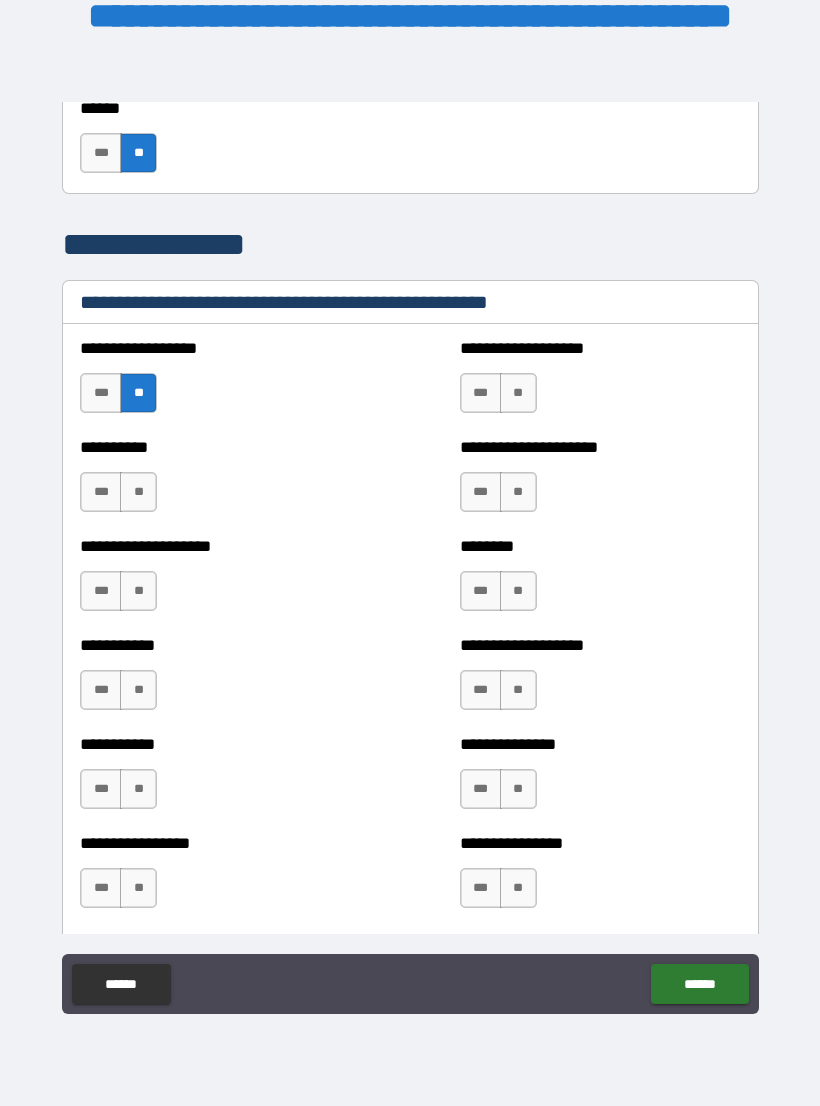 click on "**" at bounding box center (138, 492) 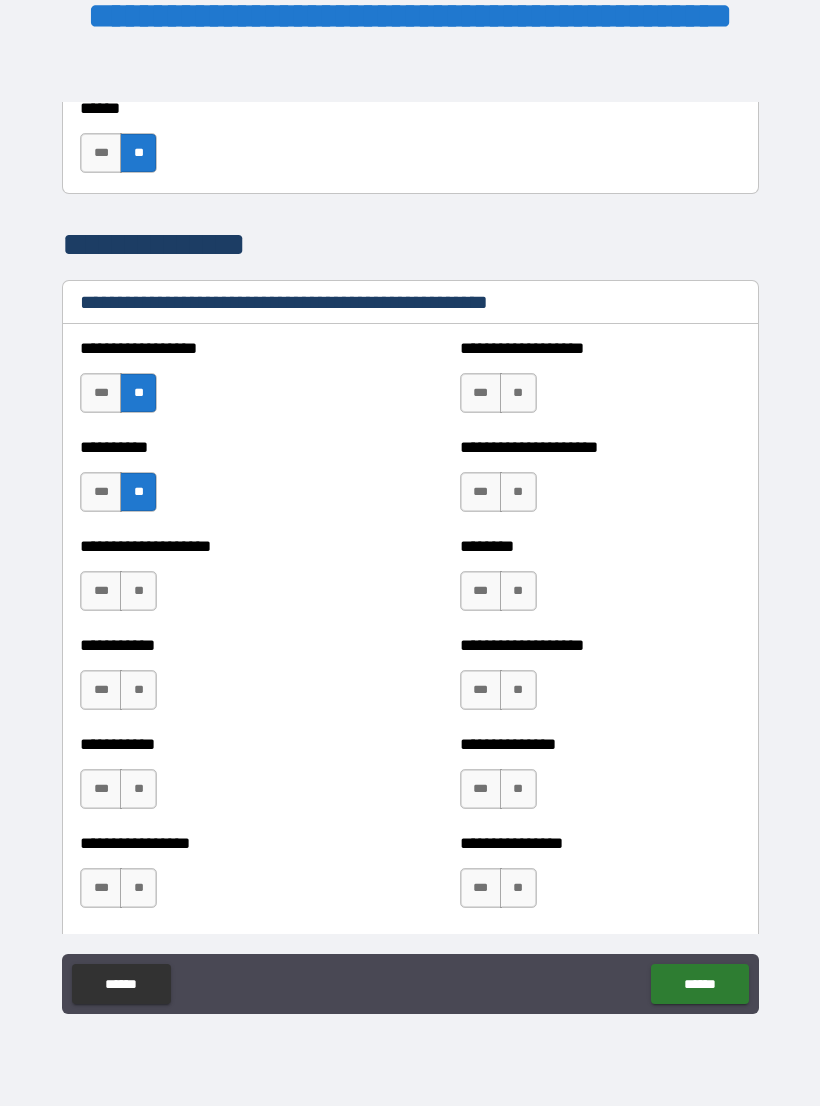 click on "**" at bounding box center (518, 393) 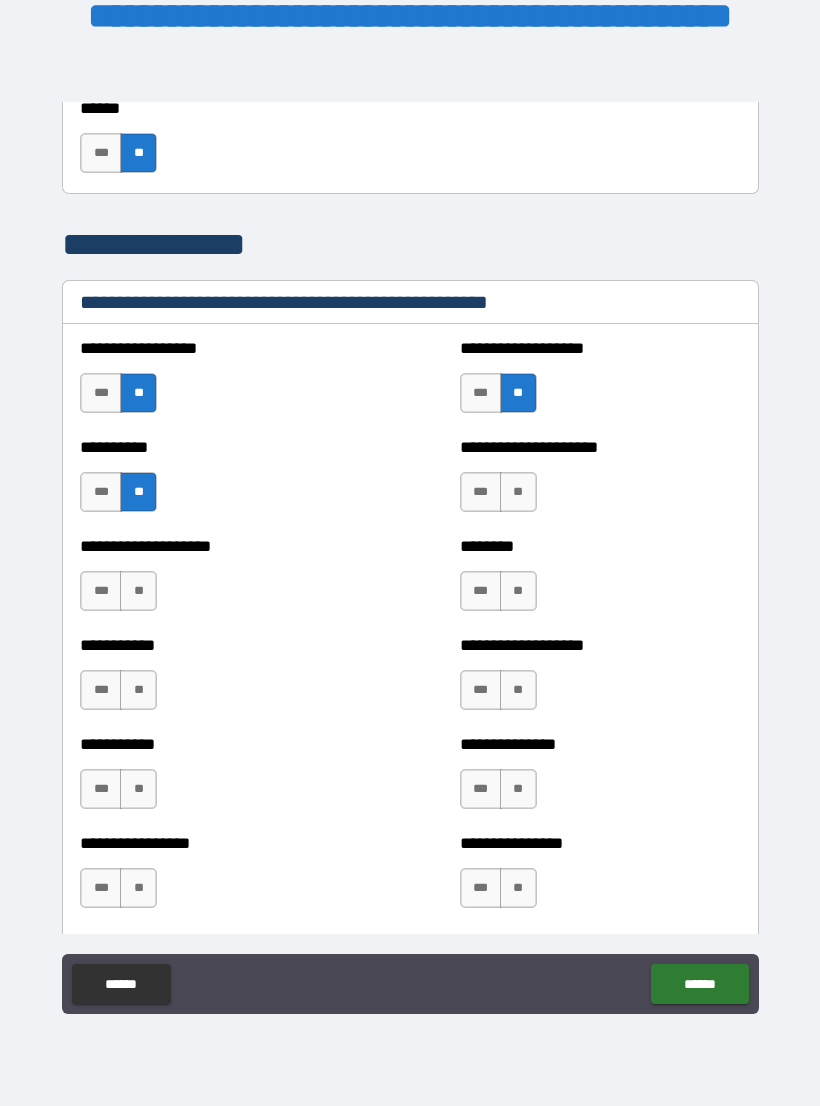 click on "**" at bounding box center (518, 492) 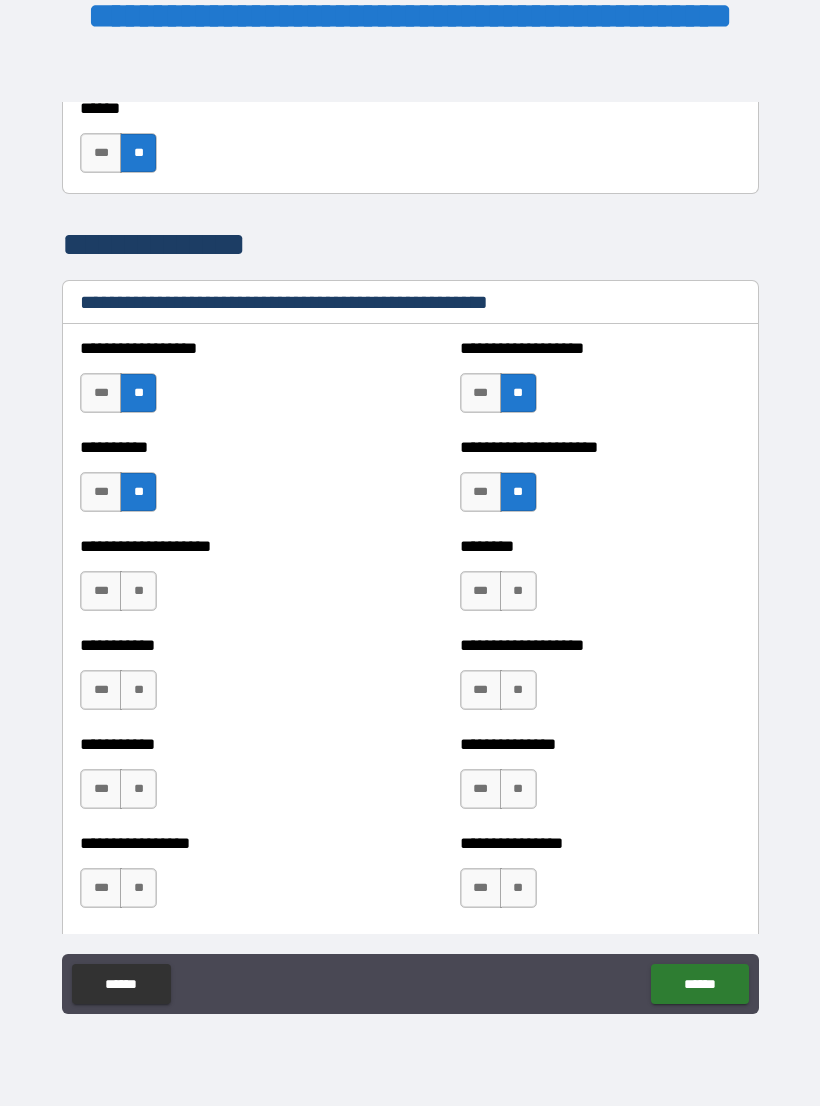 click on "**" at bounding box center (138, 591) 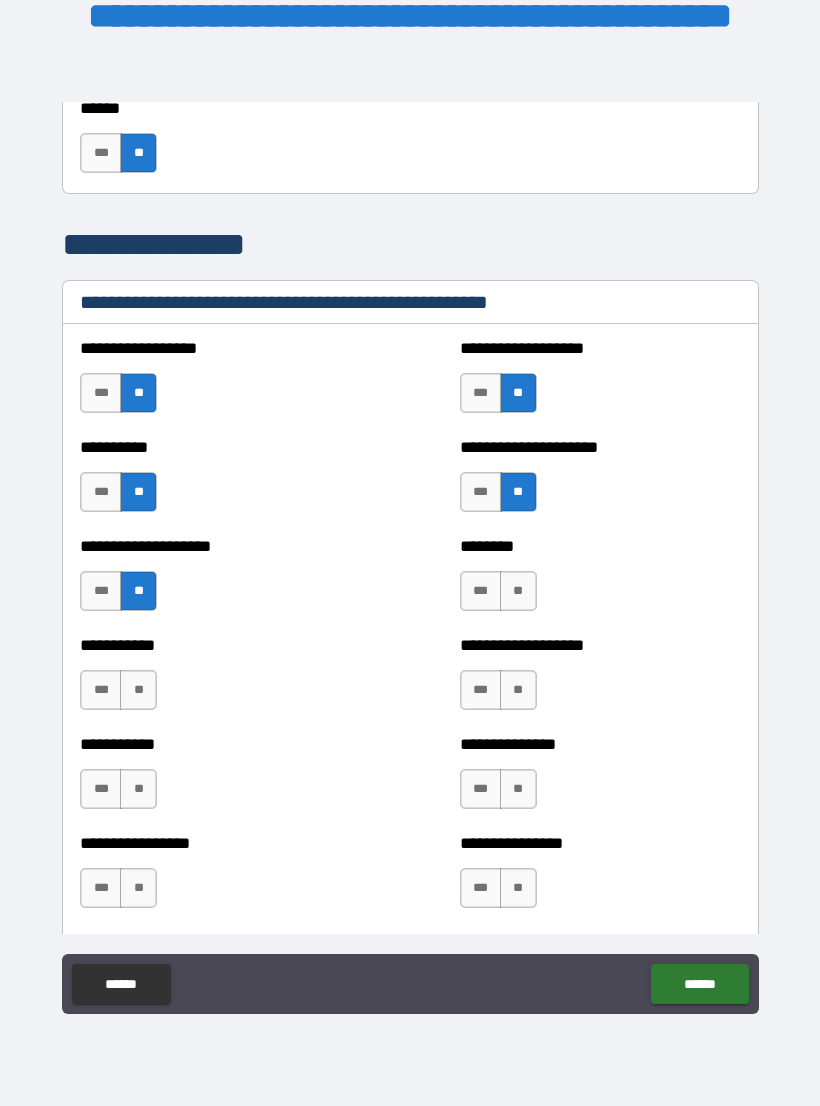 click on "**" at bounding box center (518, 591) 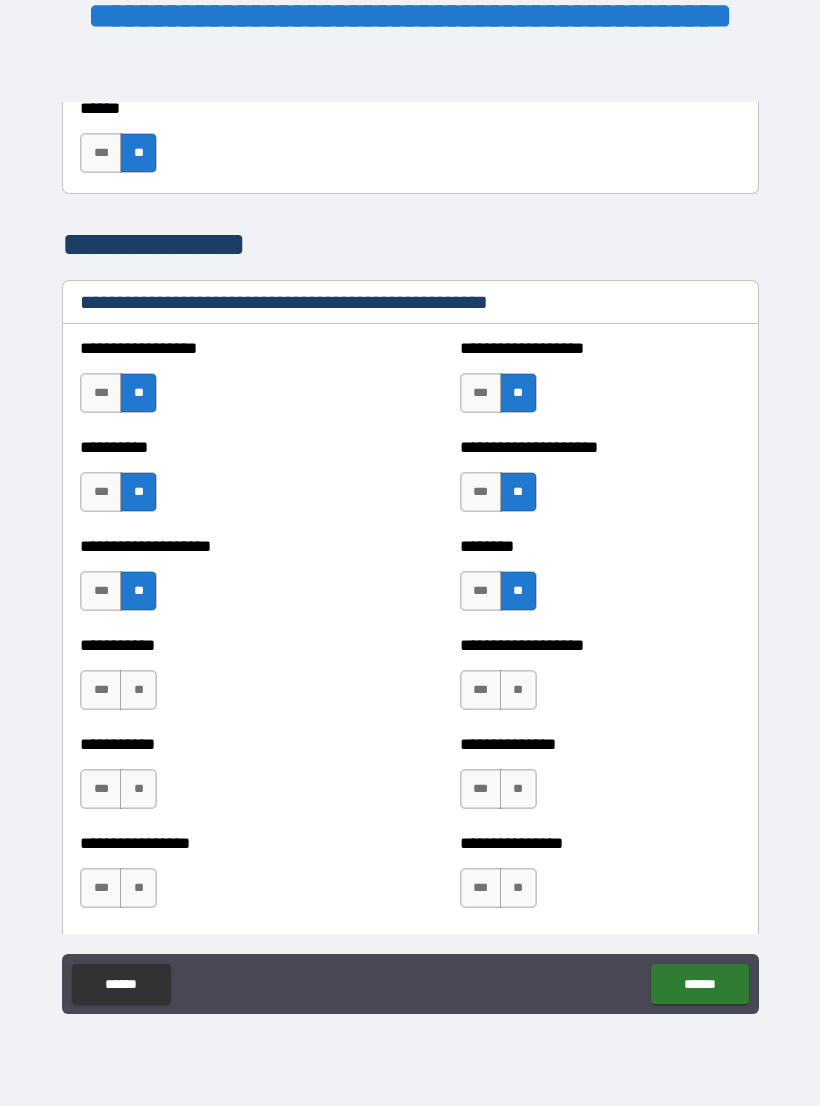 click on "**" at bounding box center [138, 690] 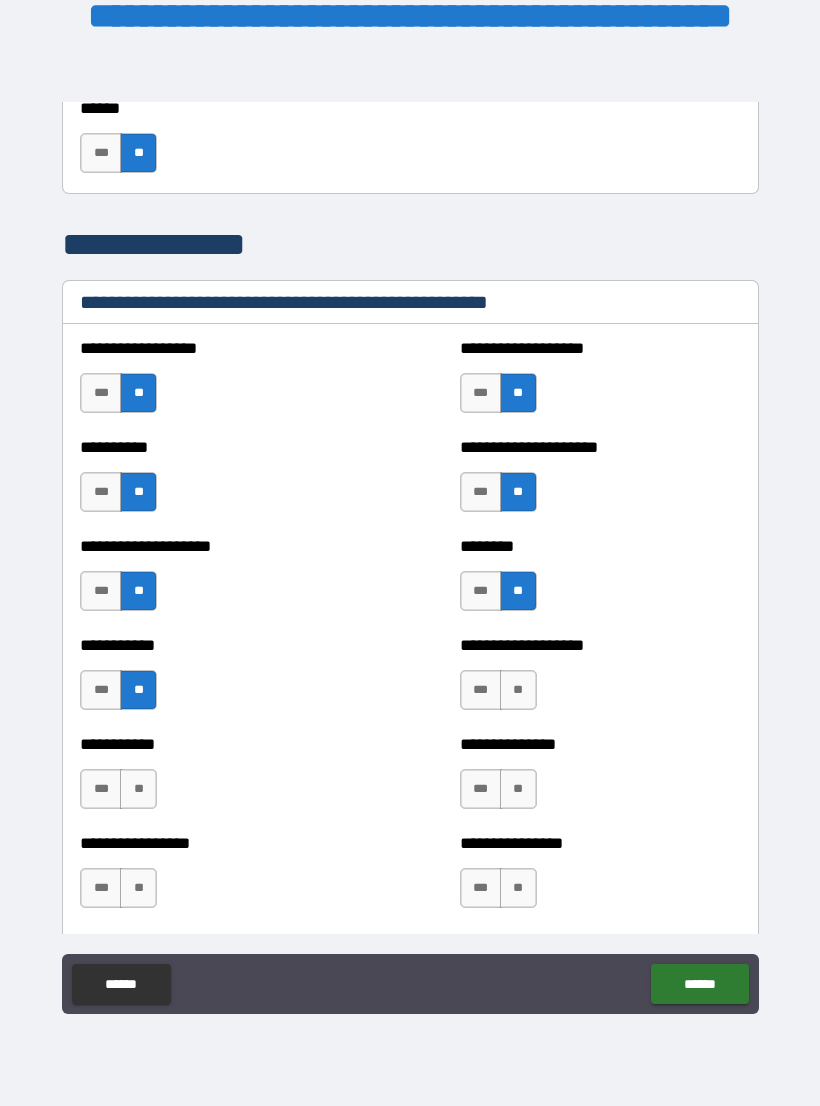 click on "**" at bounding box center [518, 690] 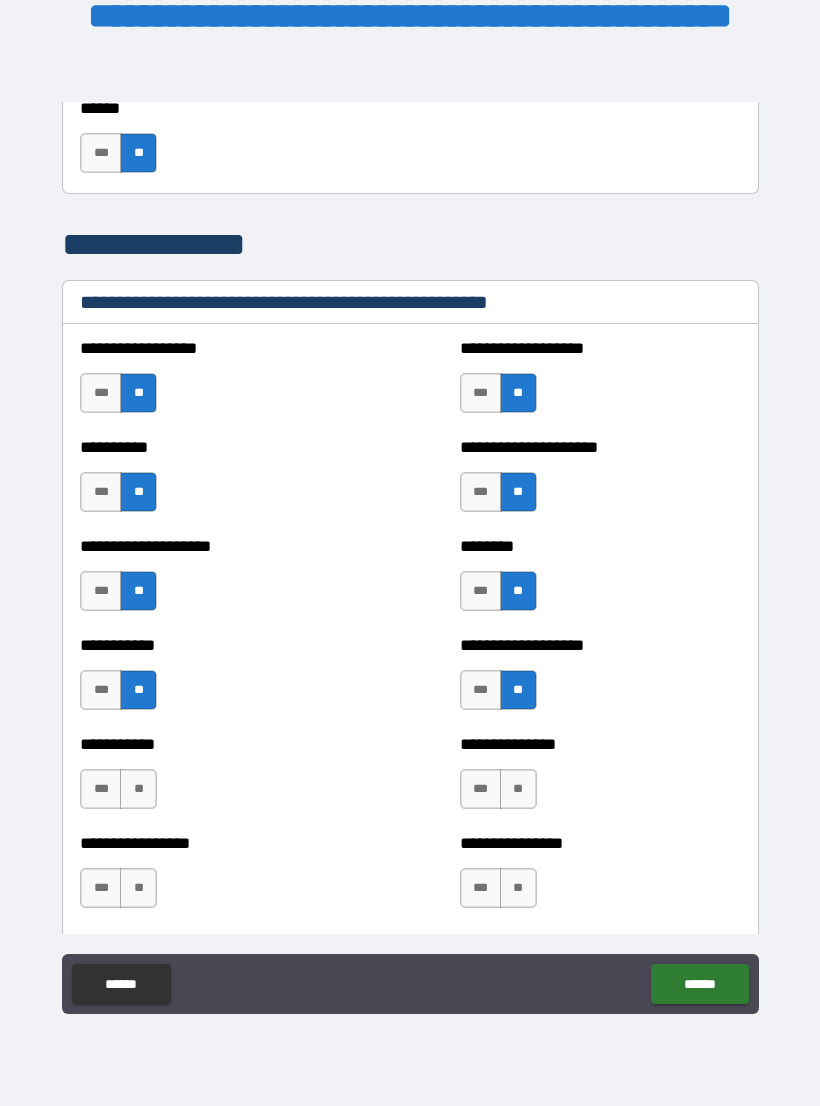 click on "**" at bounding box center (138, 789) 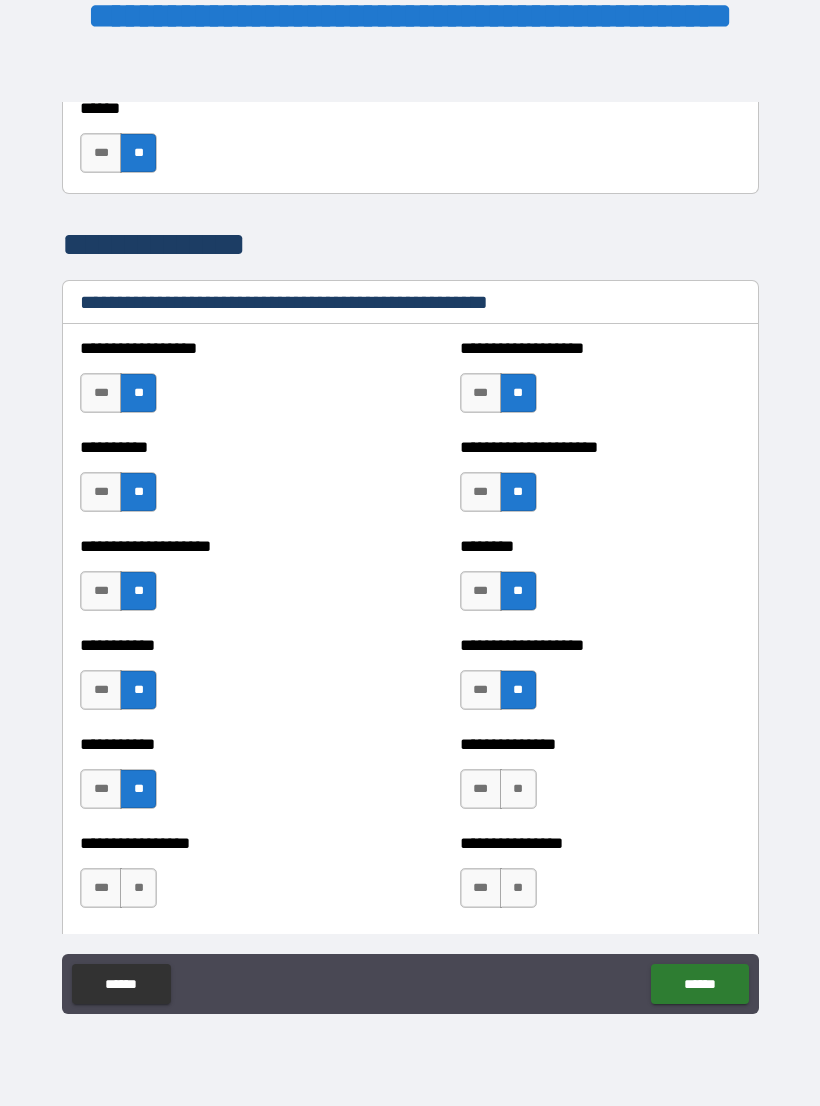 click on "**" at bounding box center (518, 789) 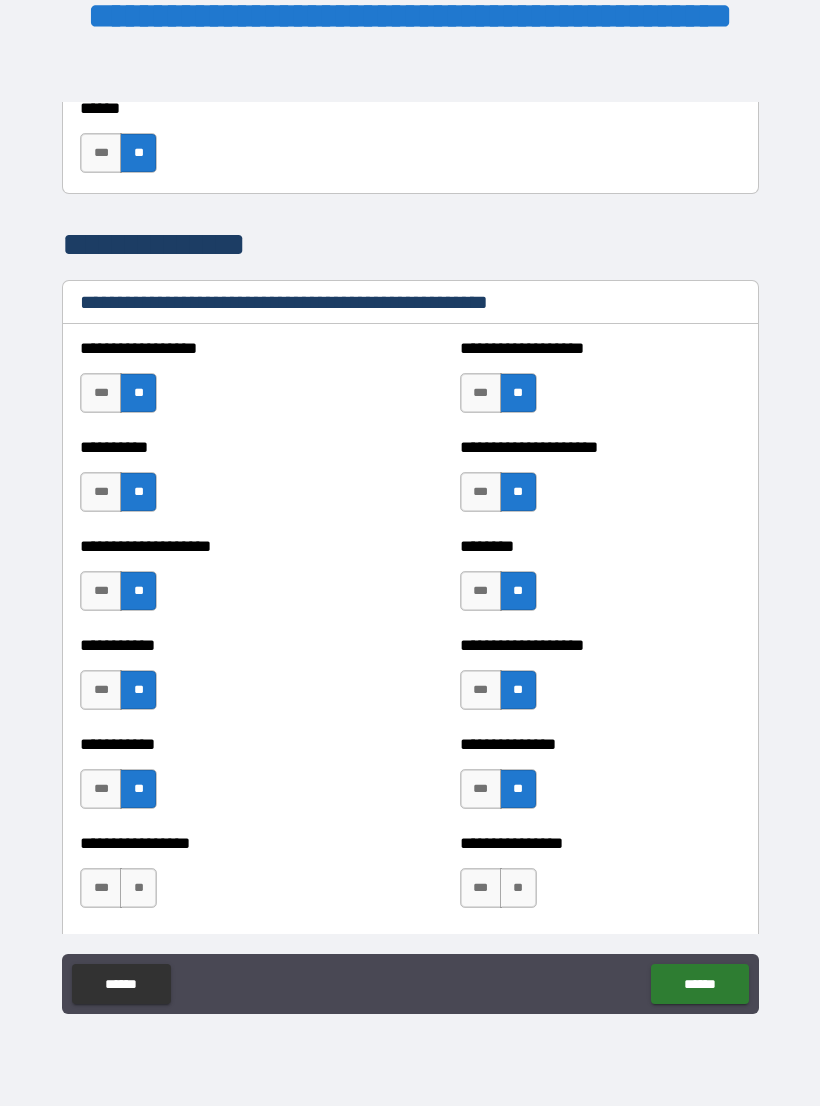 click on "**" at bounding box center (138, 888) 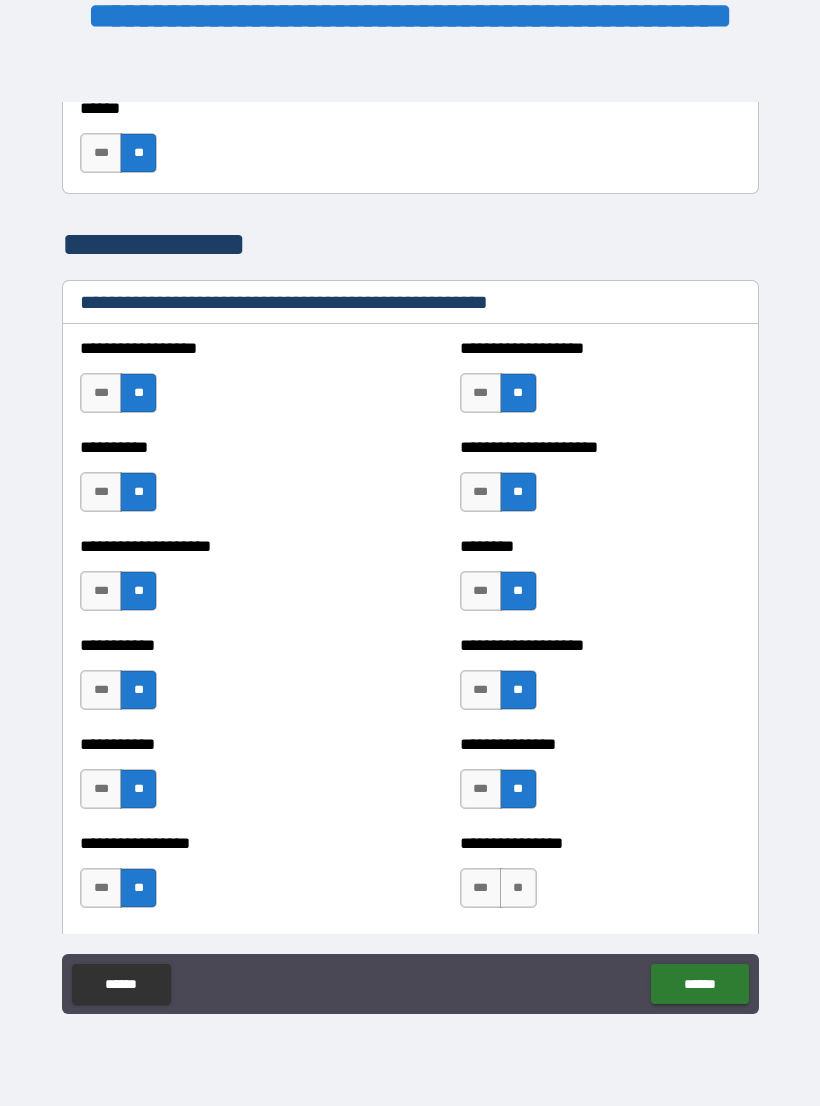 click on "**" at bounding box center (518, 888) 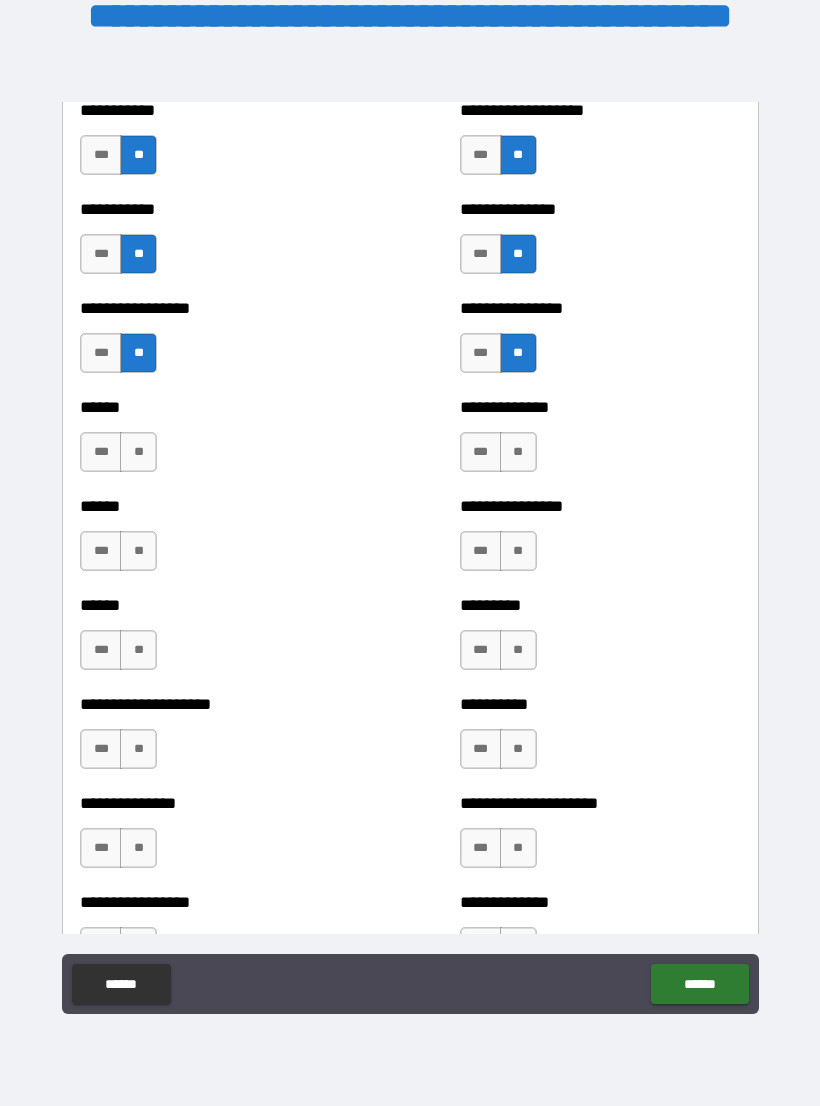scroll, scrollTop: 2862, scrollLeft: 0, axis: vertical 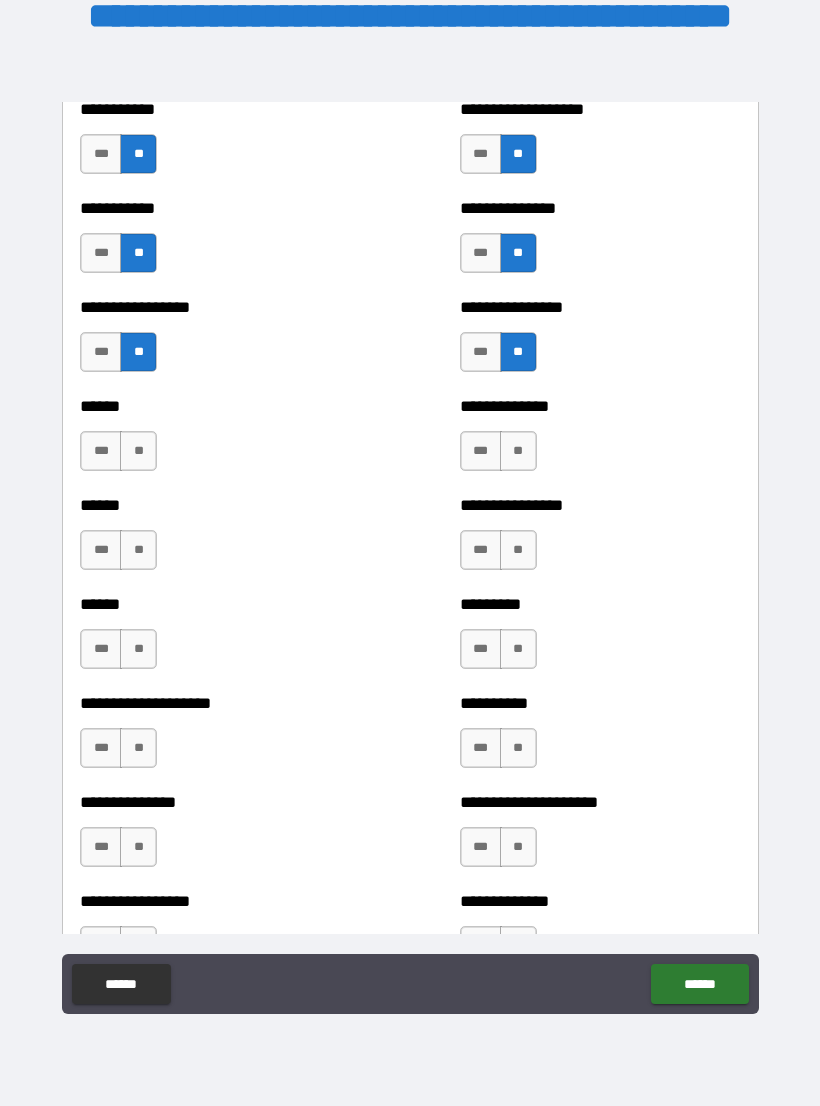 click on "**" at bounding box center [138, 451] 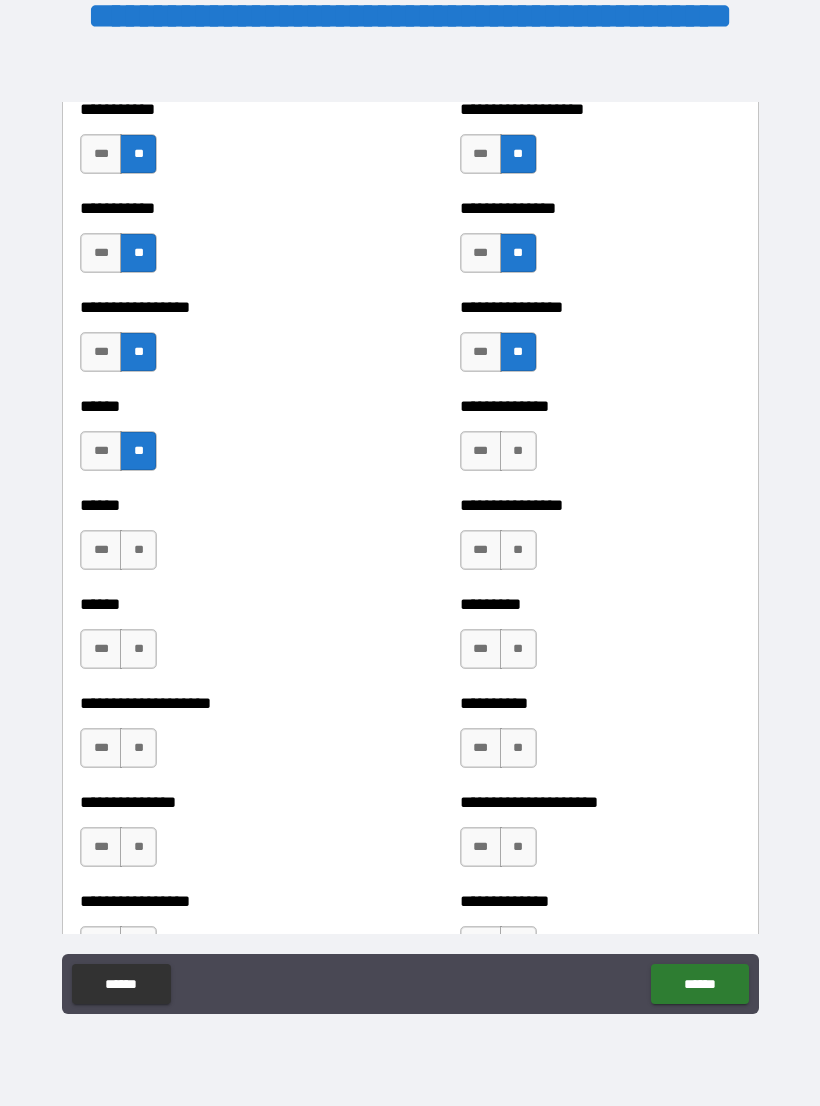 click on "**" at bounding box center [138, 550] 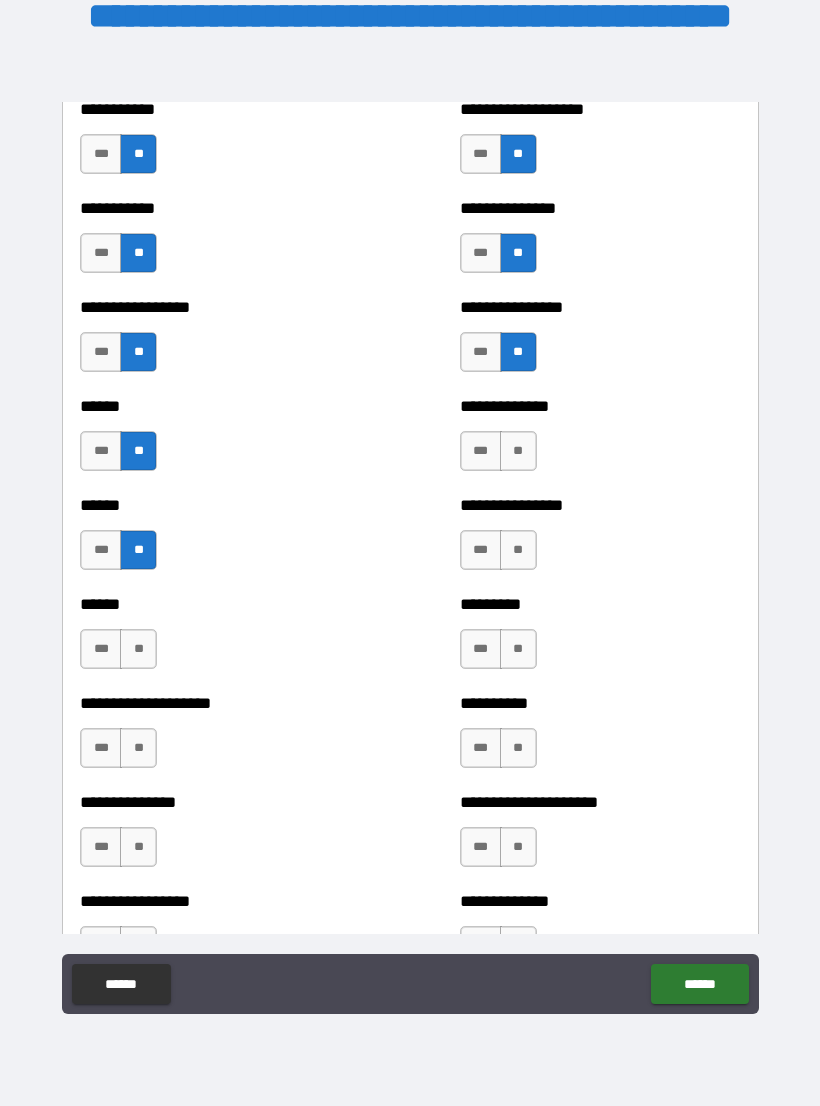 click on "**" at bounding box center [138, 649] 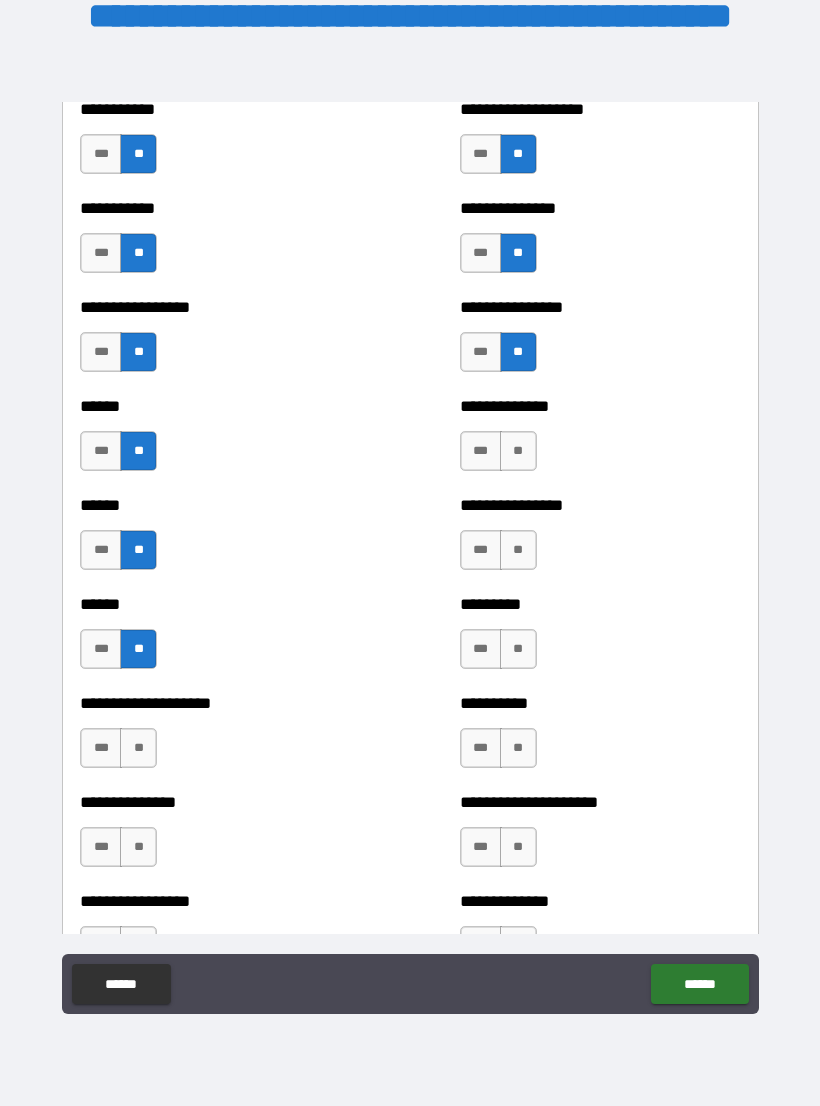click on "***" at bounding box center (101, 748) 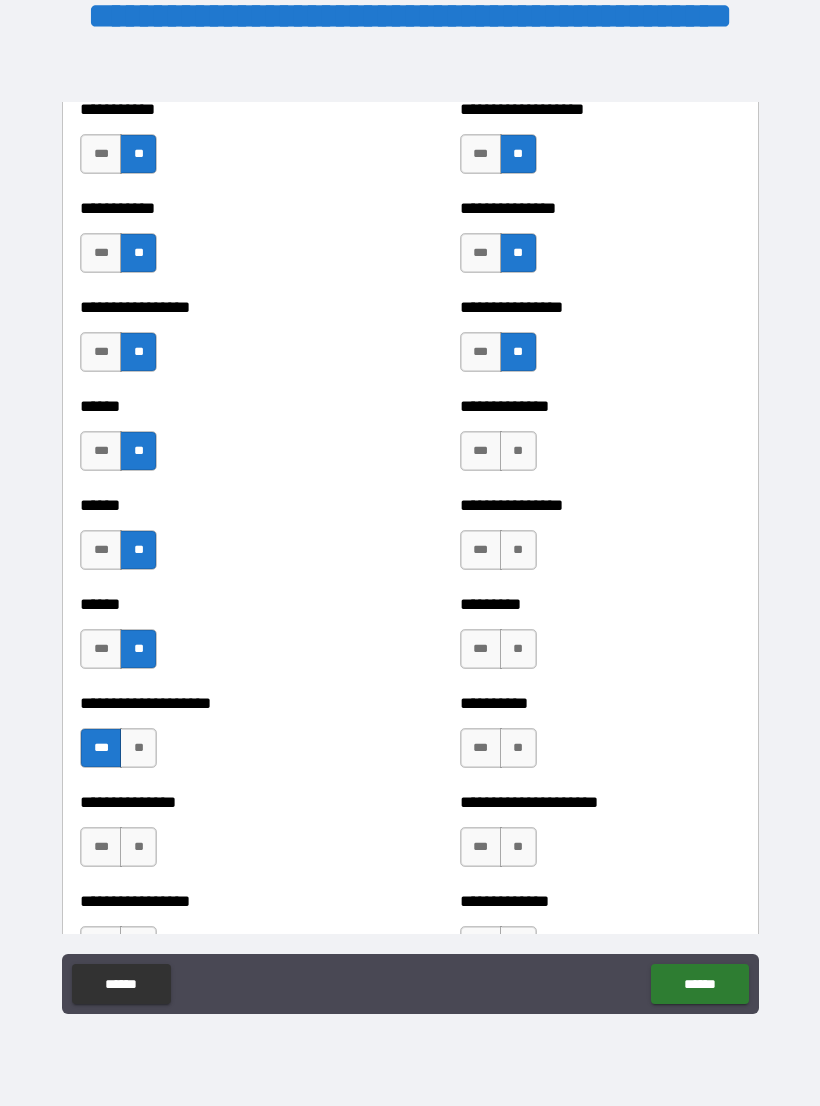 click on "**" at bounding box center (138, 748) 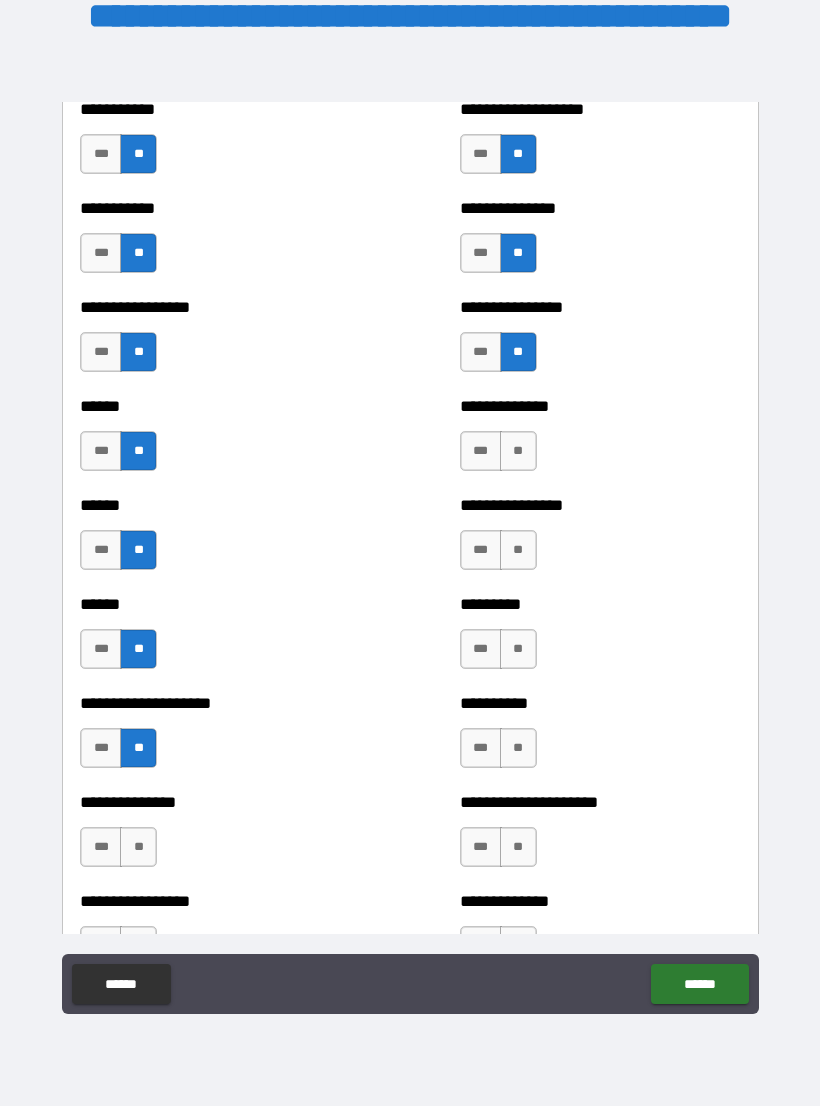 click on "*** **" at bounding box center [118, 748] 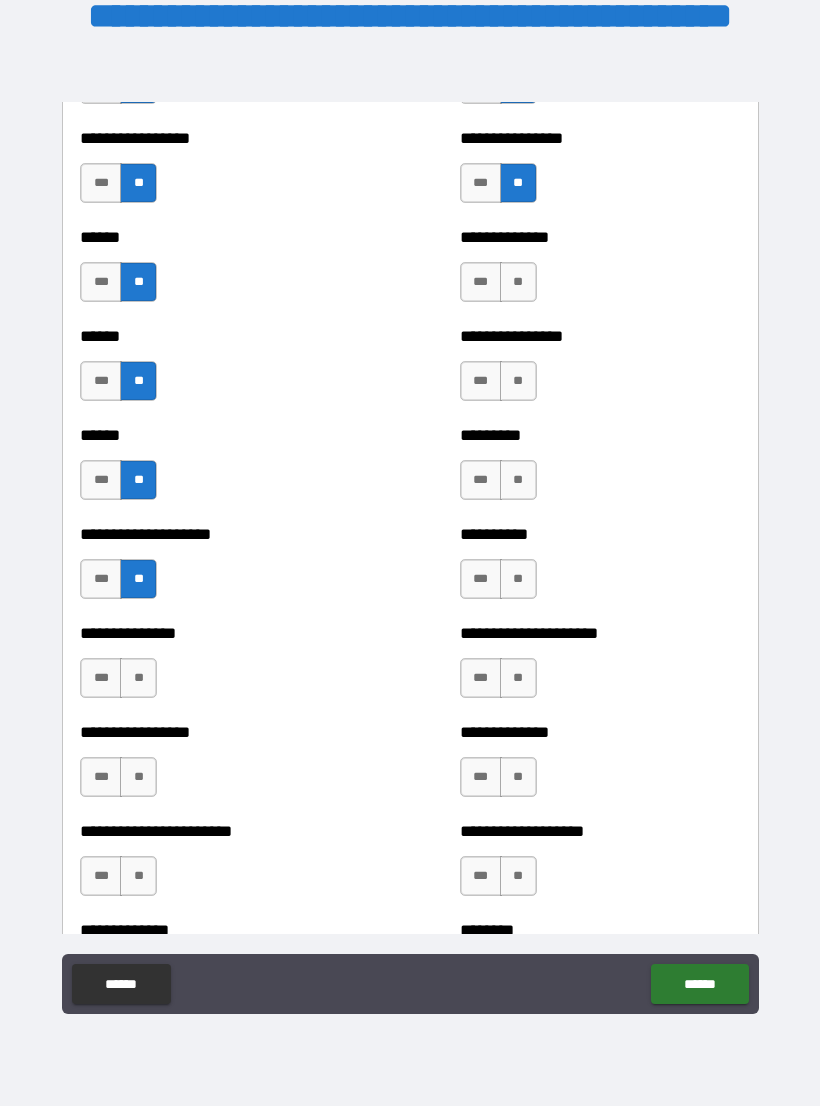 scroll, scrollTop: 3064, scrollLeft: 0, axis: vertical 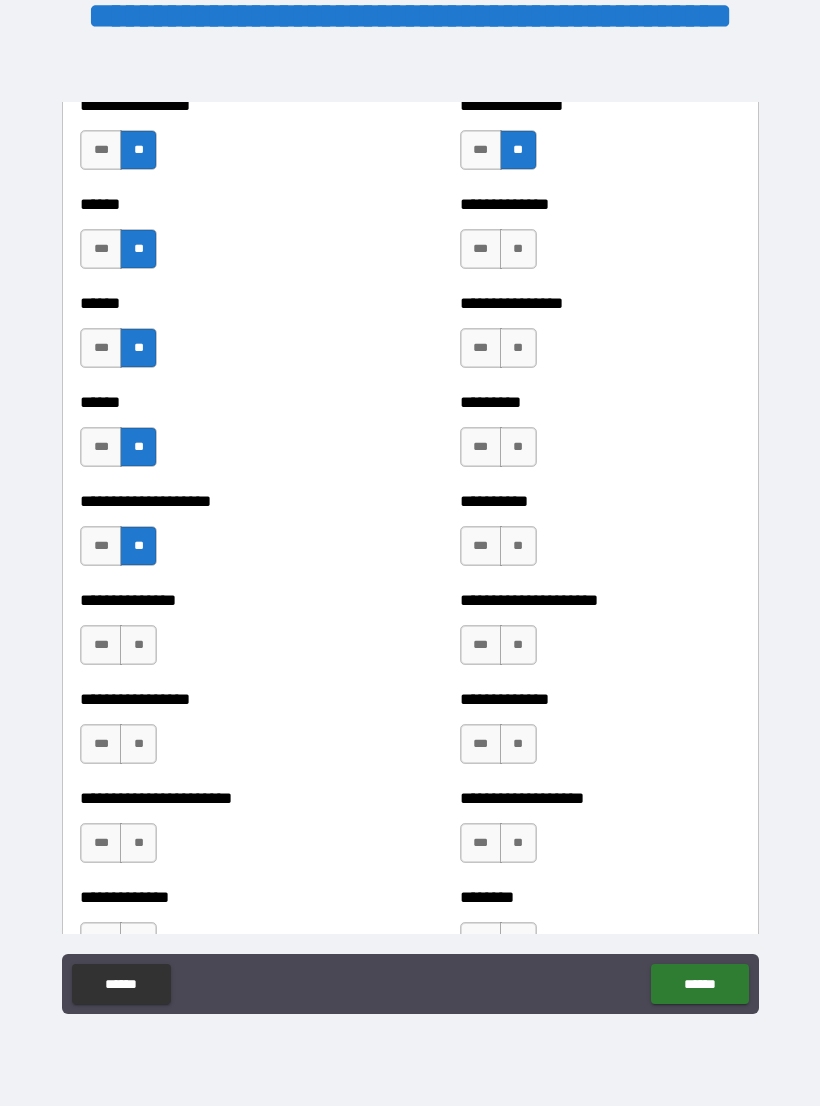 click on "**" at bounding box center [138, 645] 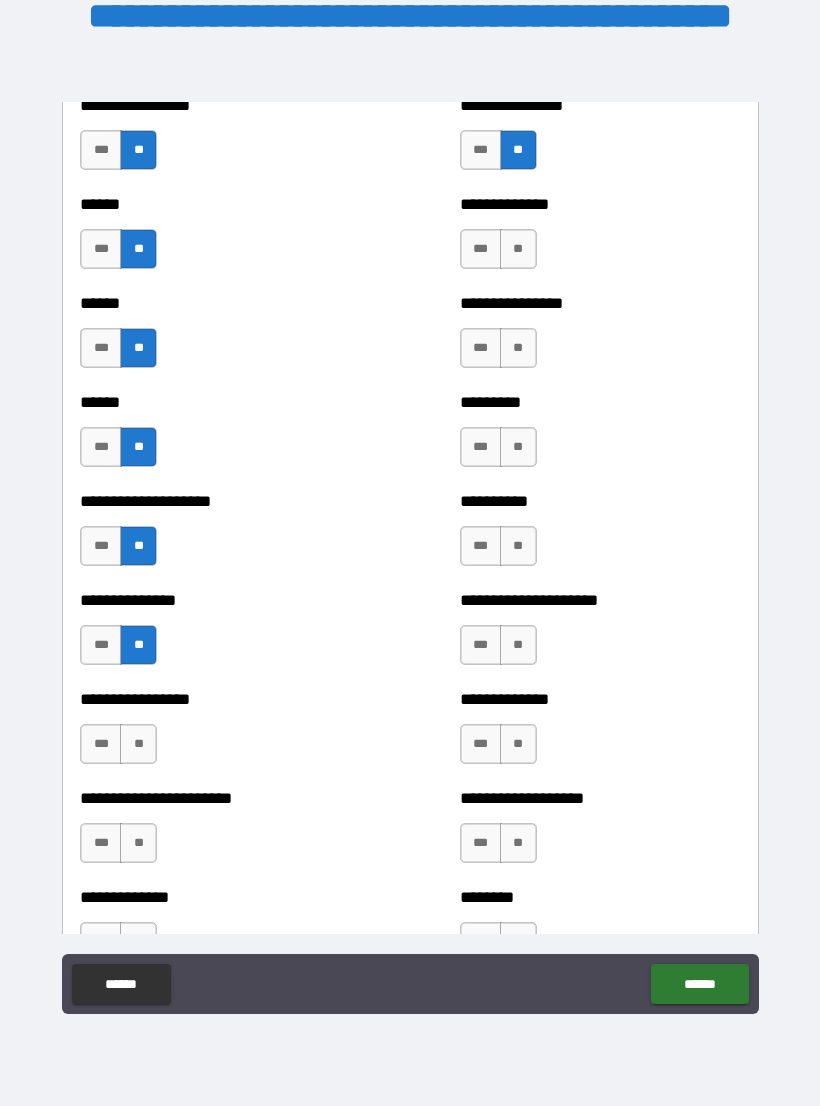 click on "***" at bounding box center (101, 744) 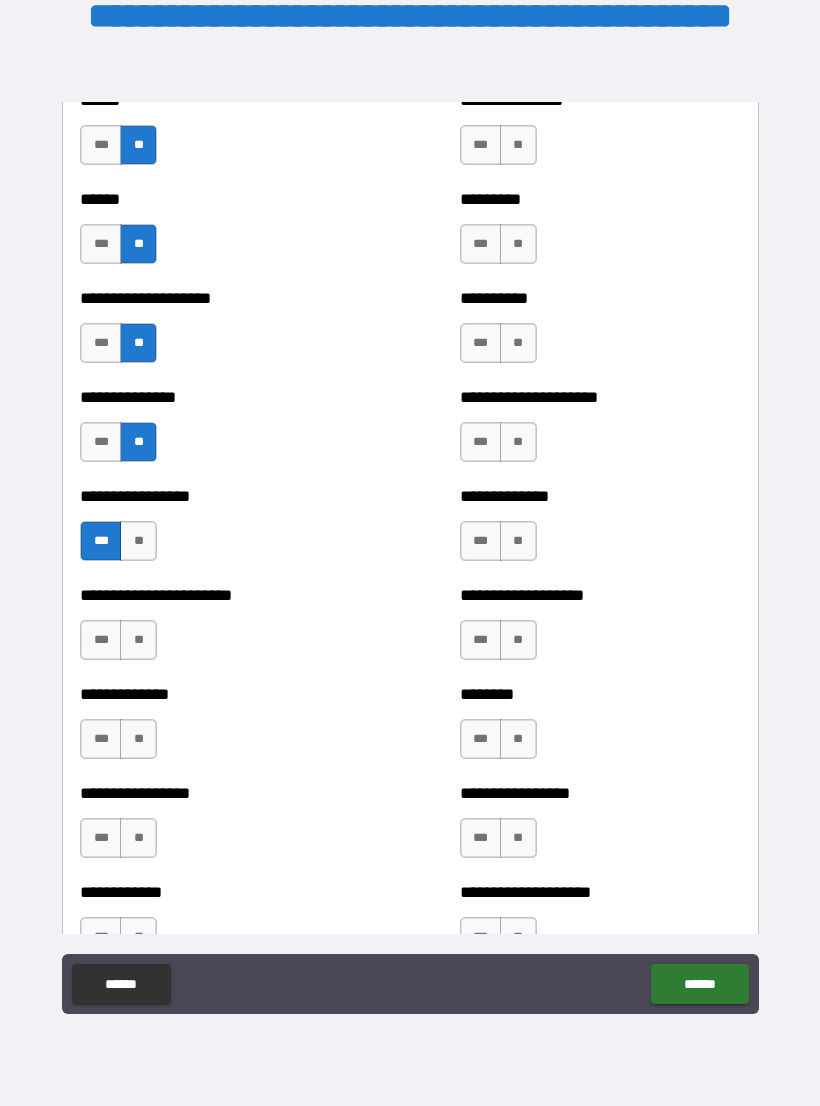scroll, scrollTop: 3265, scrollLeft: 0, axis: vertical 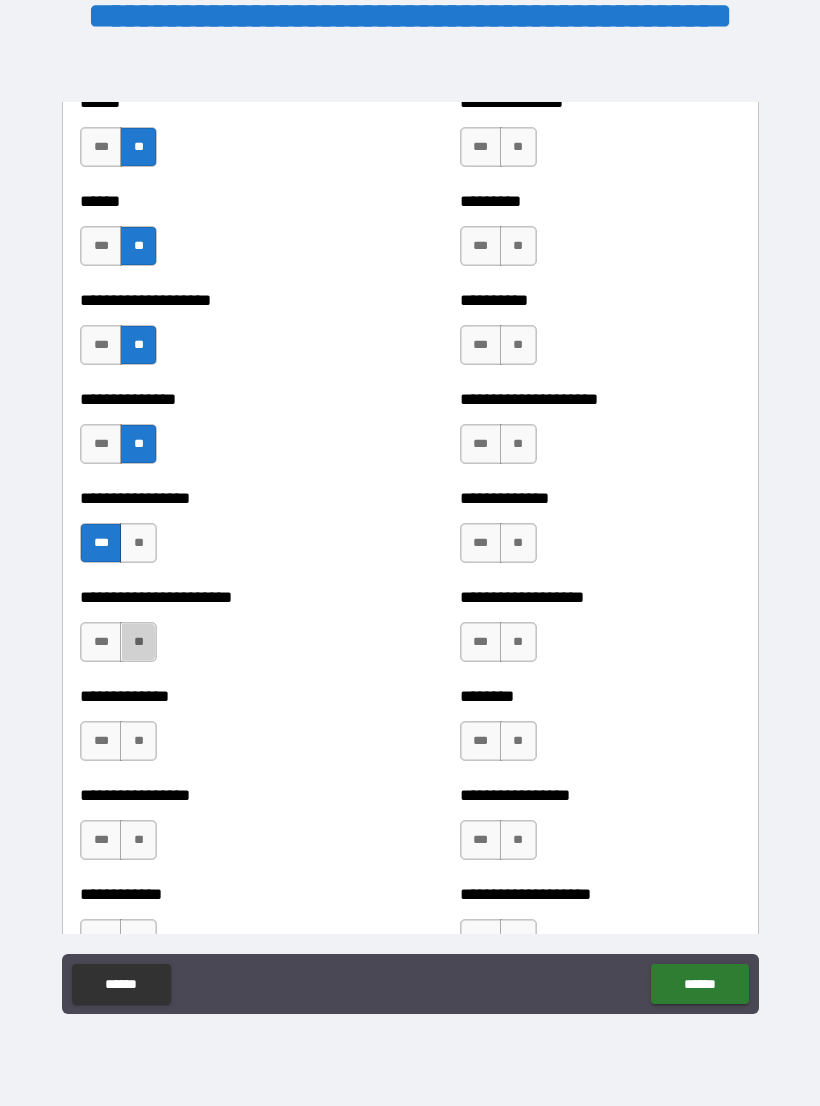 click on "**" at bounding box center (138, 642) 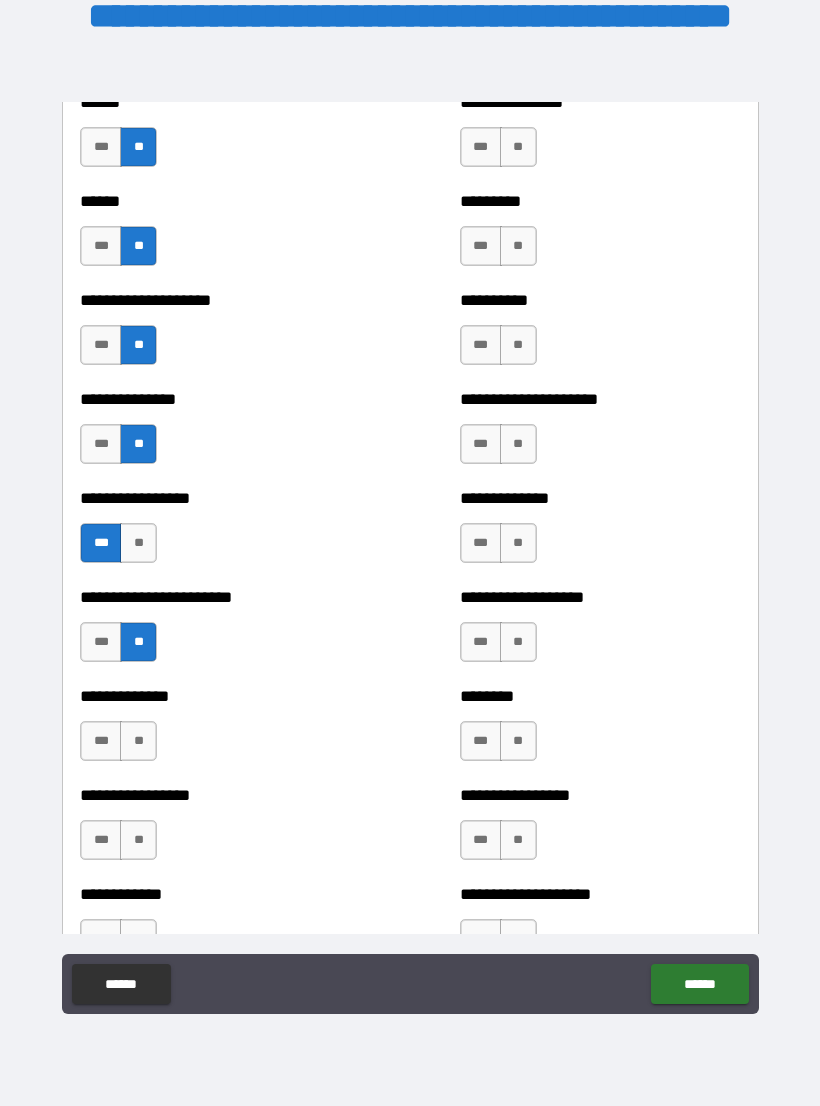 click on "**" at bounding box center [138, 741] 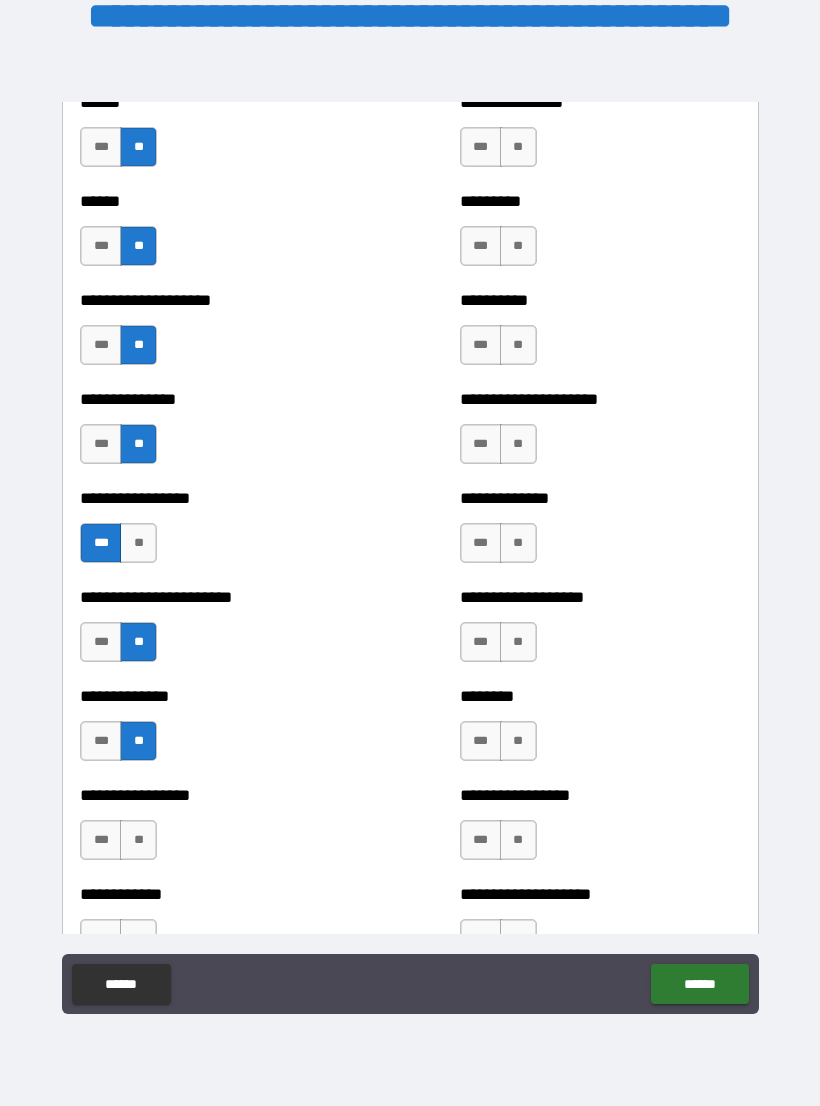 click on "**" at bounding box center (138, 840) 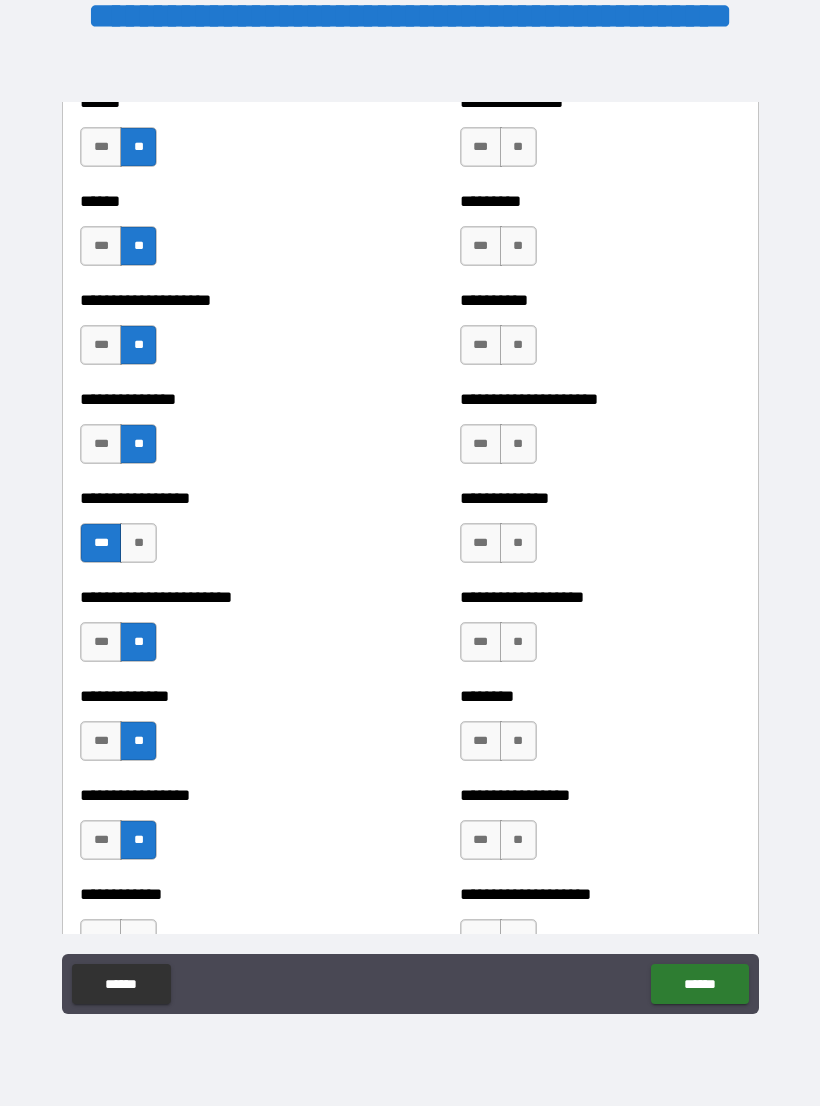 click on "***" at bounding box center [101, 840] 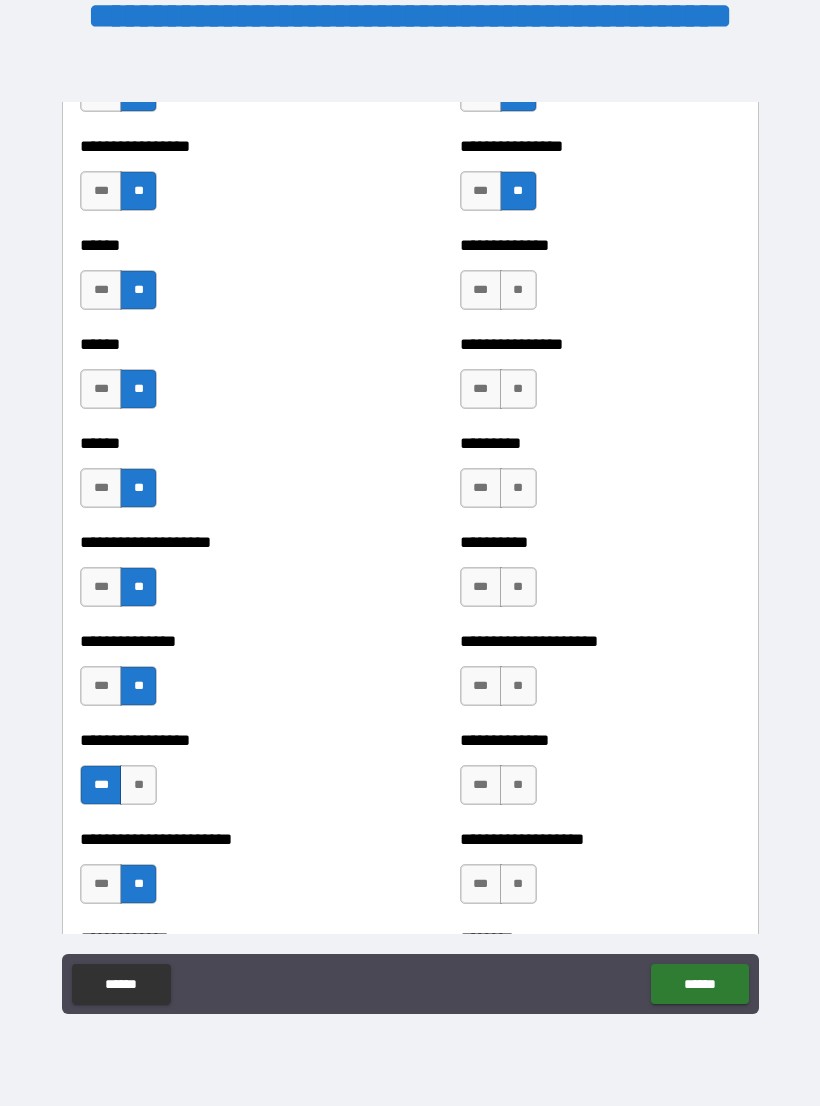 scroll, scrollTop: 3026, scrollLeft: 0, axis: vertical 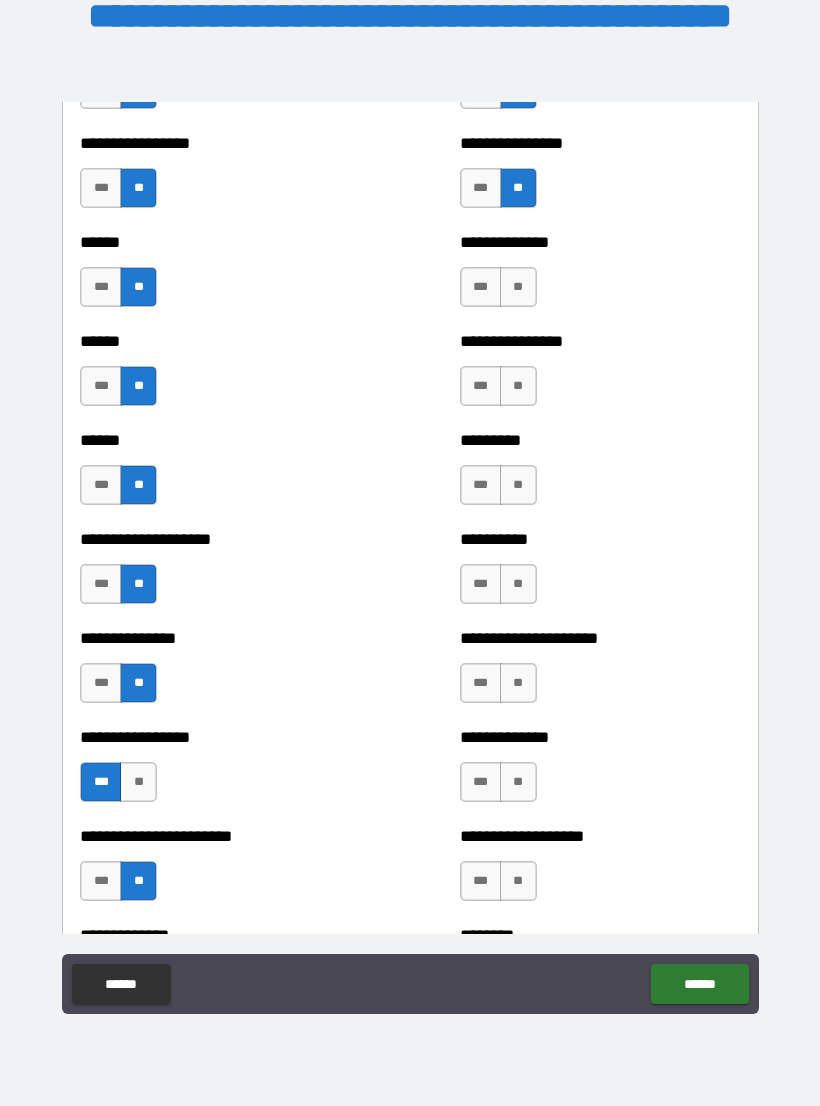 click on "**" at bounding box center (518, 287) 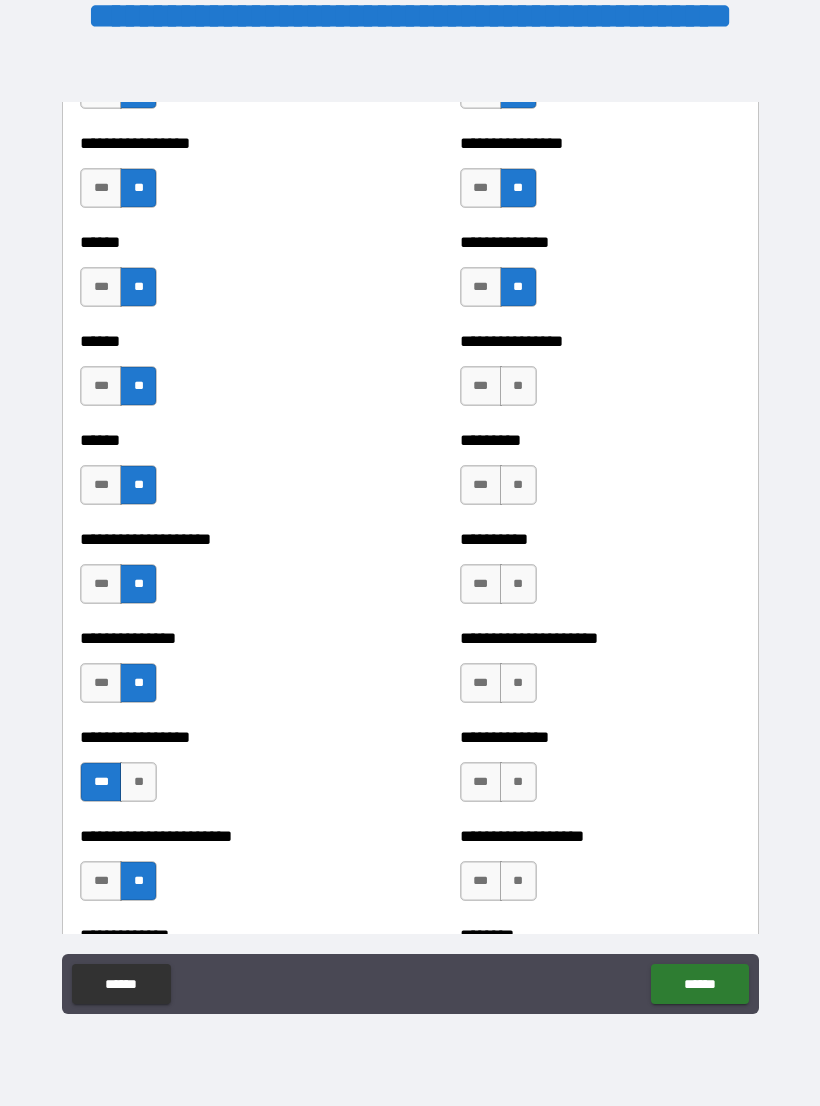 click on "**" at bounding box center (518, 386) 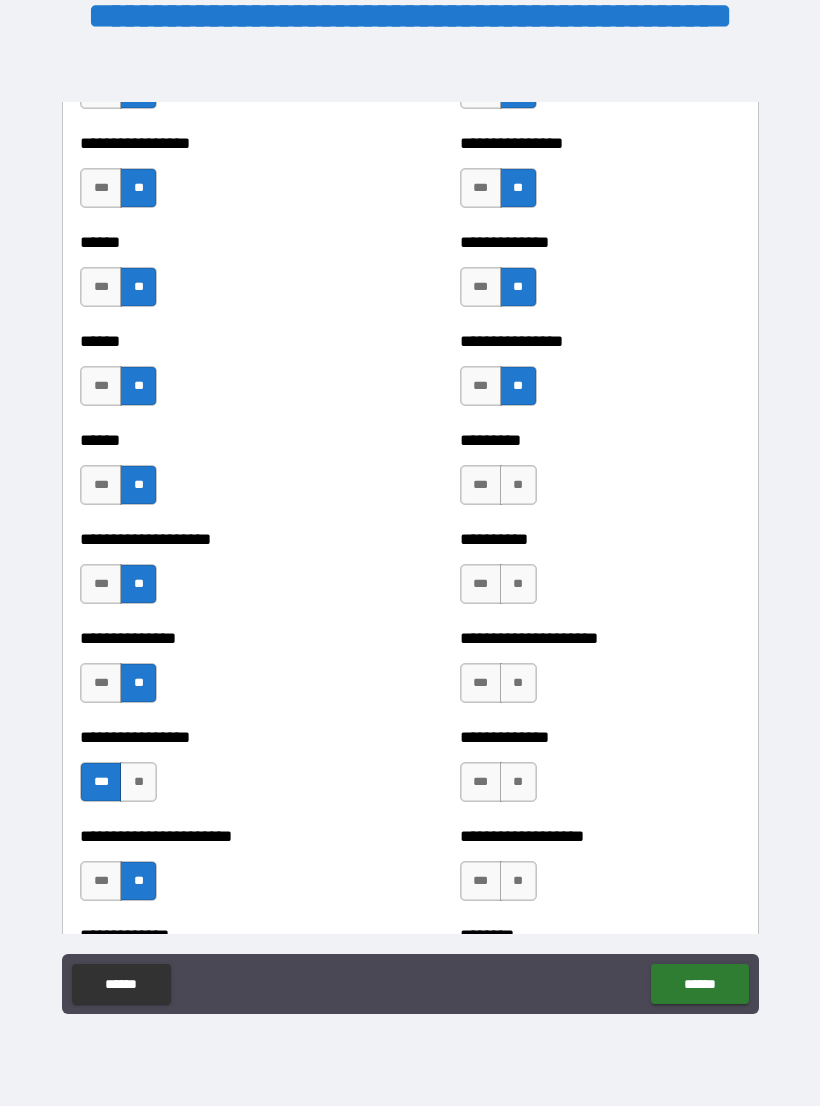 click on "*** **" at bounding box center (501, 490) 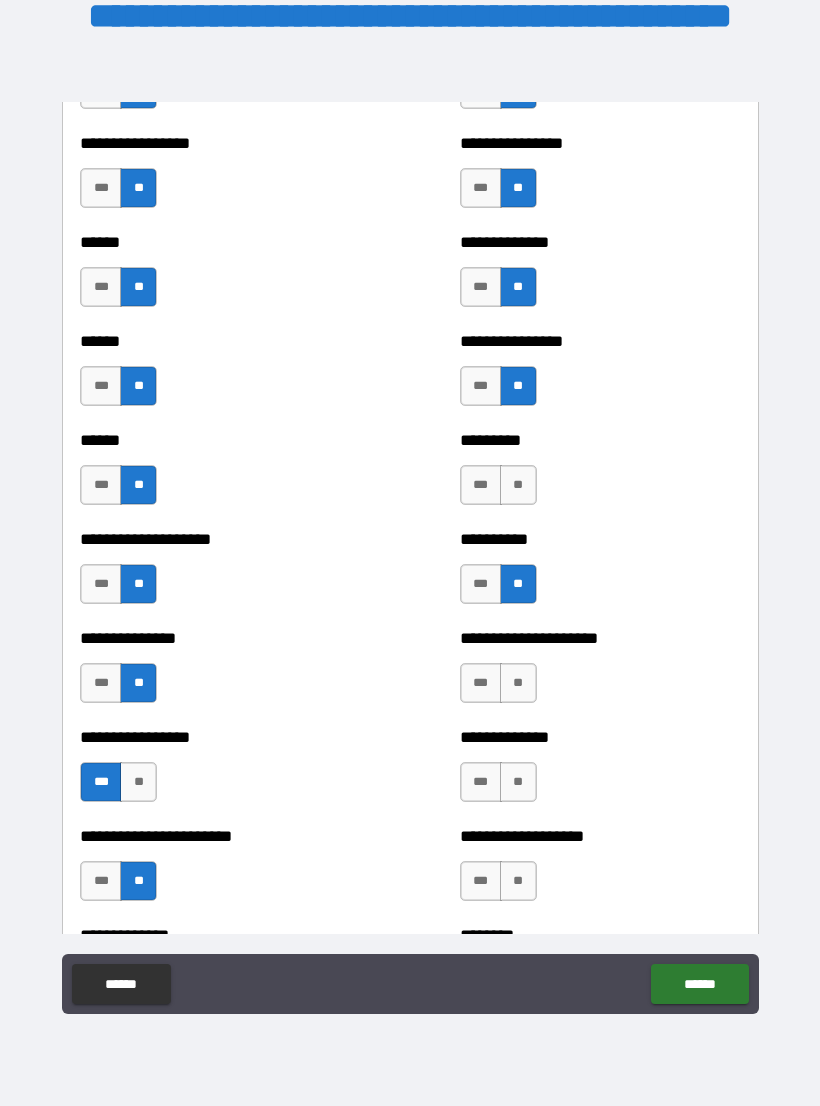 click on "**" at bounding box center [518, 683] 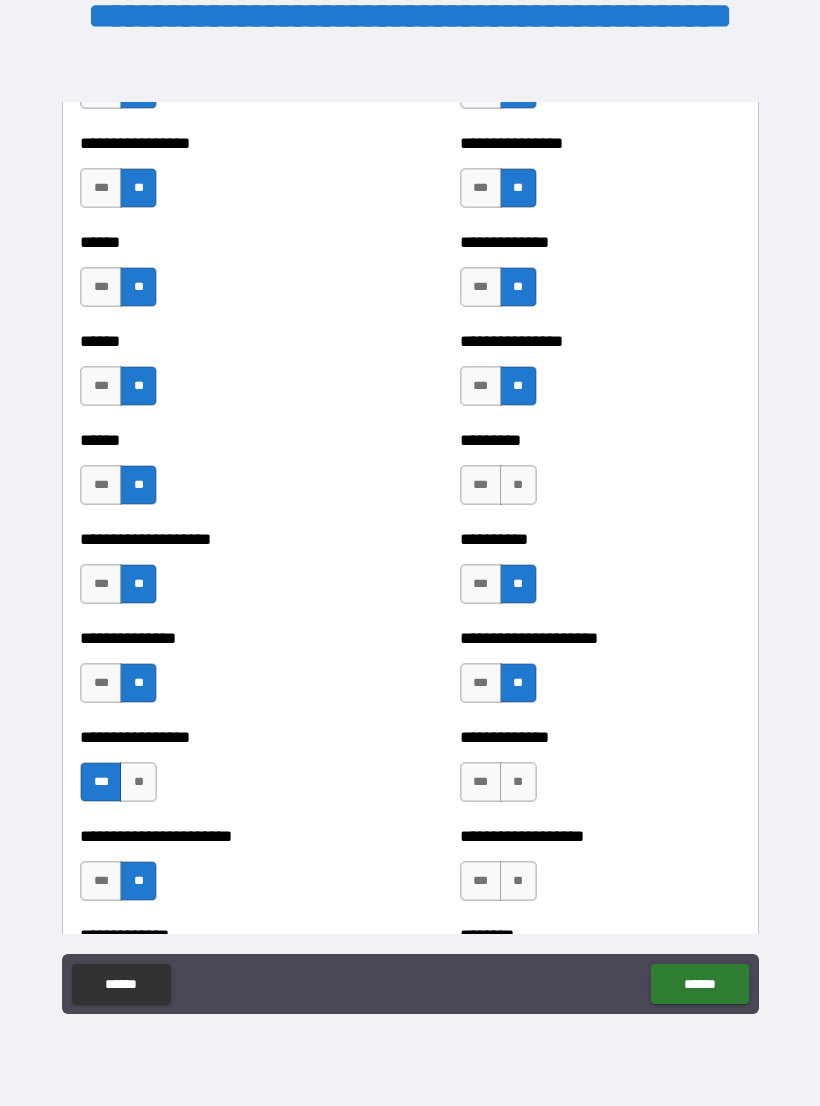 click on "**" at bounding box center [518, 782] 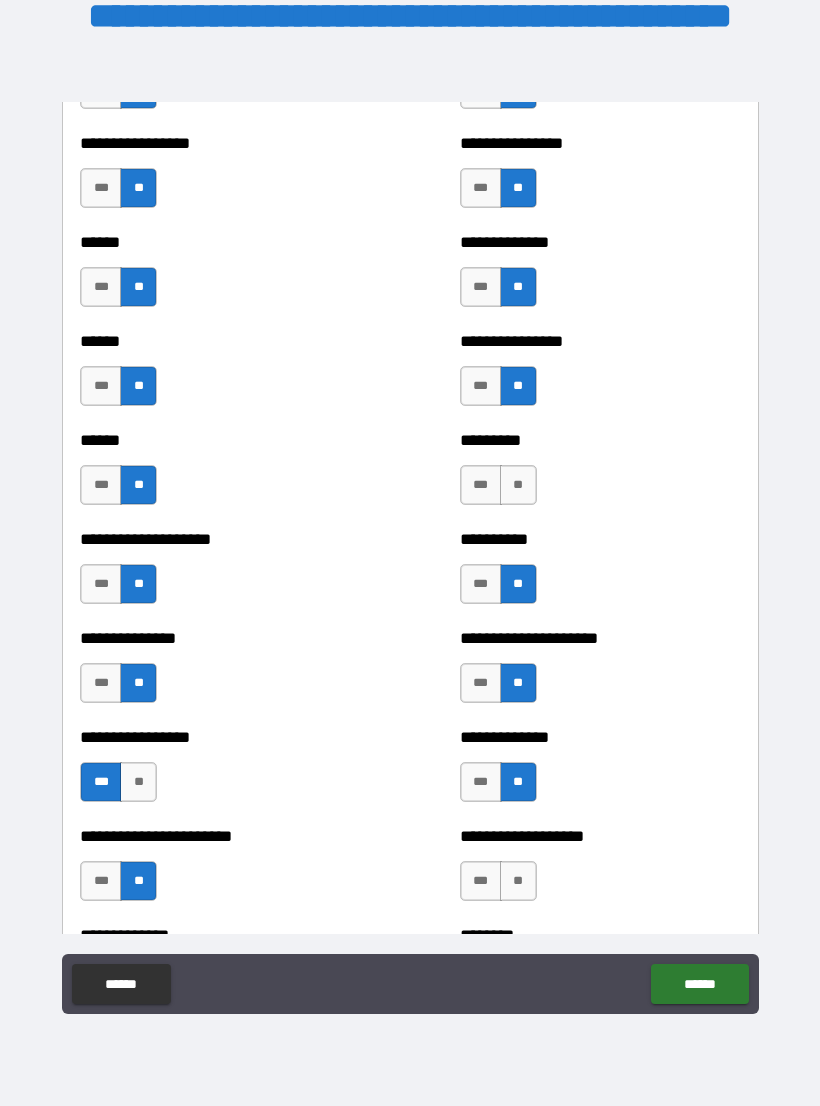 click on "**" at bounding box center (518, 881) 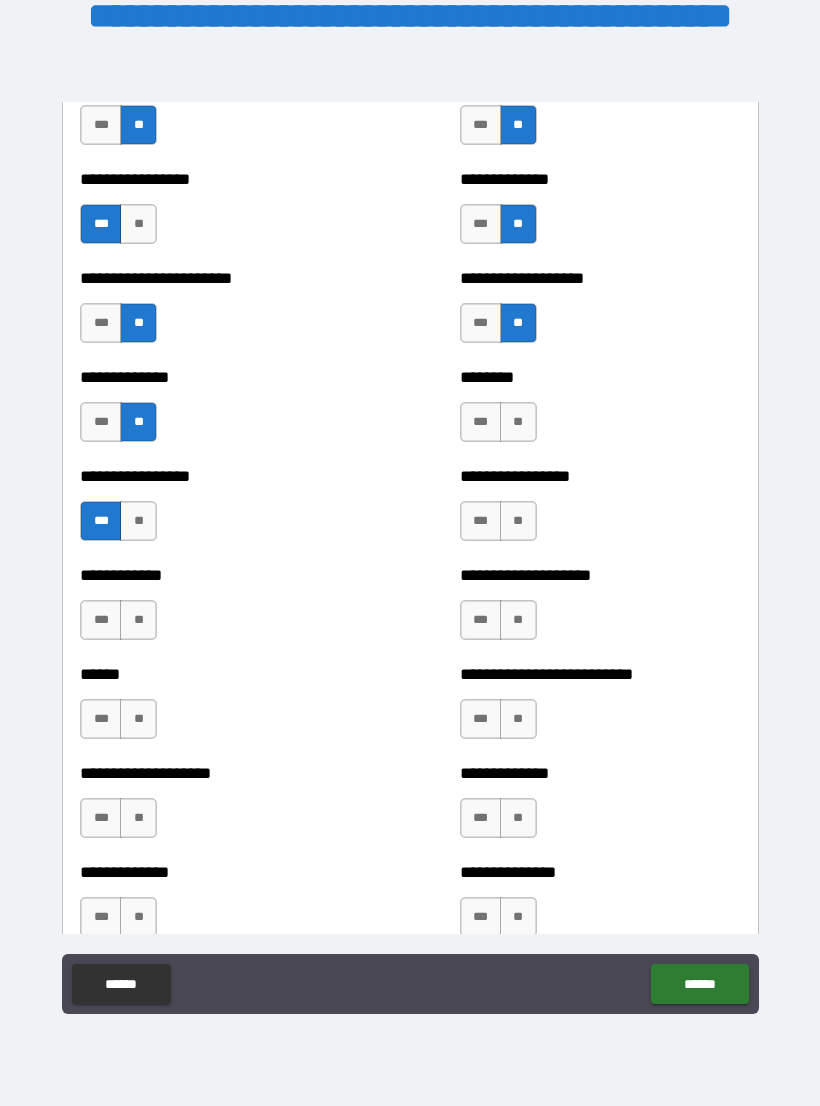 scroll, scrollTop: 3597, scrollLeft: 0, axis: vertical 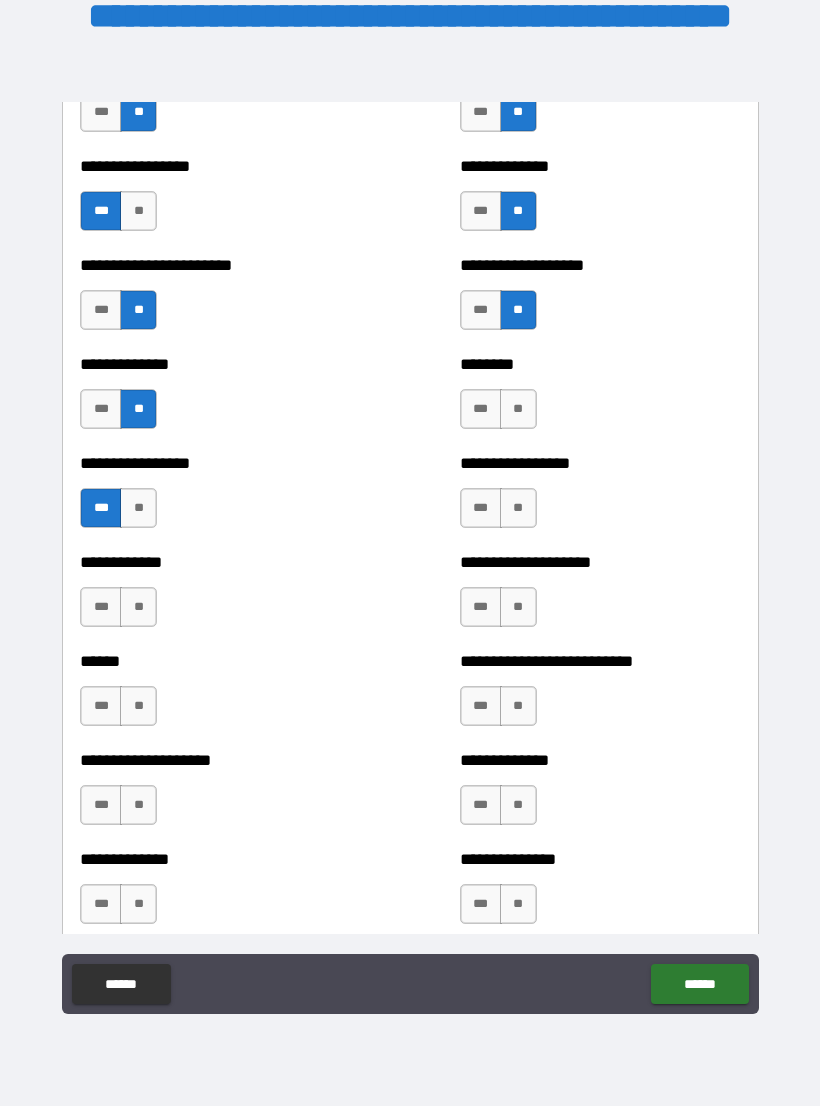 click on "**" at bounding box center (518, 409) 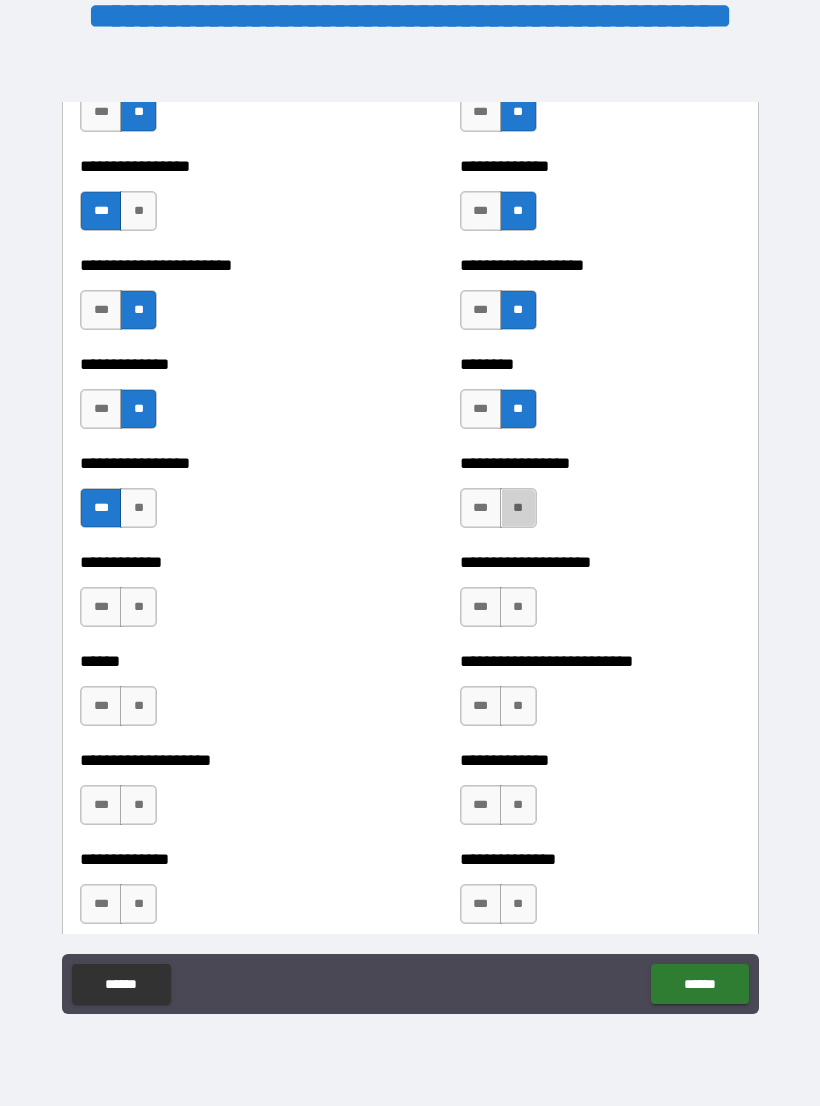 click on "**" at bounding box center [518, 508] 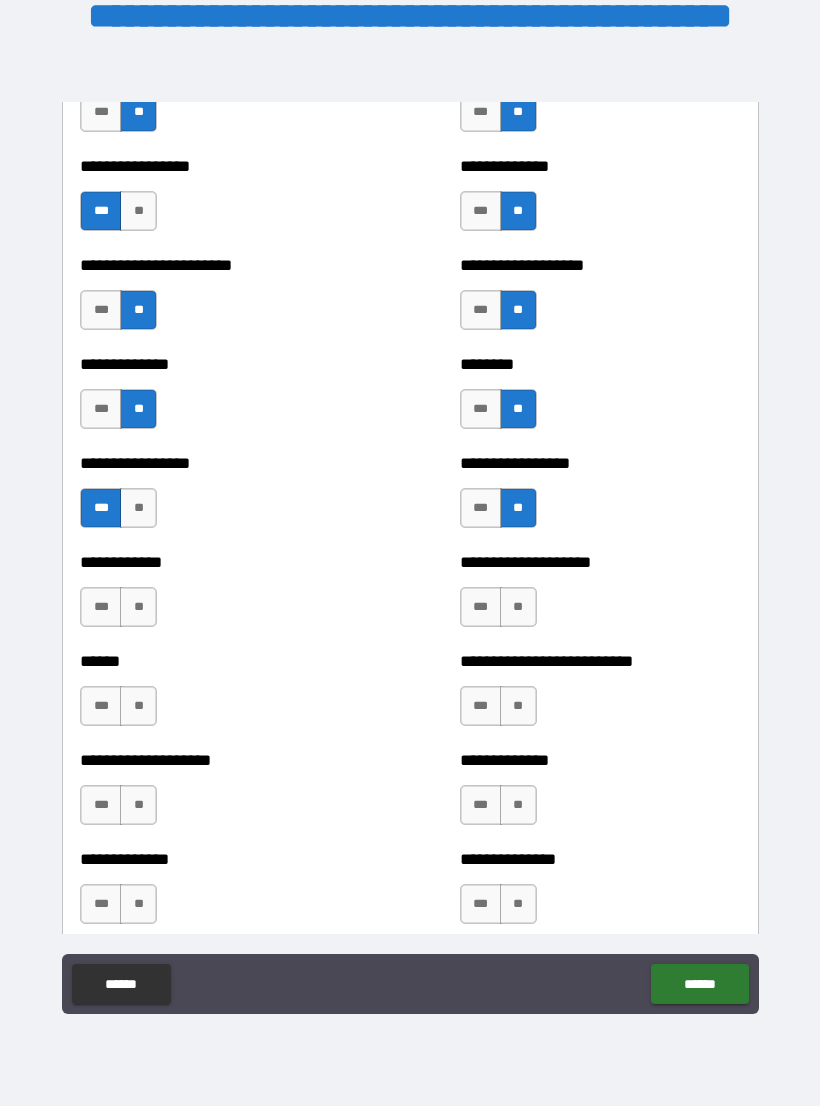 click on "**" at bounding box center [518, 607] 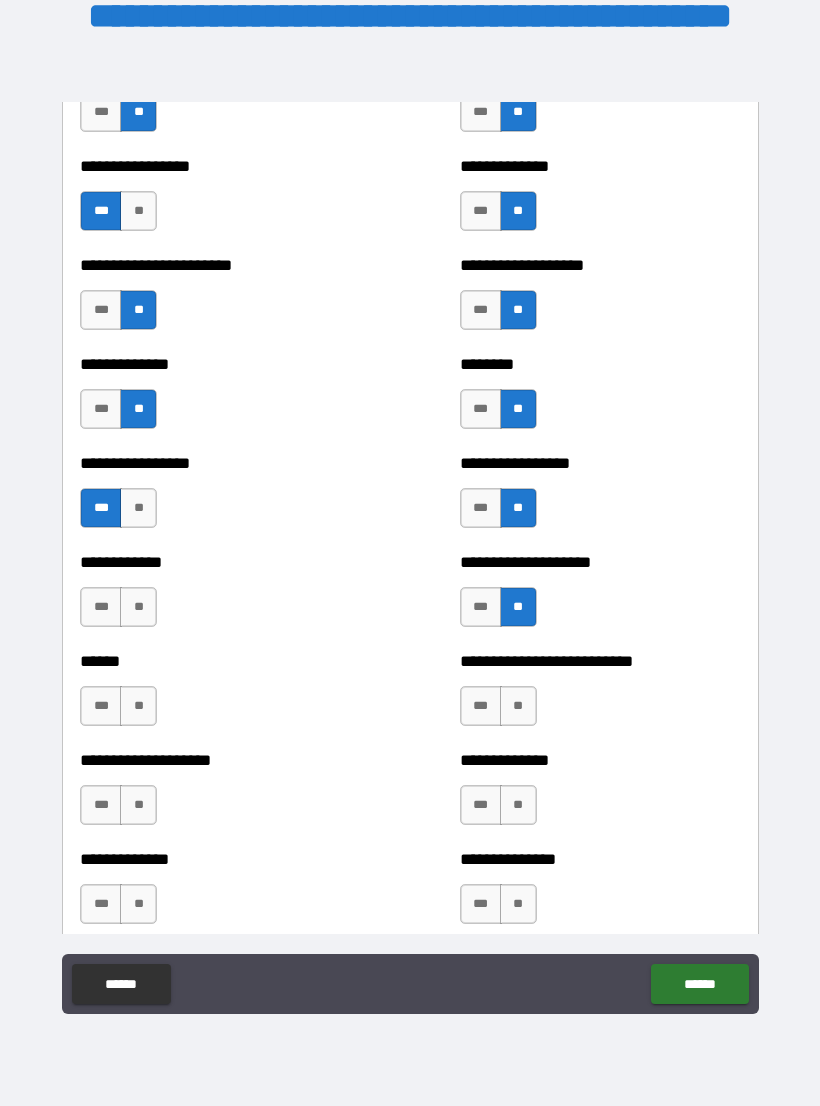 click on "**" at bounding box center [518, 706] 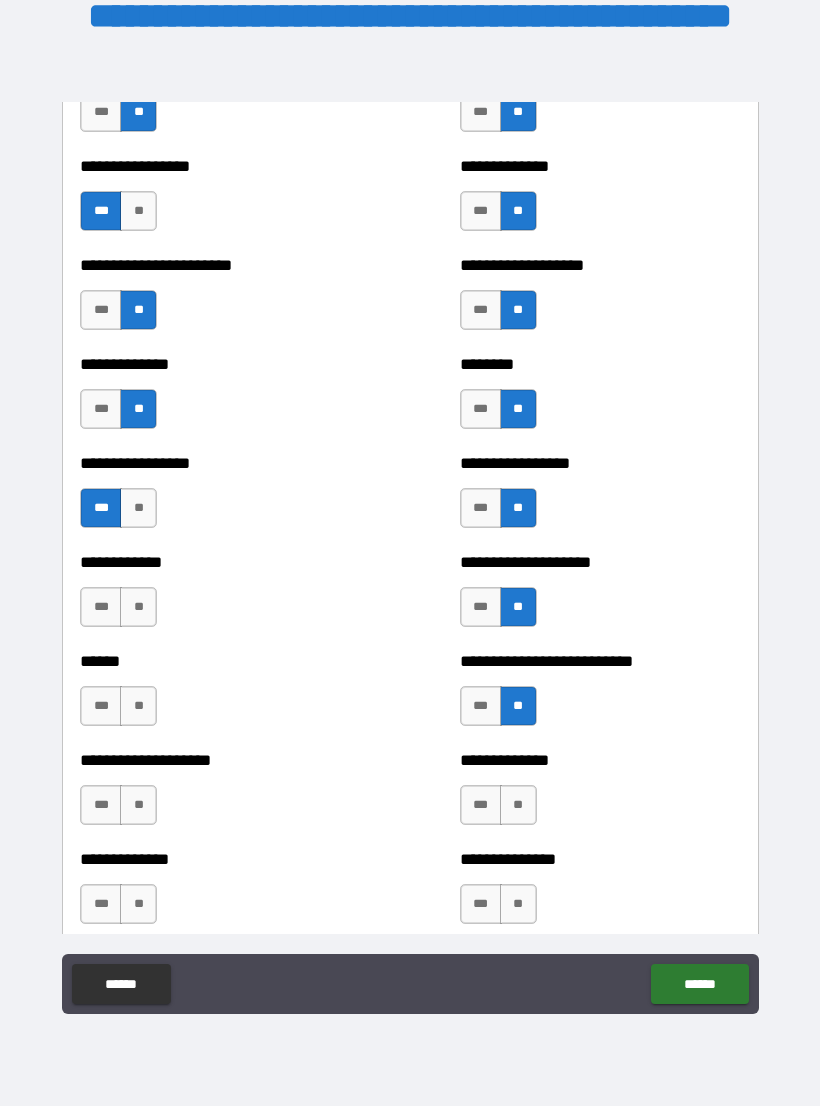 click on "**" at bounding box center (518, 805) 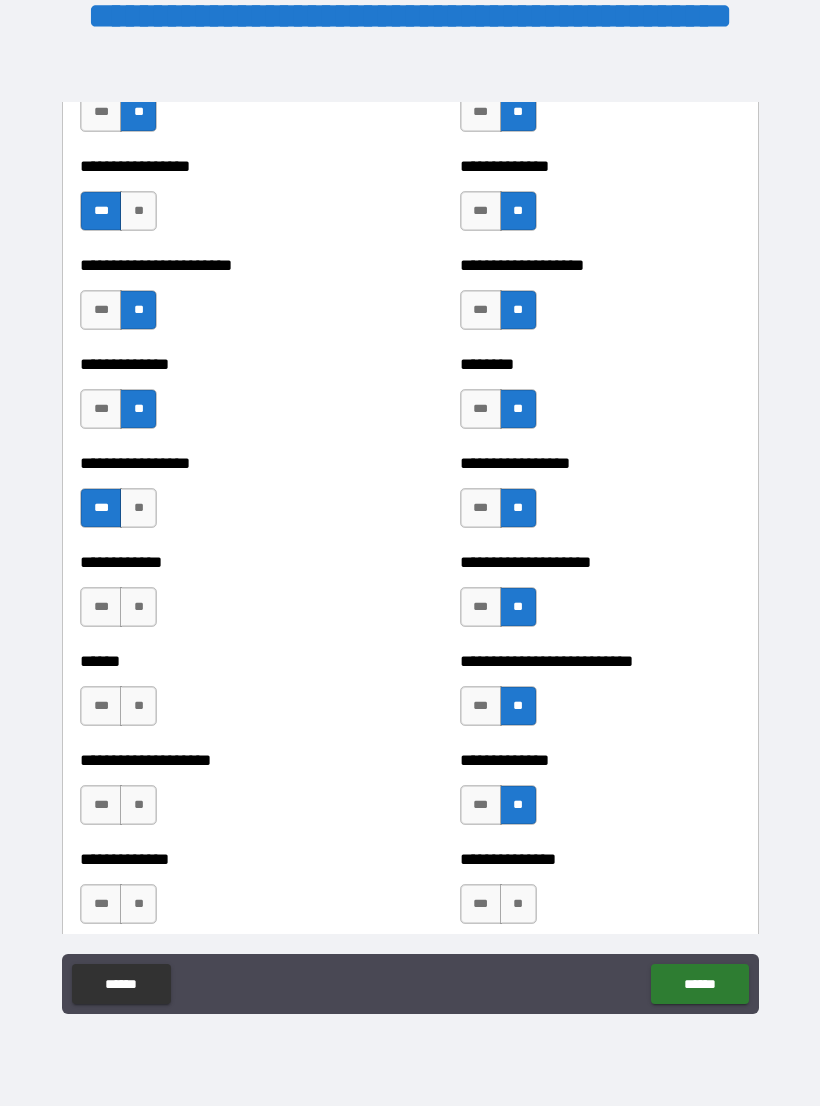 click on "**" at bounding box center (518, 904) 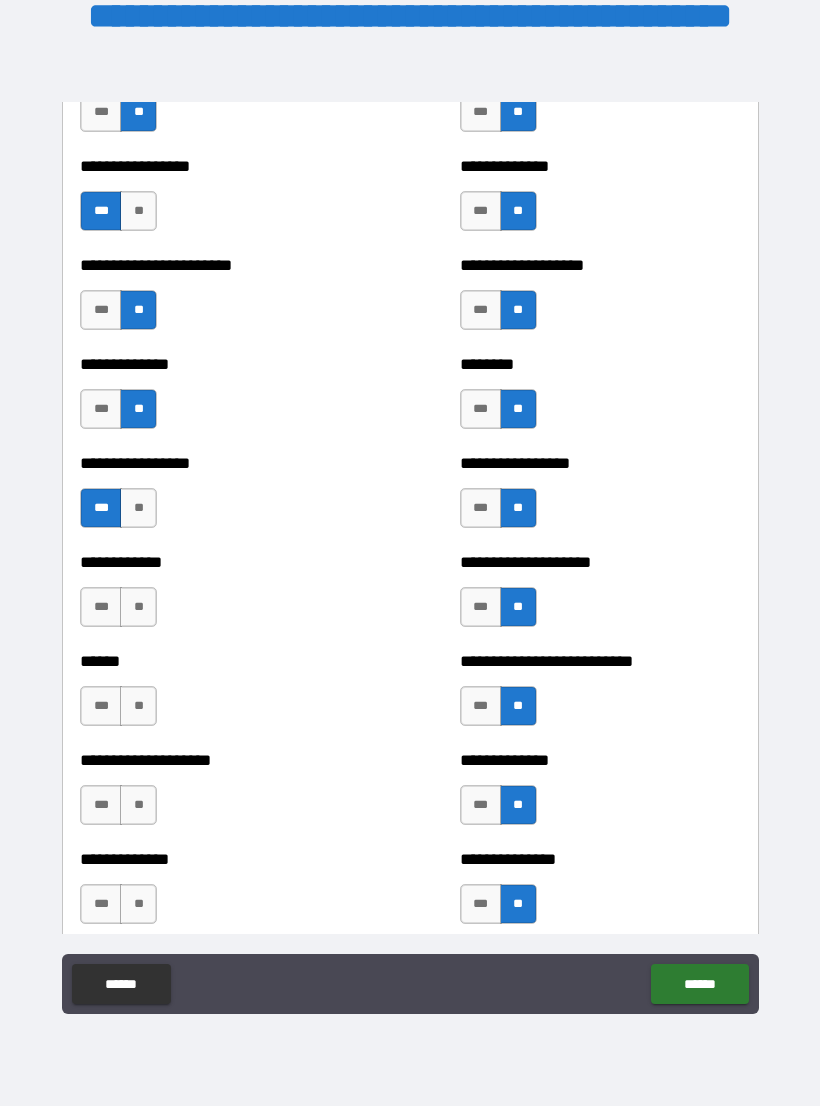 click on "**" at bounding box center (138, 904) 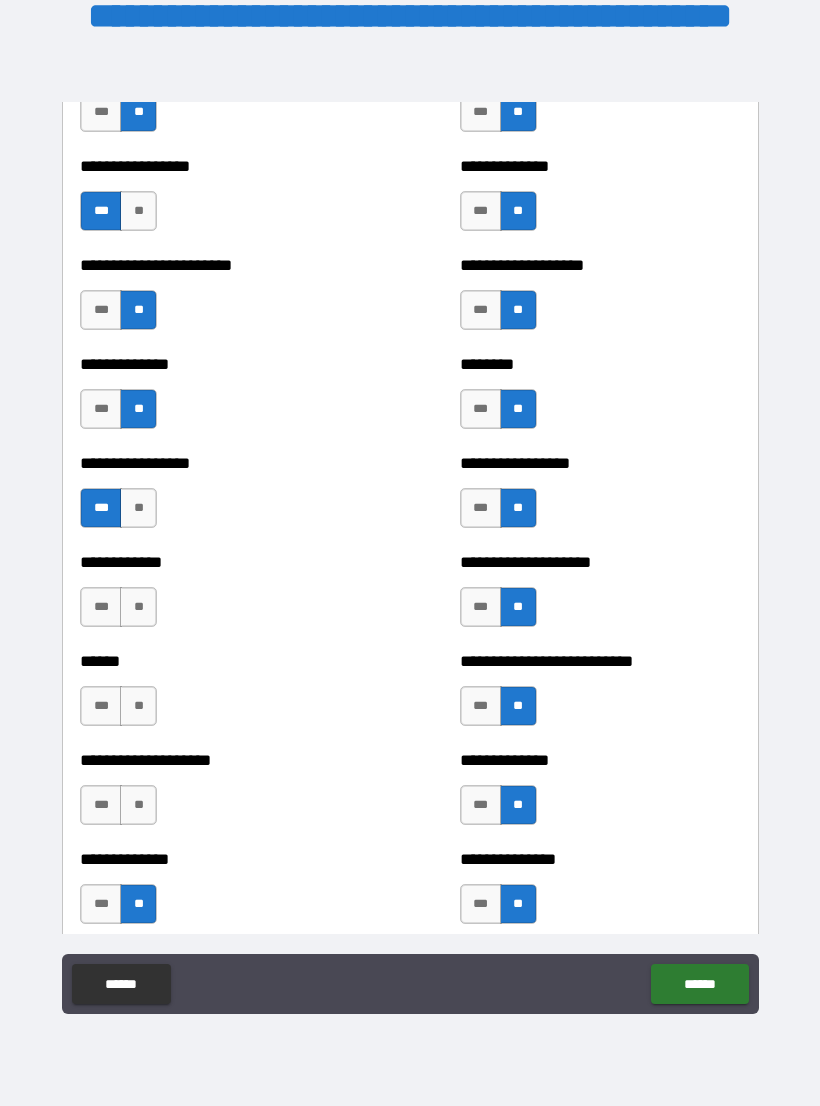 click on "**" at bounding box center (138, 805) 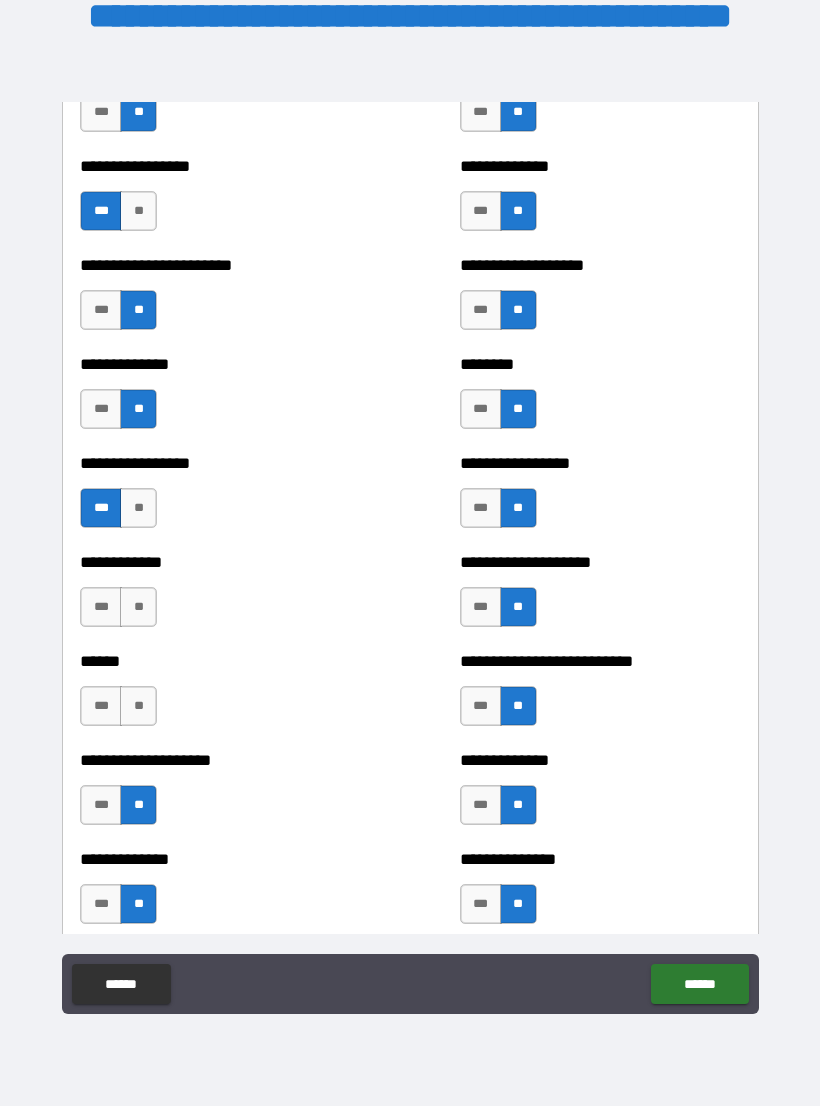 click on "**********" at bounding box center (600, 597) 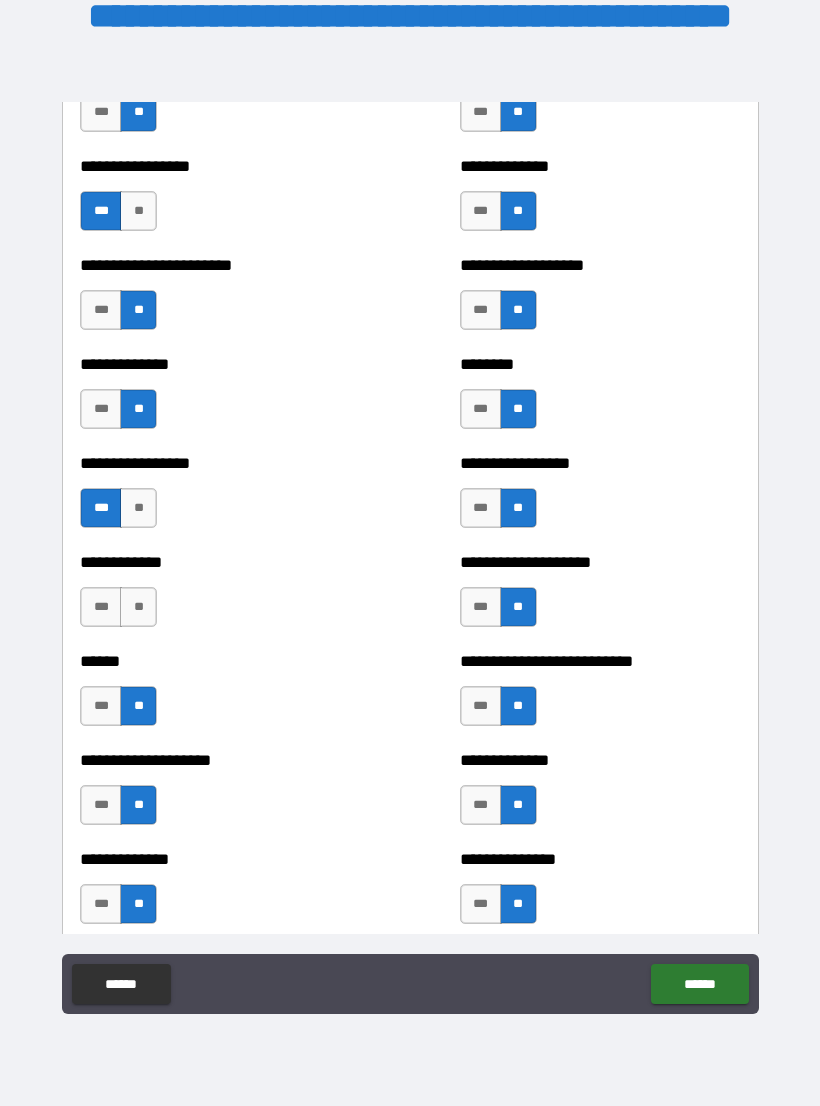 click on "**" at bounding box center [138, 607] 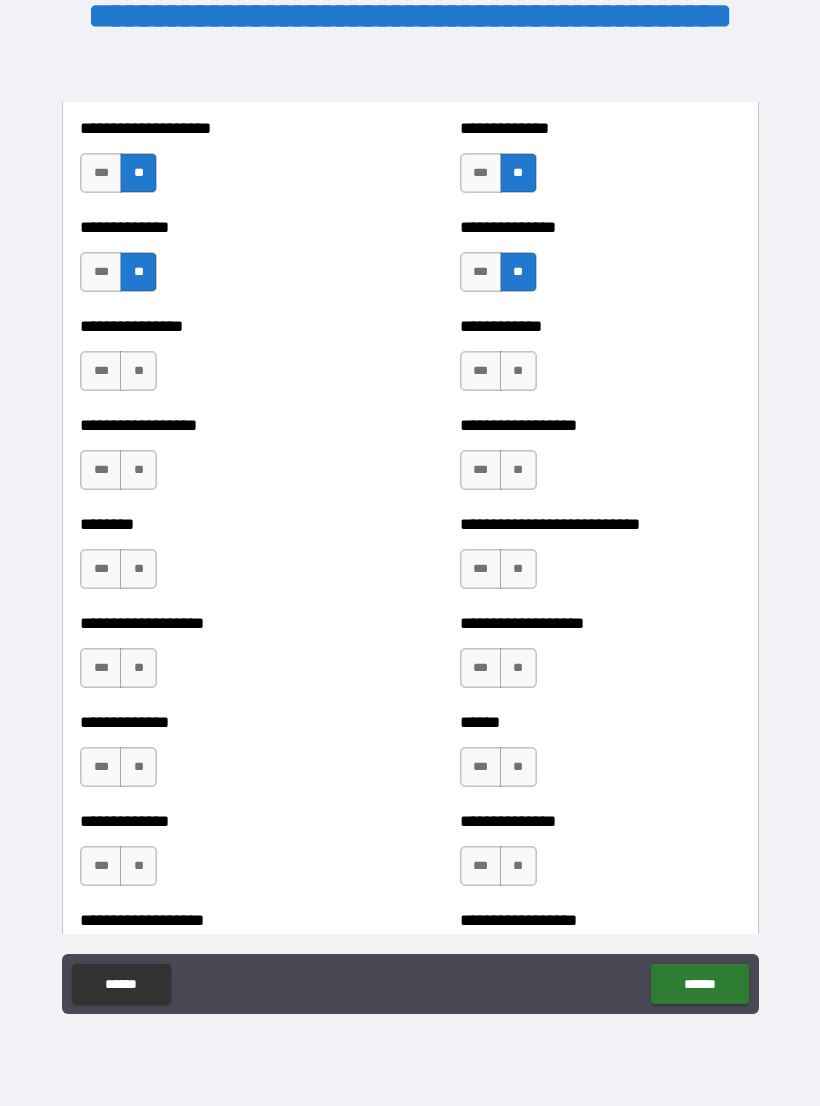 scroll, scrollTop: 4230, scrollLeft: 0, axis: vertical 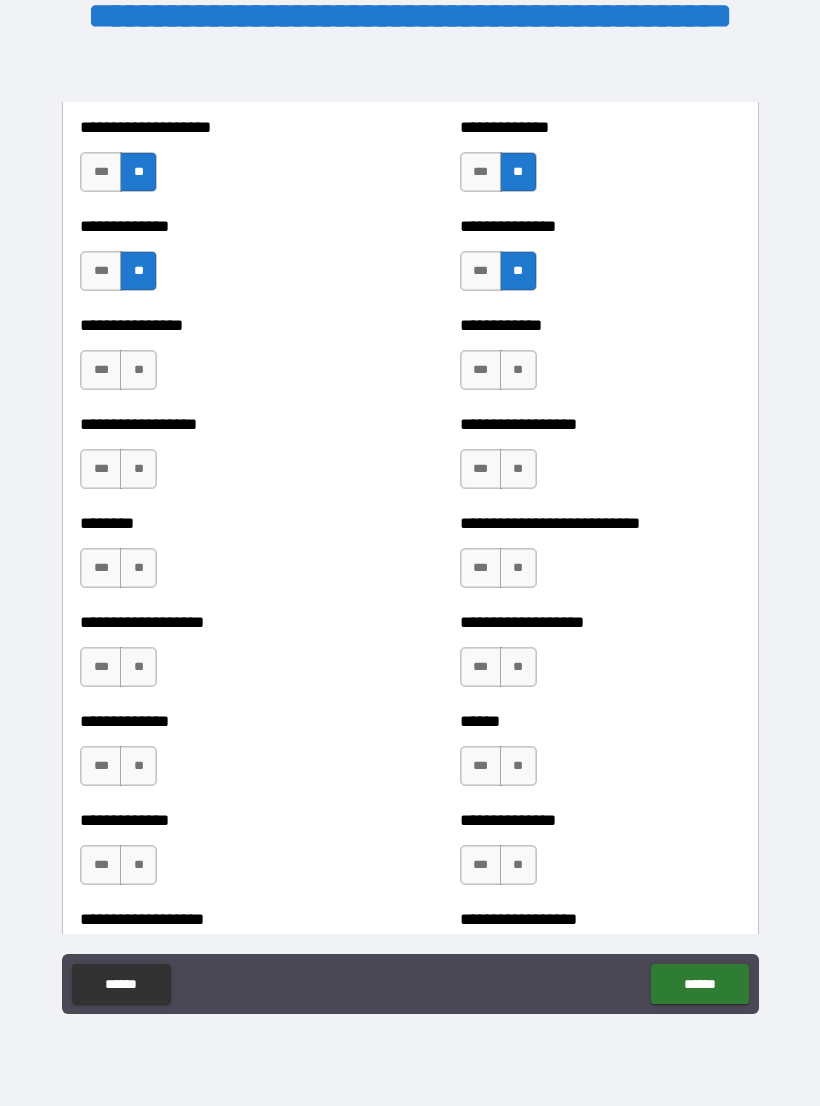click on "**" at bounding box center (138, 370) 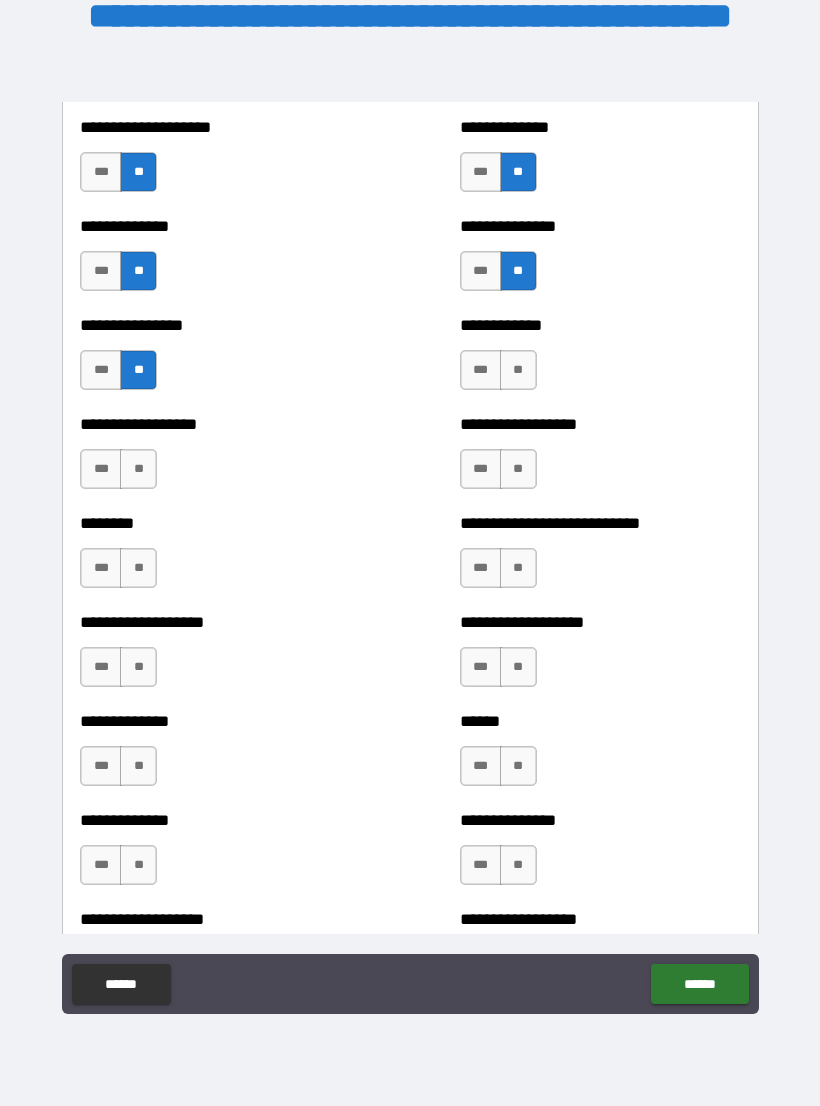 click on "**" at bounding box center (138, 469) 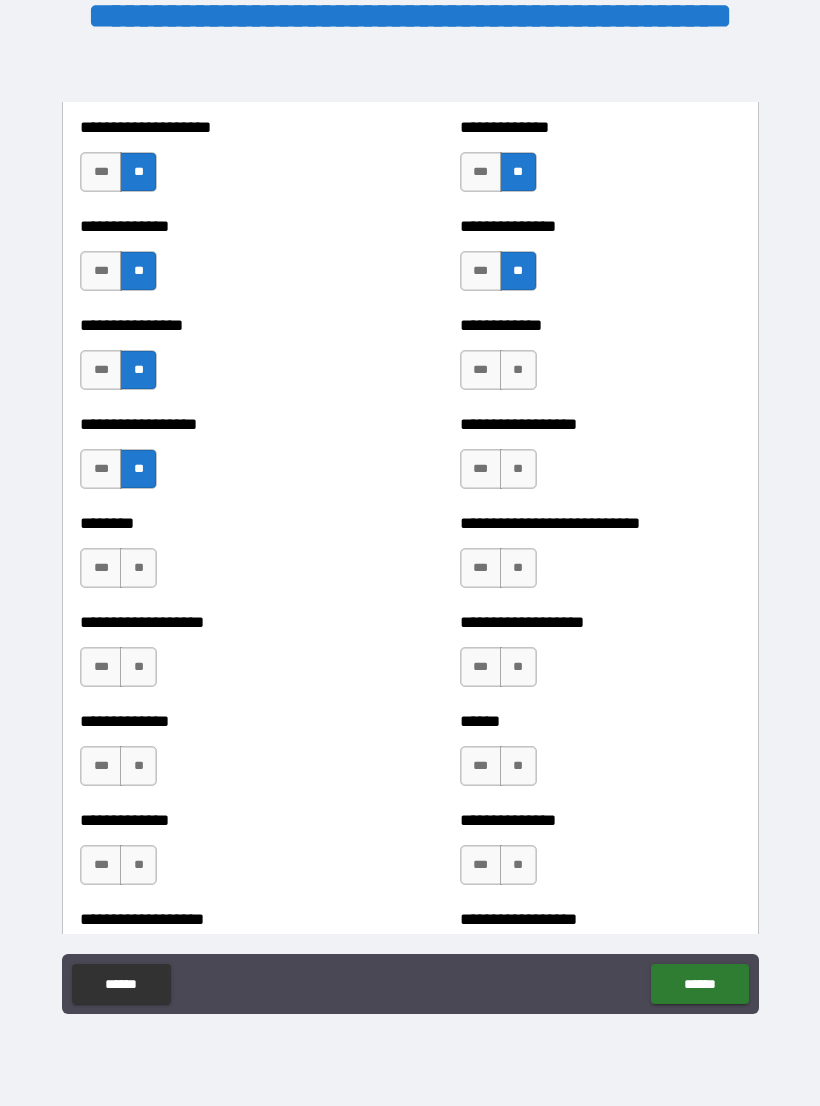 click on "**" at bounding box center [138, 568] 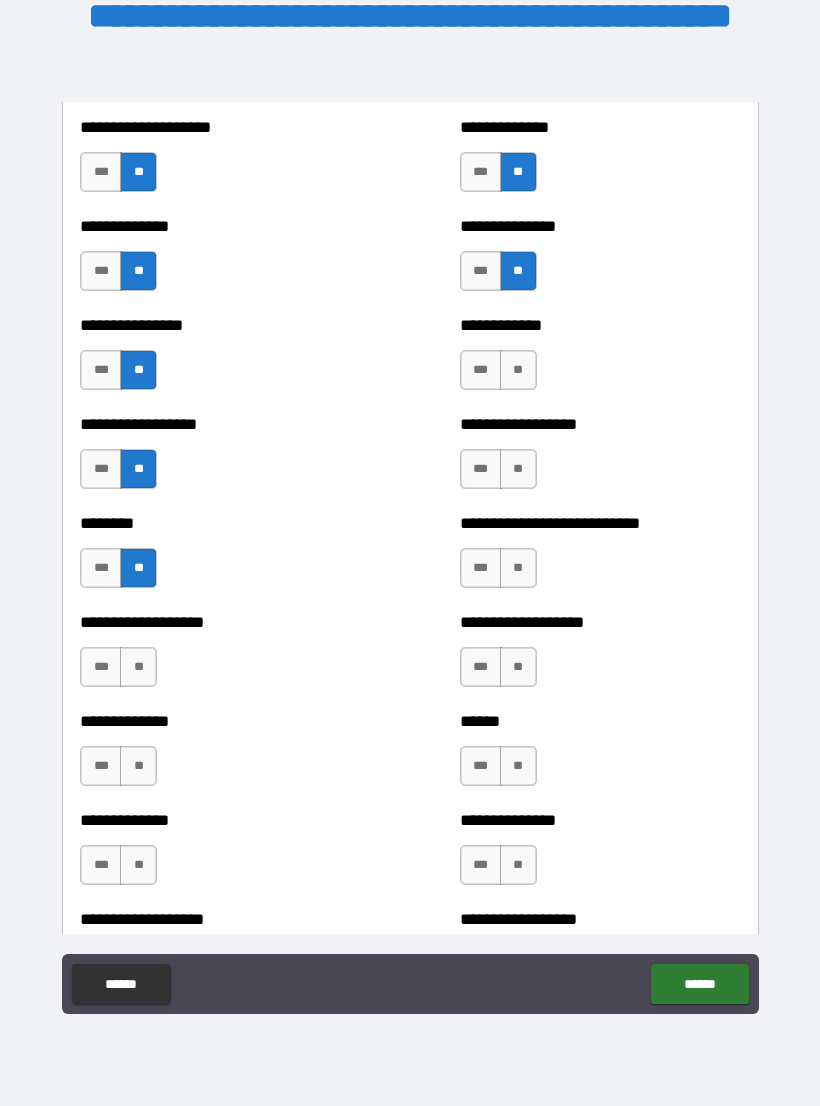 click on "**" at bounding box center [138, 667] 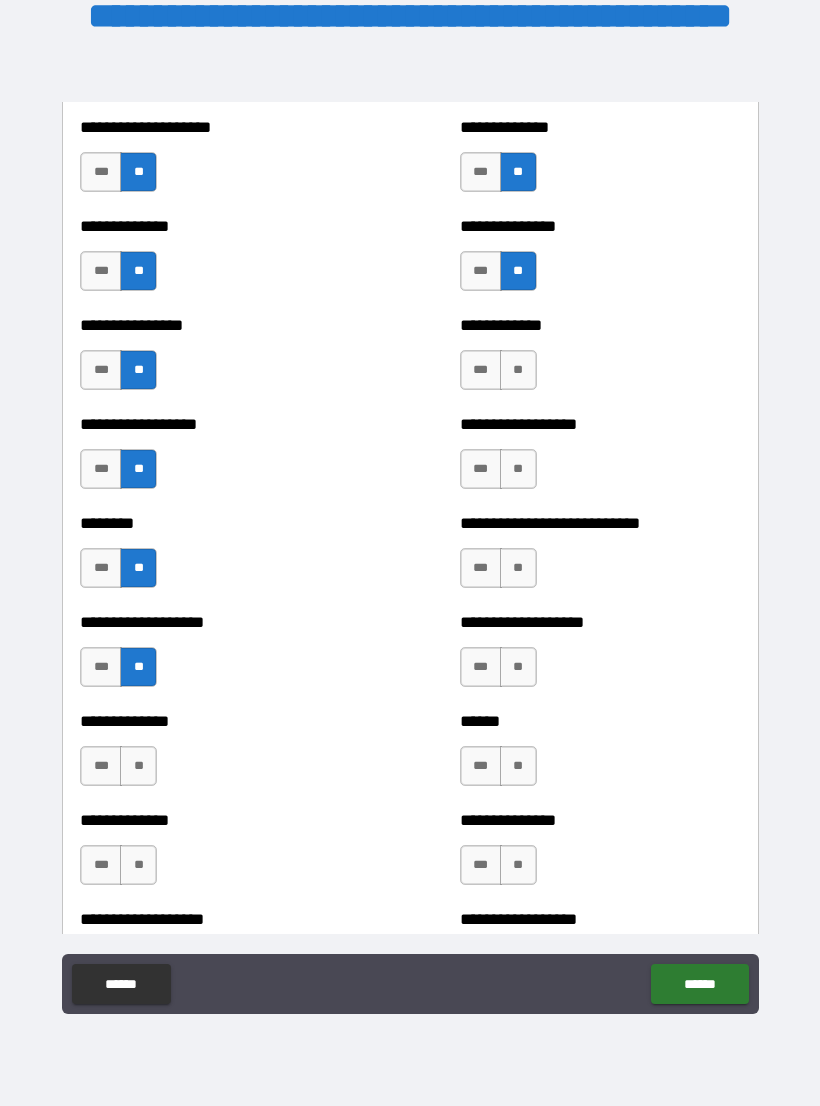 click on "**" at bounding box center [138, 766] 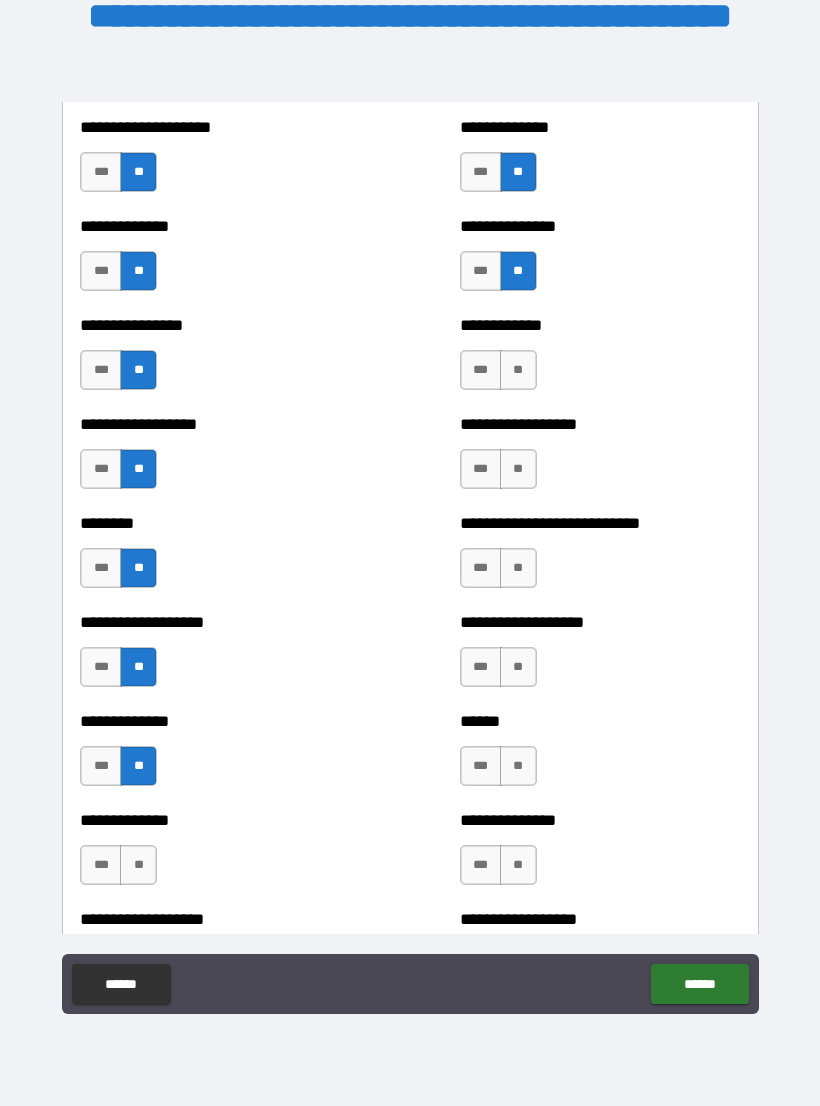 click on "**" at bounding box center (138, 865) 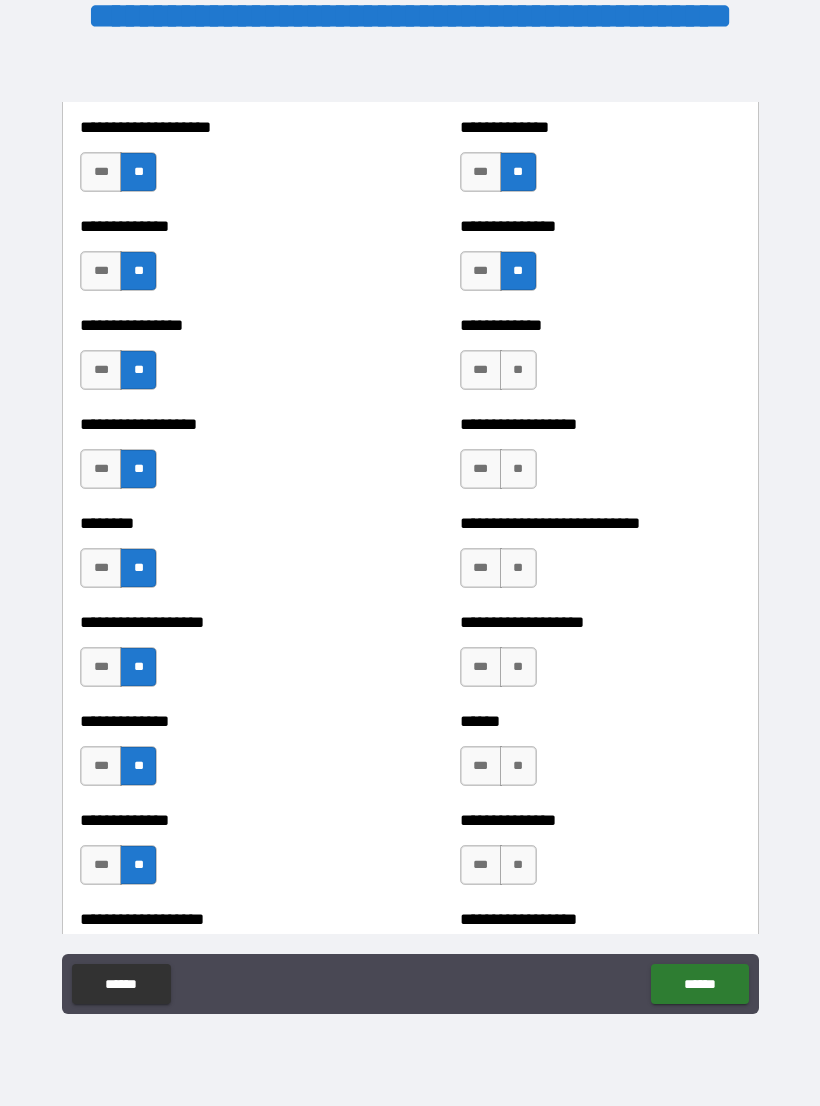 click on "**" at bounding box center (518, 865) 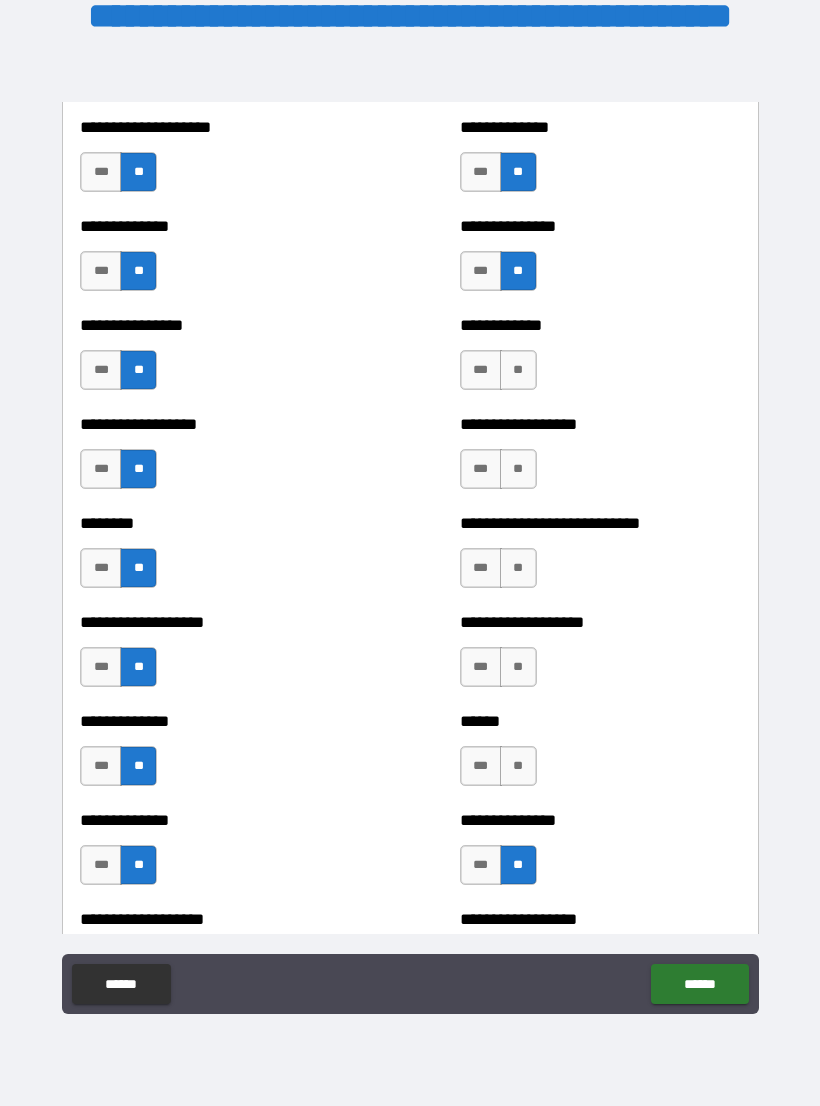 click on "**" at bounding box center (518, 766) 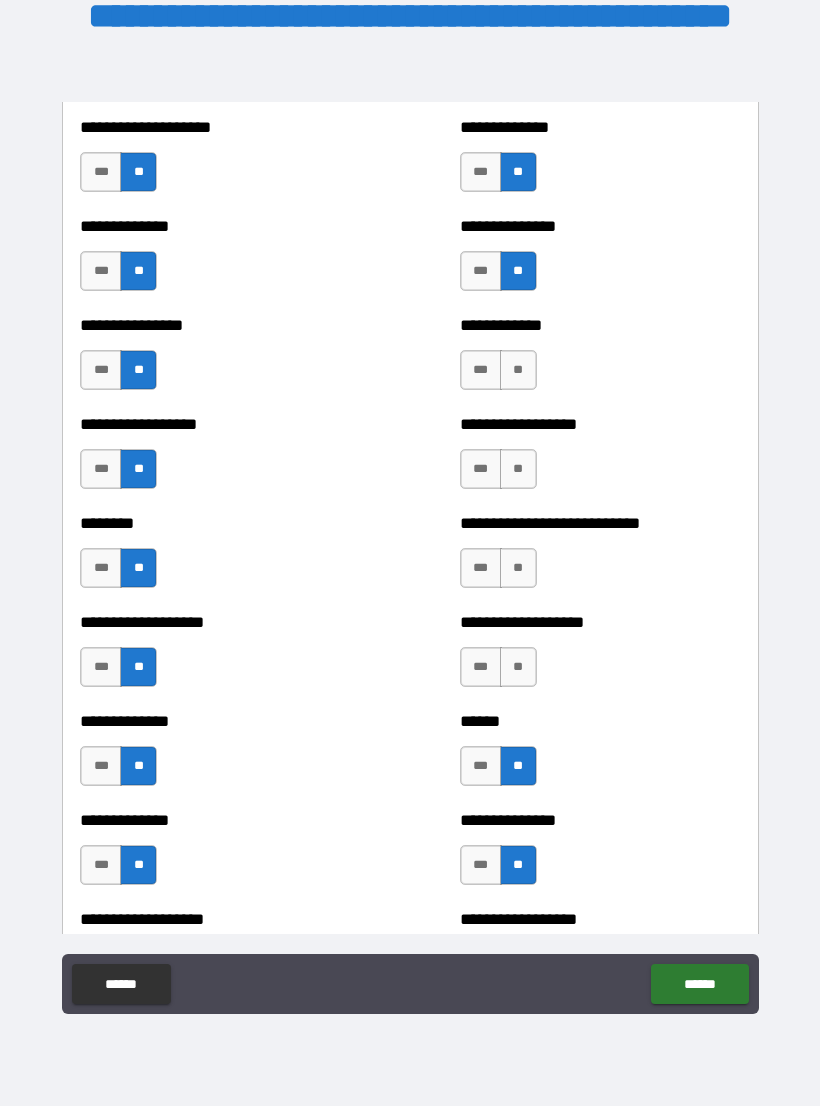 click on "**" at bounding box center (518, 667) 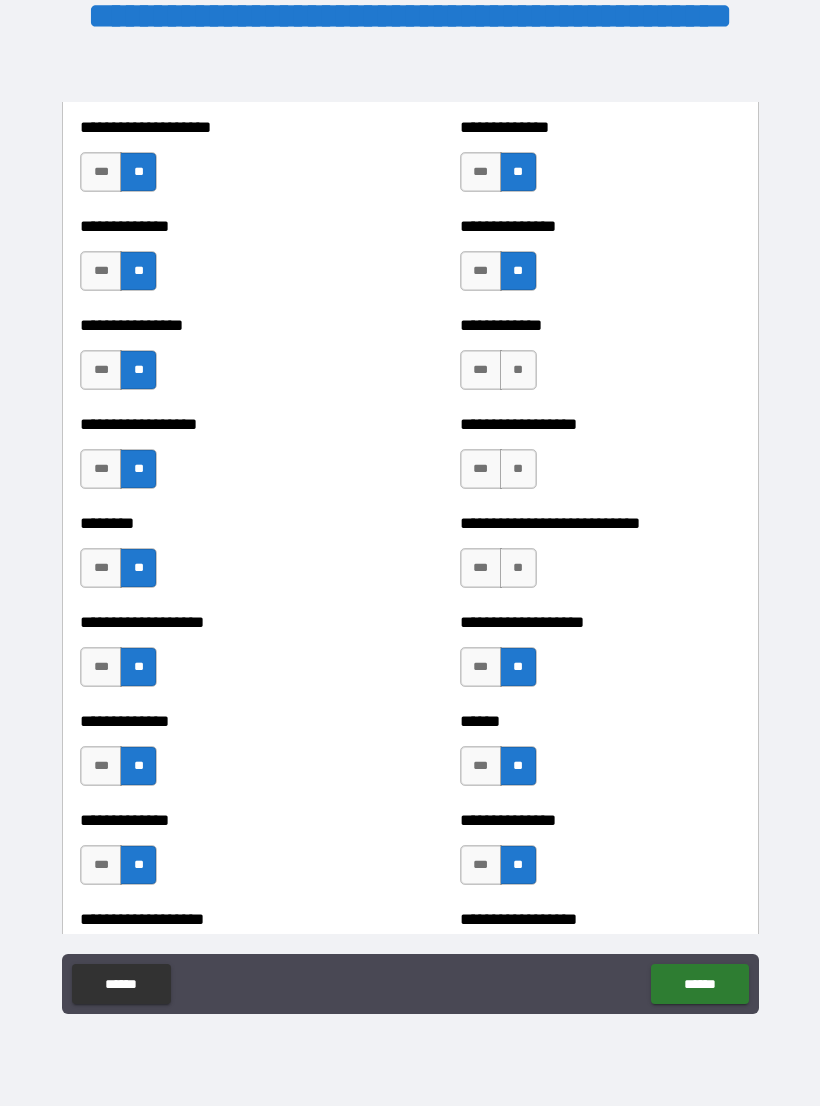 click on "**" at bounding box center (518, 568) 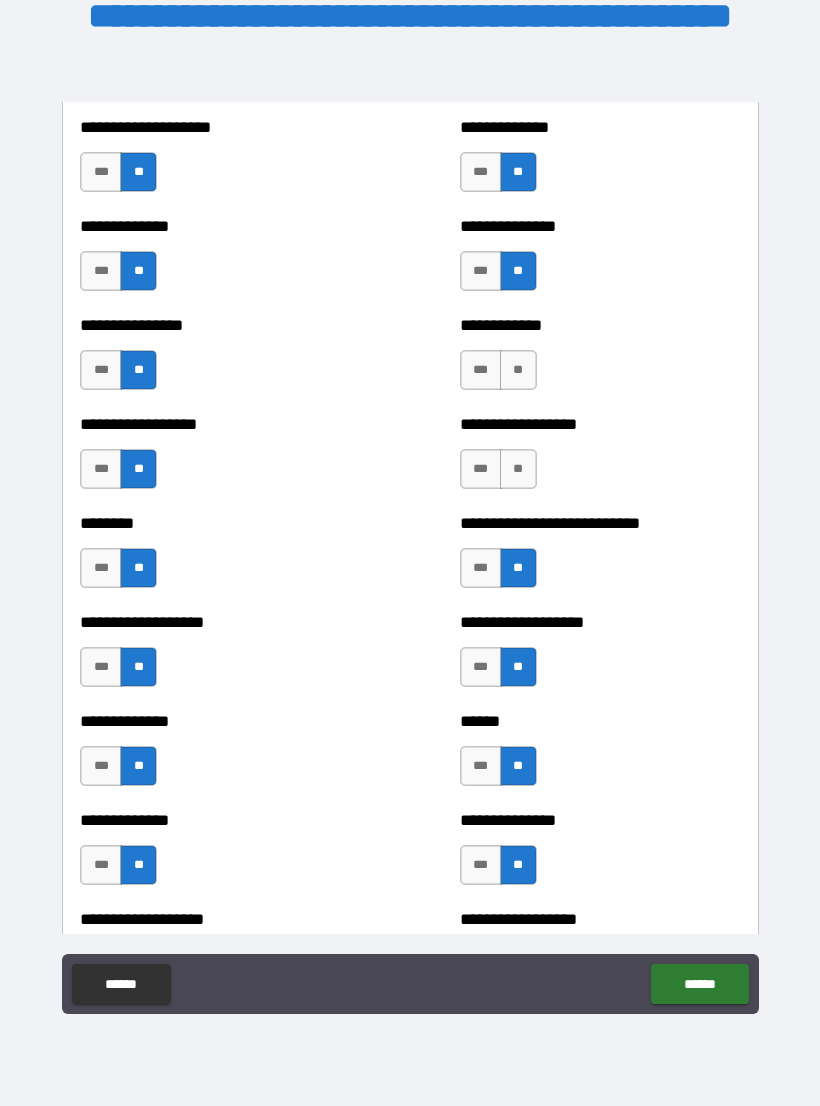 click on "**" at bounding box center [518, 469] 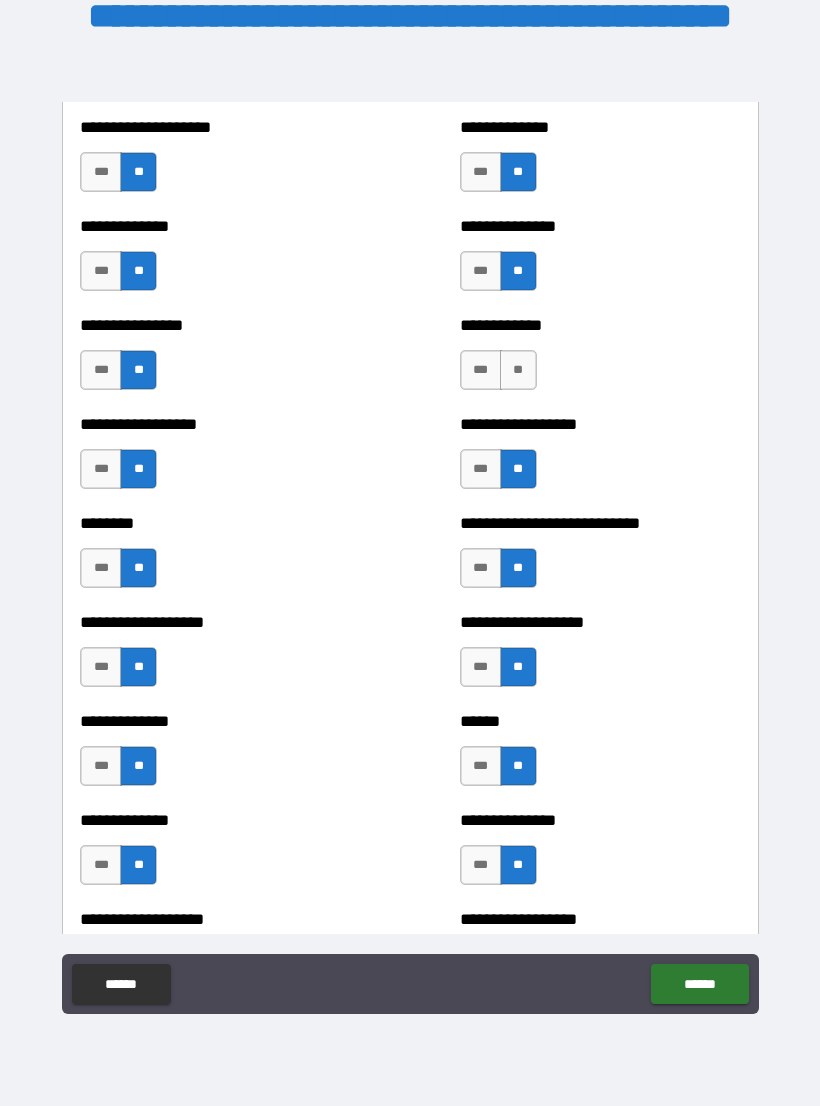 click on "**" at bounding box center (518, 370) 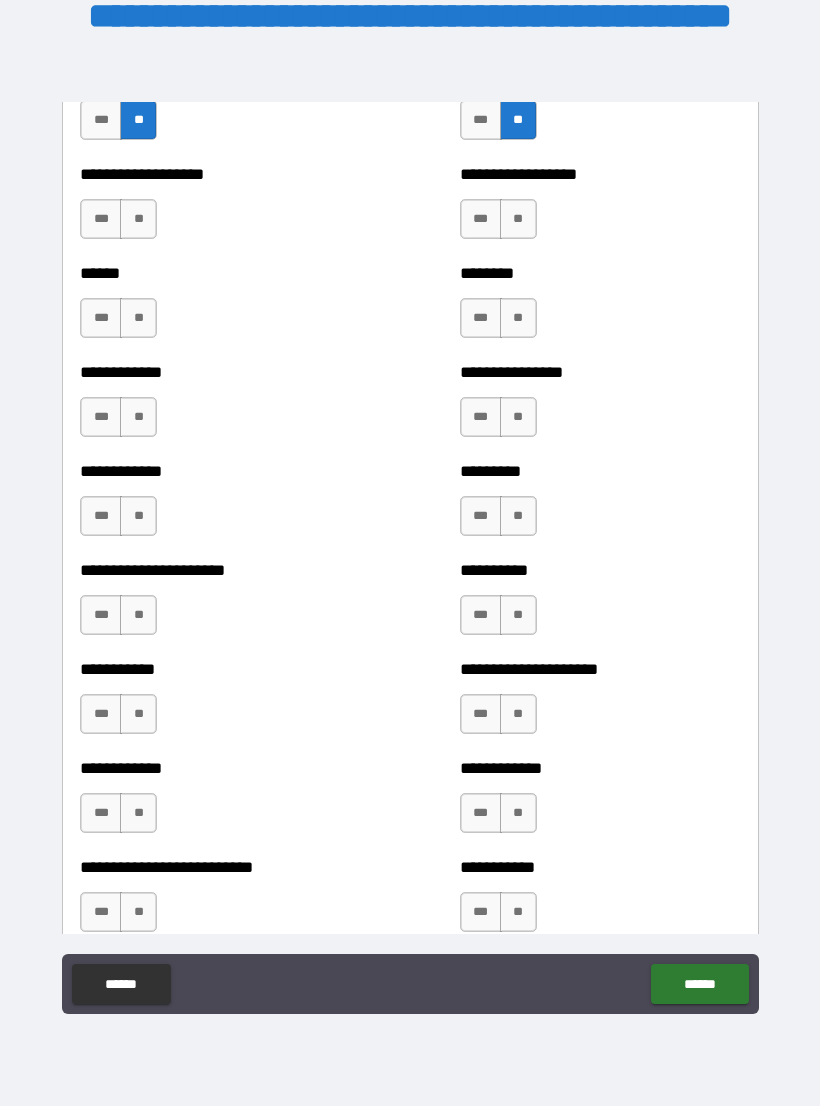 scroll, scrollTop: 4984, scrollLeft: 0, axis: vertical 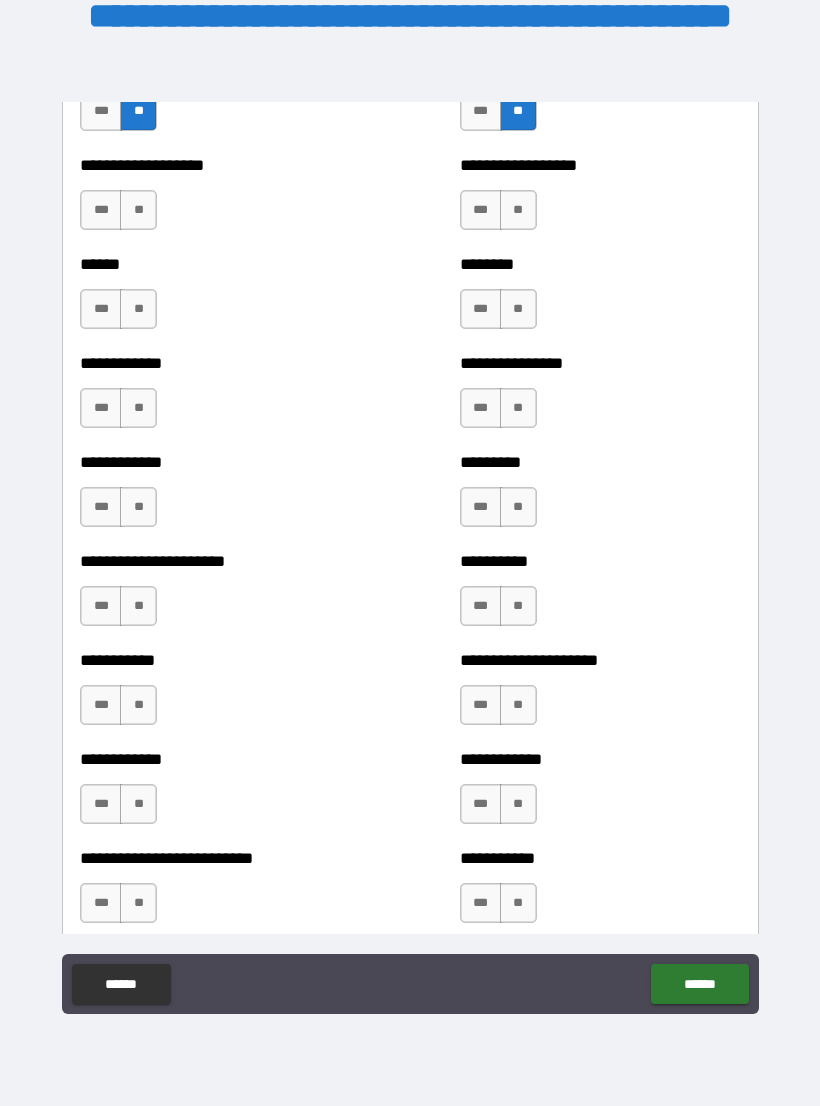 click on "**" at bounding box center [138, 210] 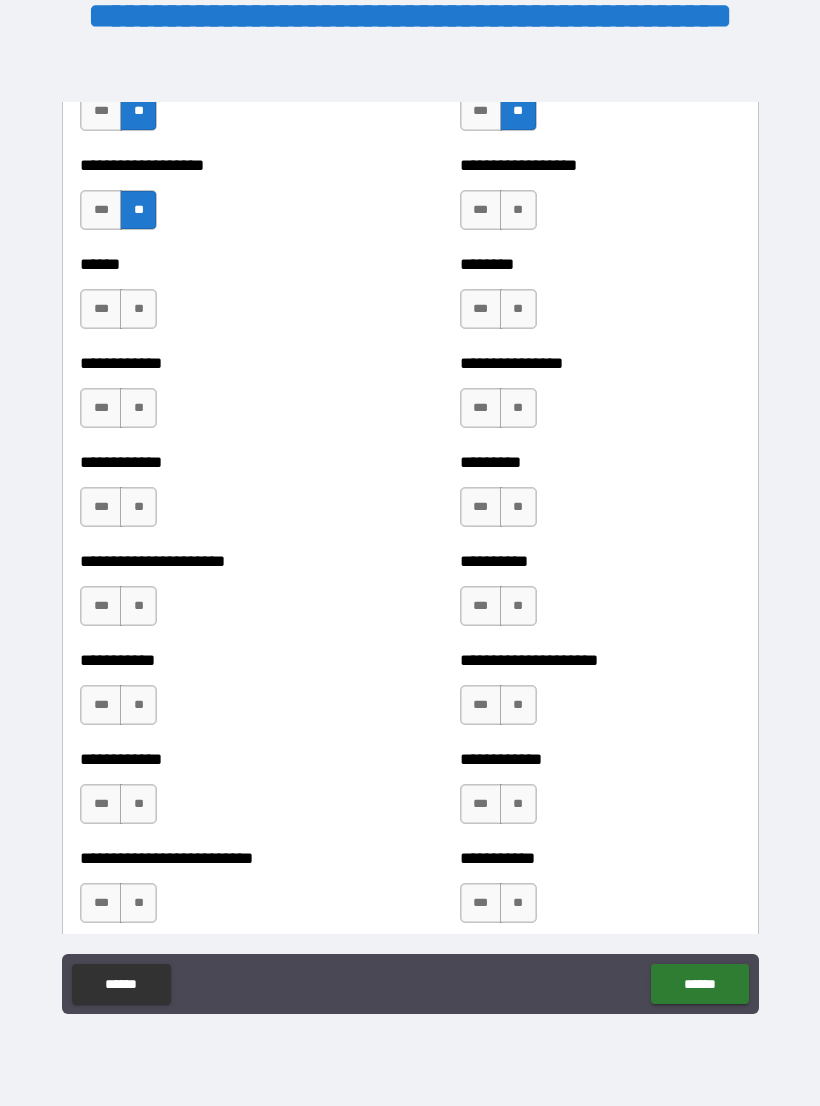 click on "**" at bounding box center [518, 210] 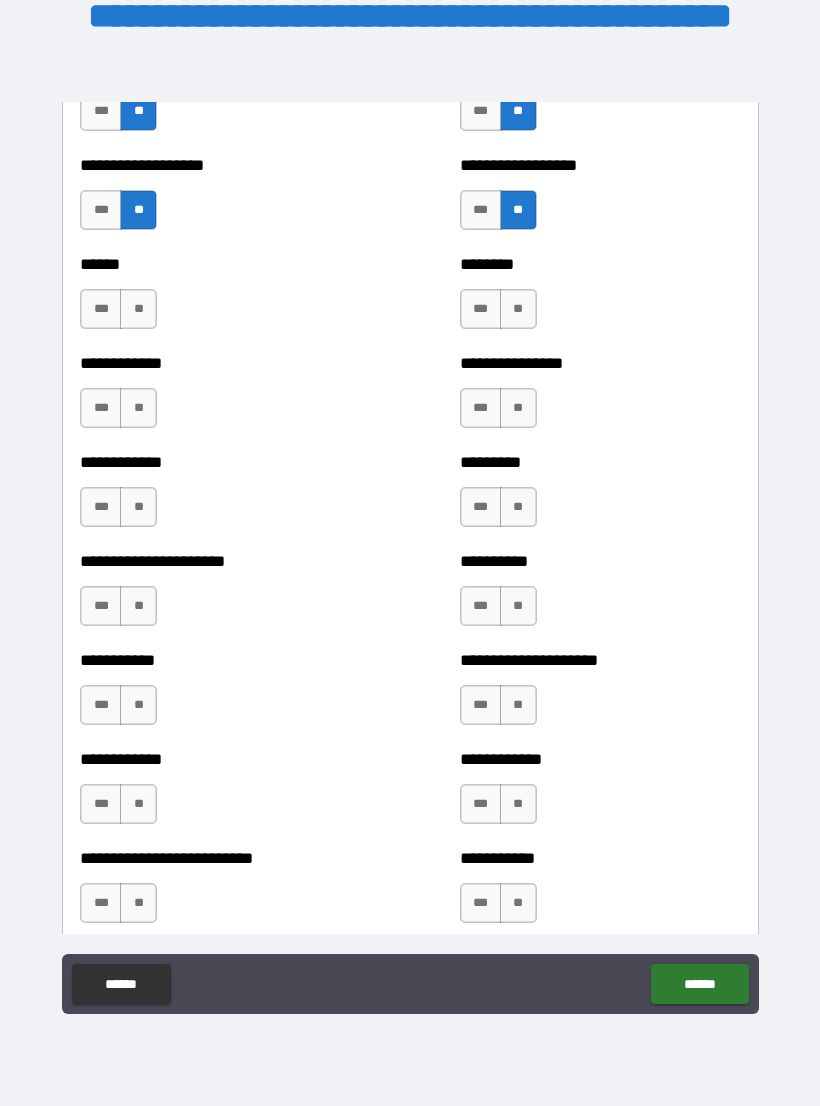 click on "**" at bounding box center [138, 309] 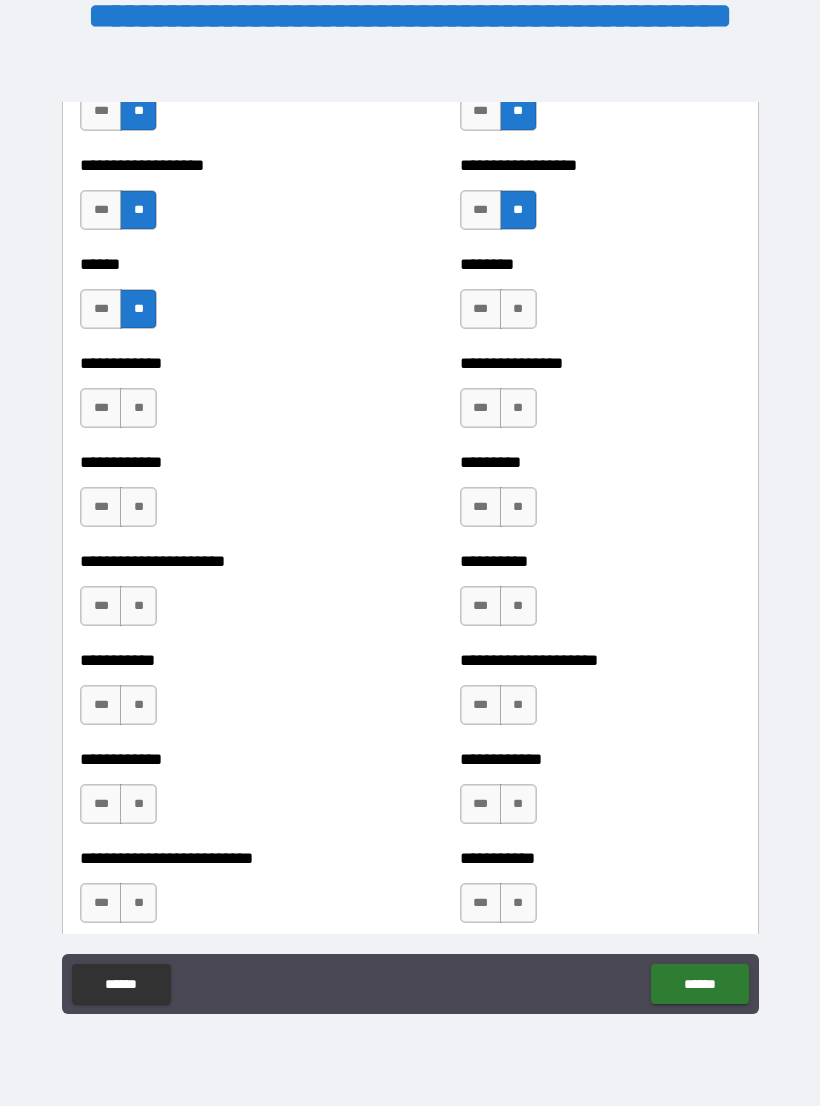 click on "**" at bounding box center (518, 309) 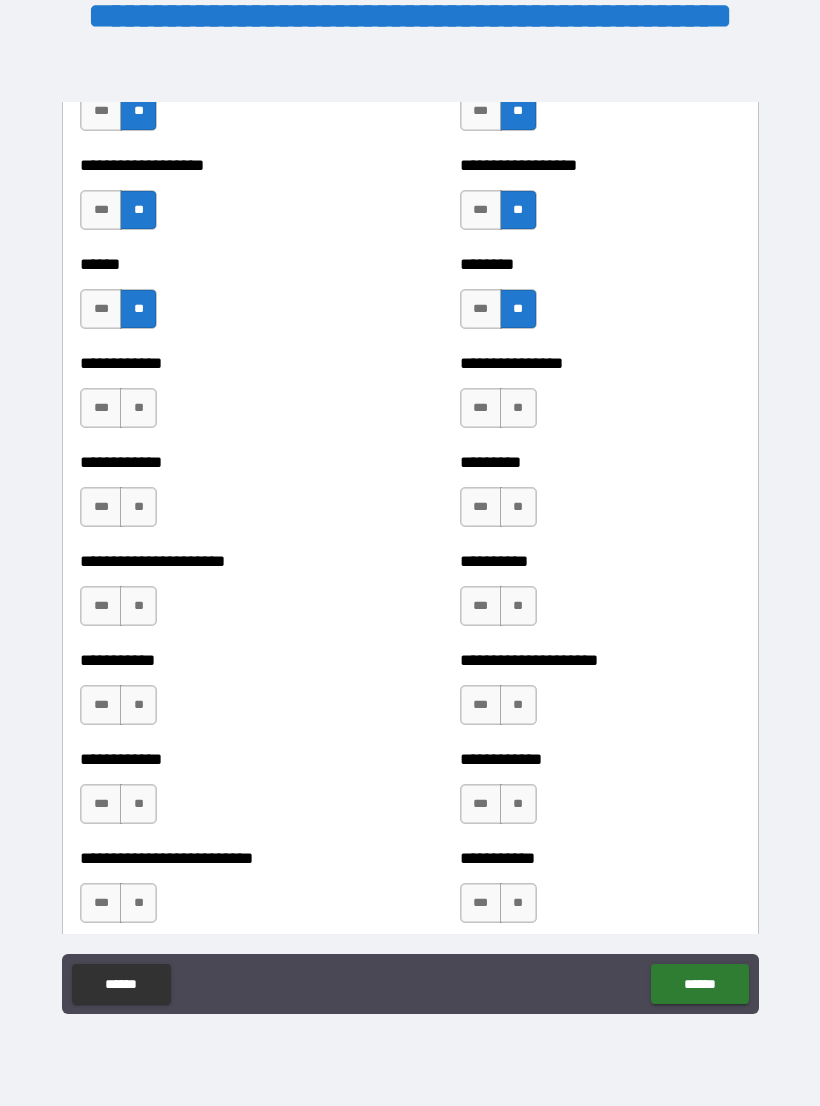 click on "**" at bounding box center (138, 408) 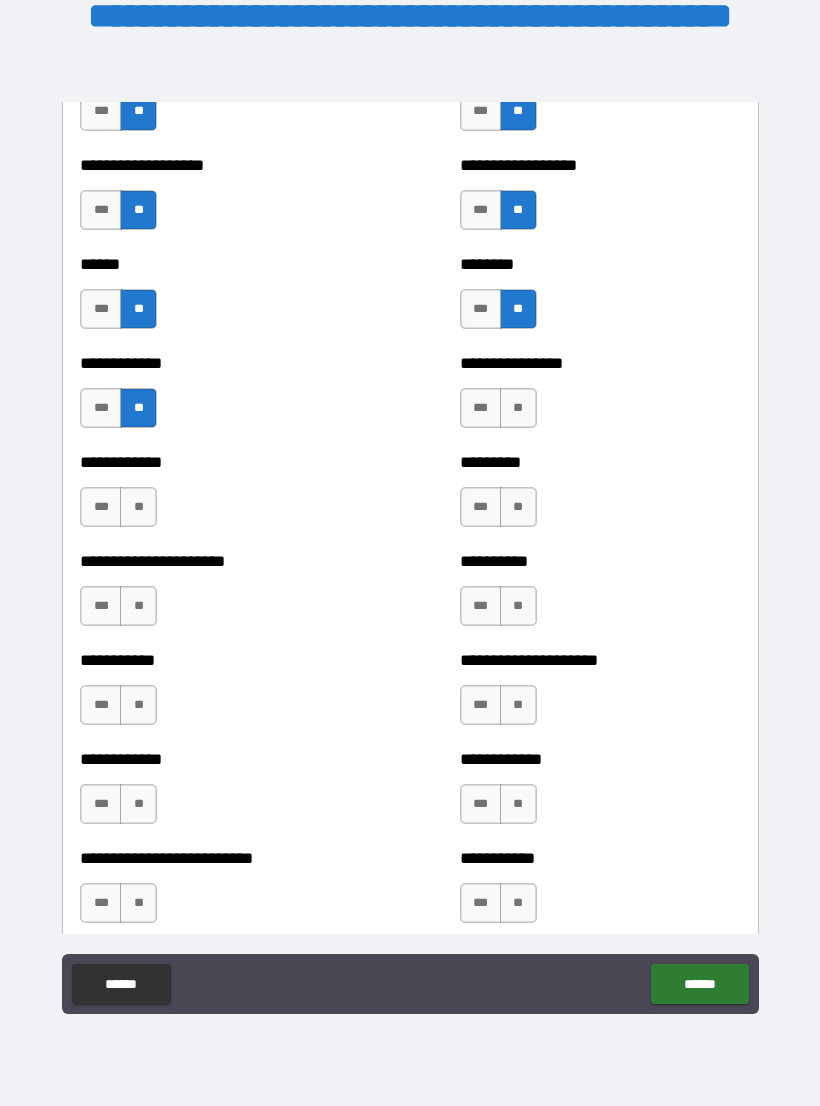 click on "**" at bounding box center [518, 408] 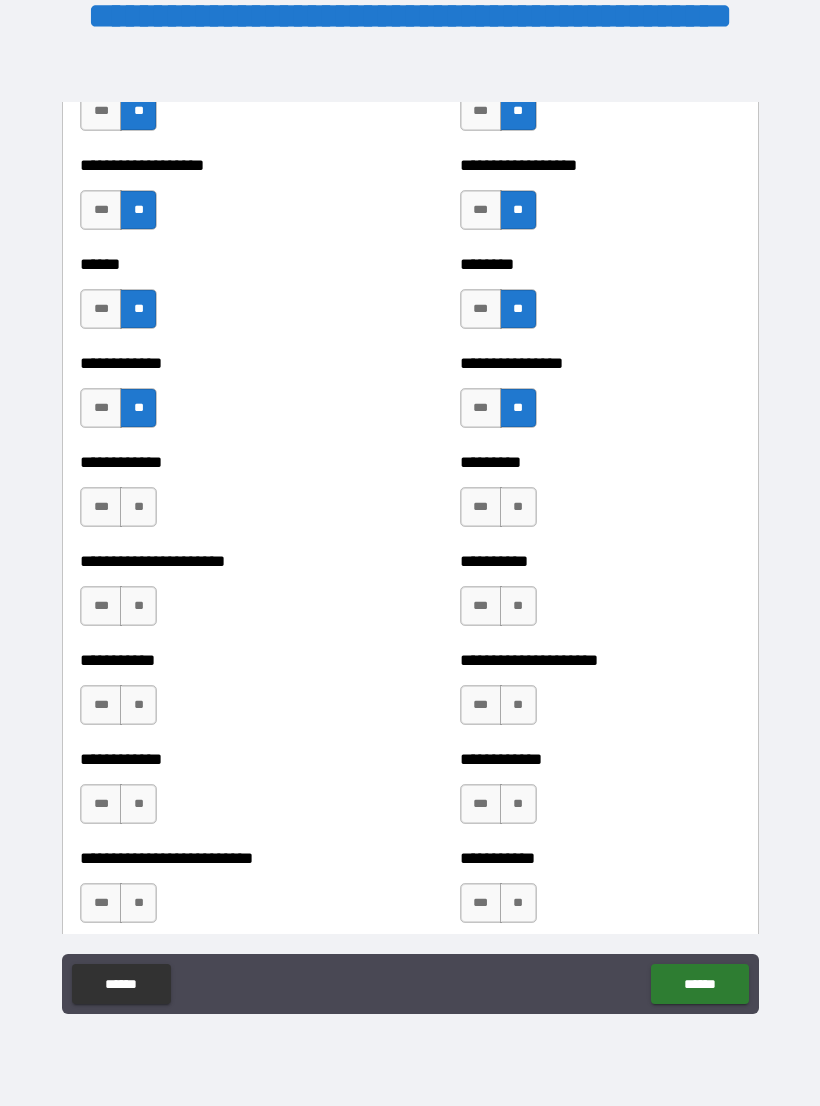 click on "**" at bounding box center [138, 507] 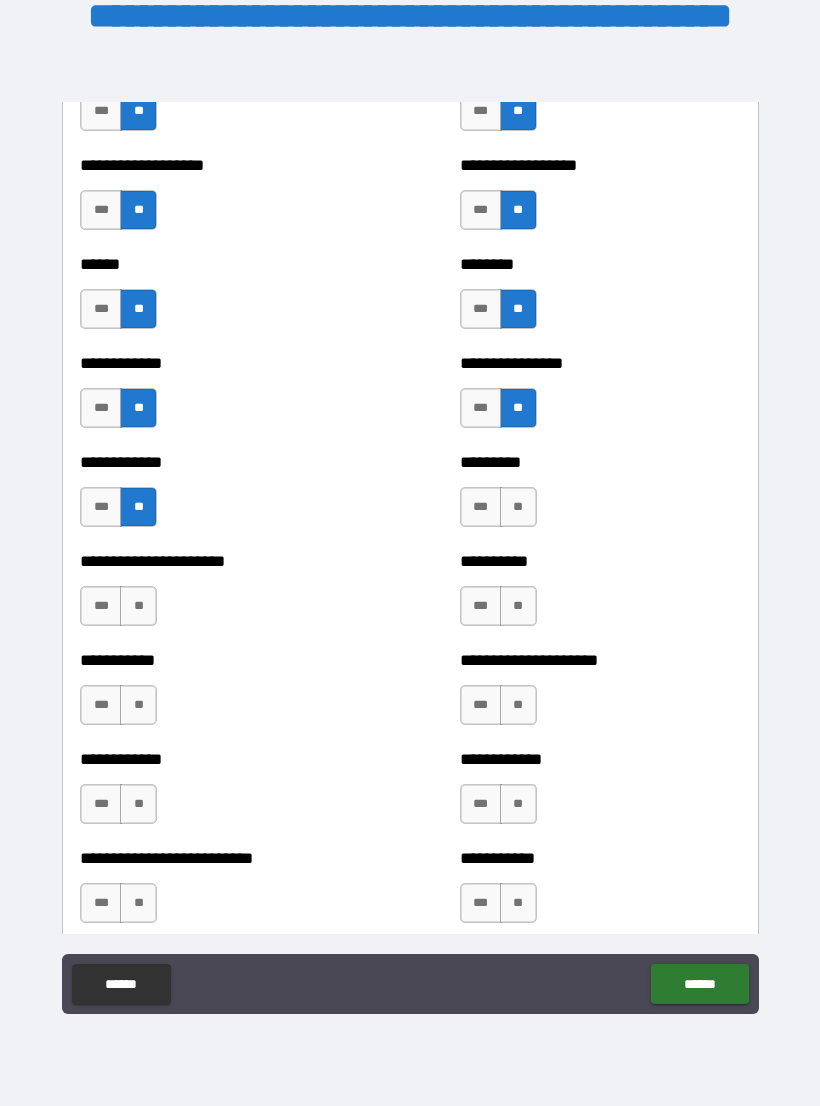click on "**" at bounding box center [518, 507] 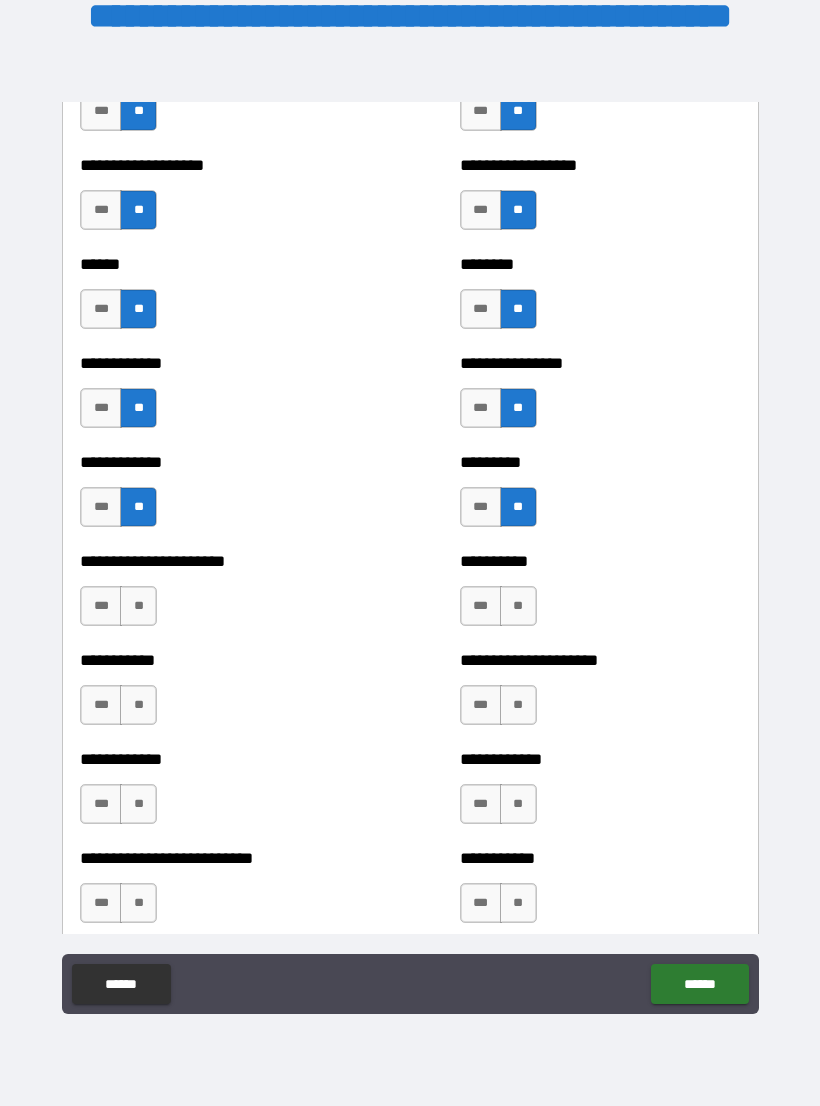 click on "**" at bounding box center [138, 606] 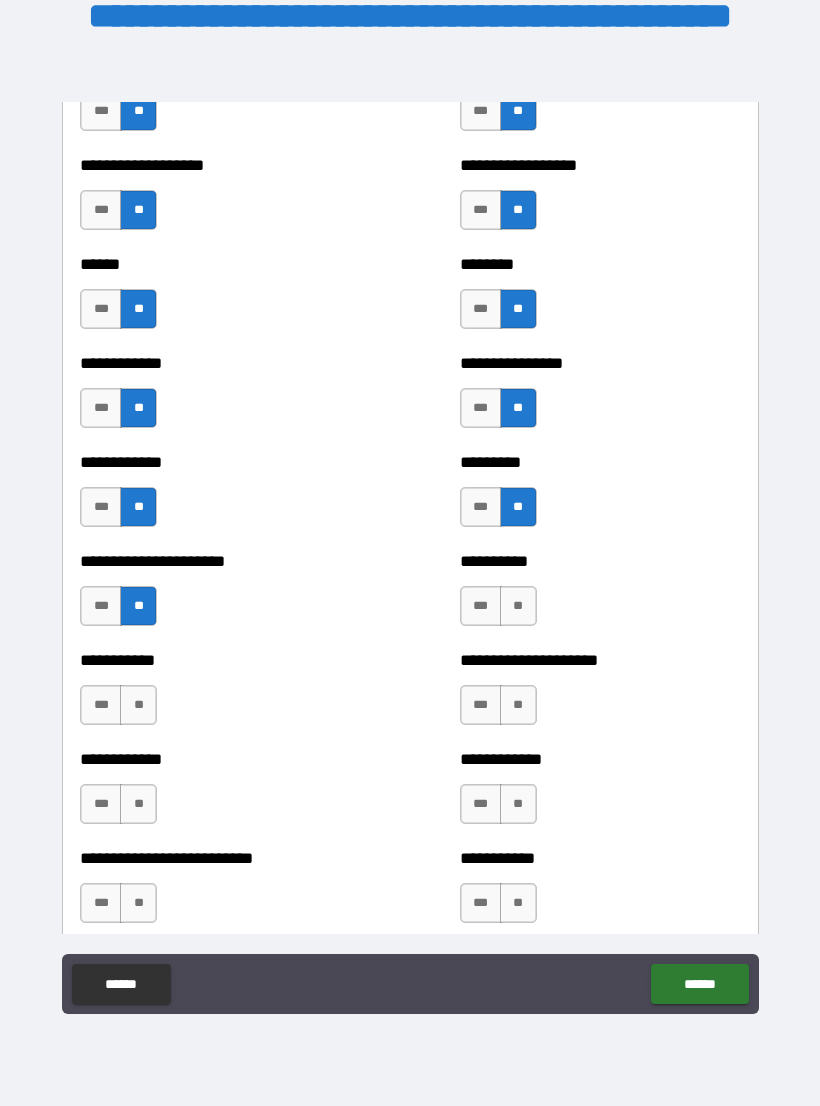 click on "***" at bounding box center (481, 606) 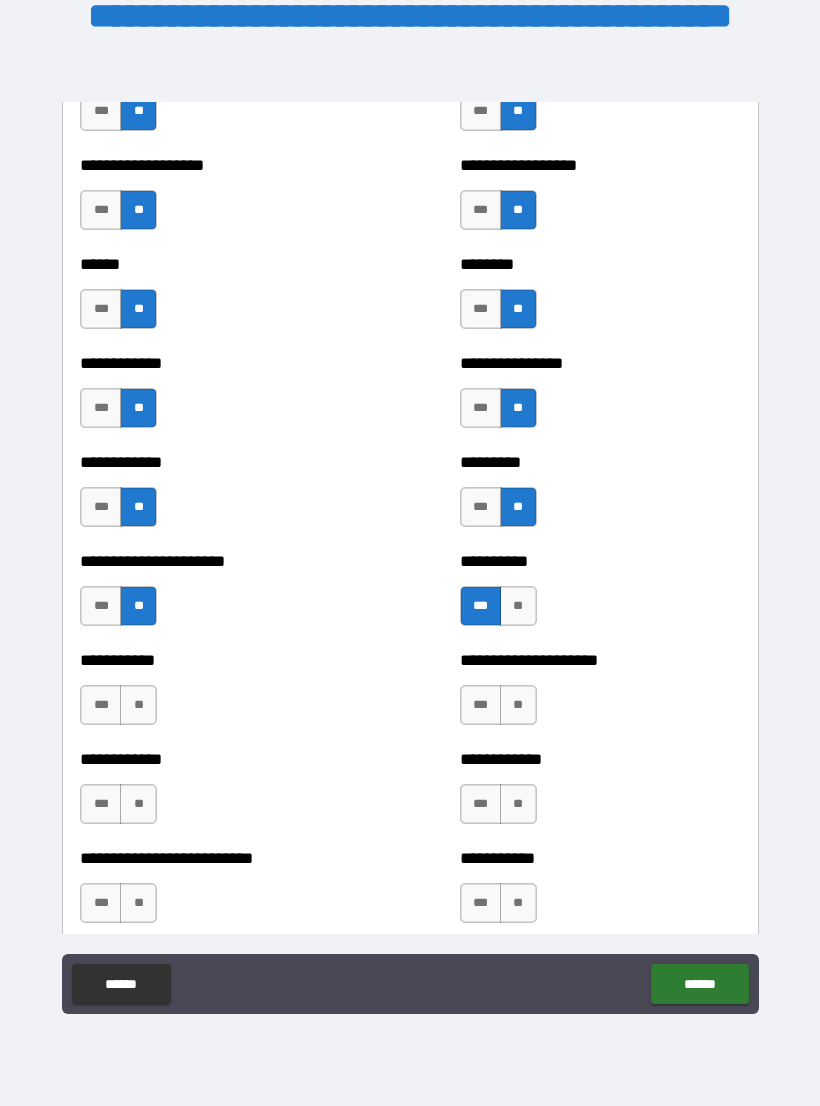 click on "**" at bounding box center (518, 705) 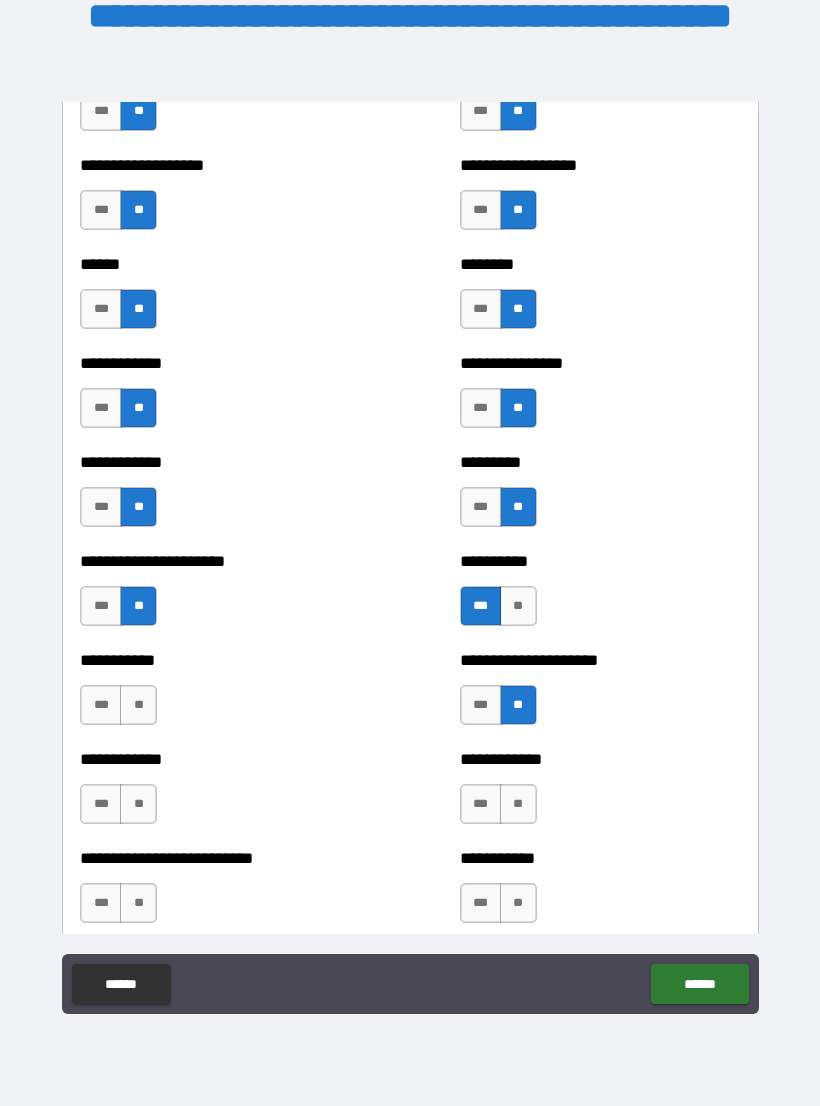 click on "**" at bounding box center [138, 705] 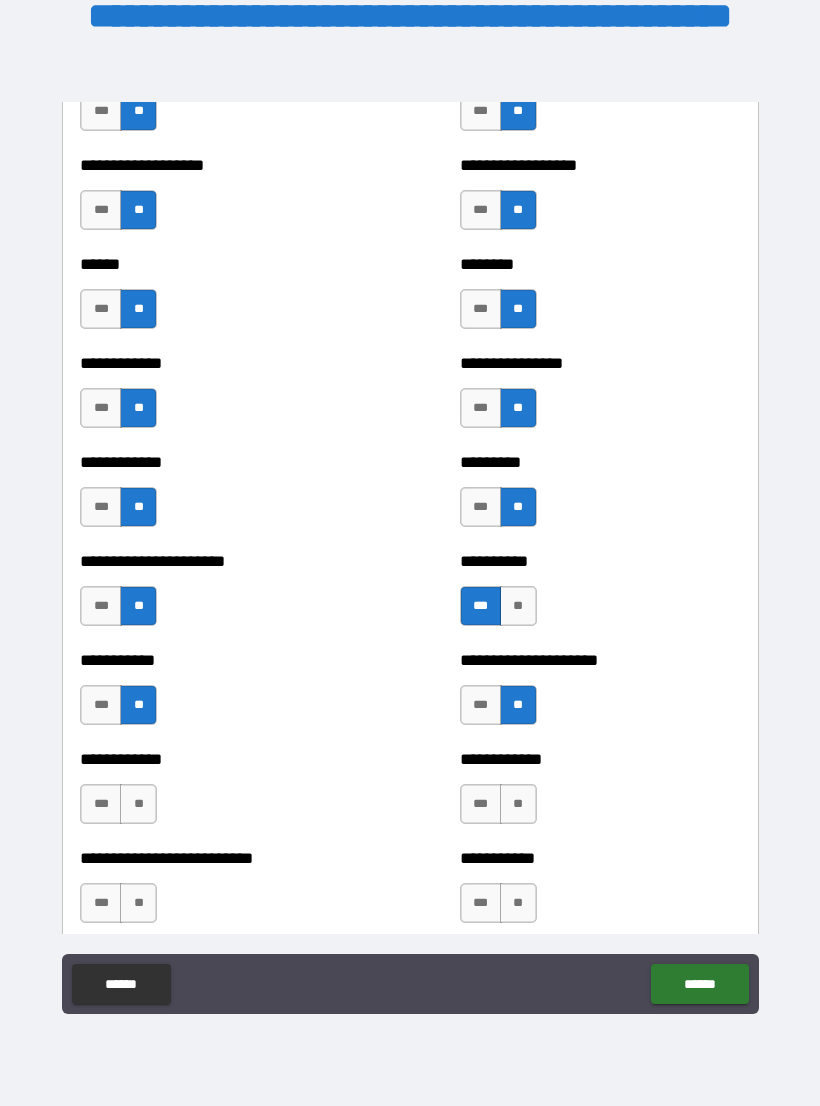 click on "**" at bounding box center (138, 804) 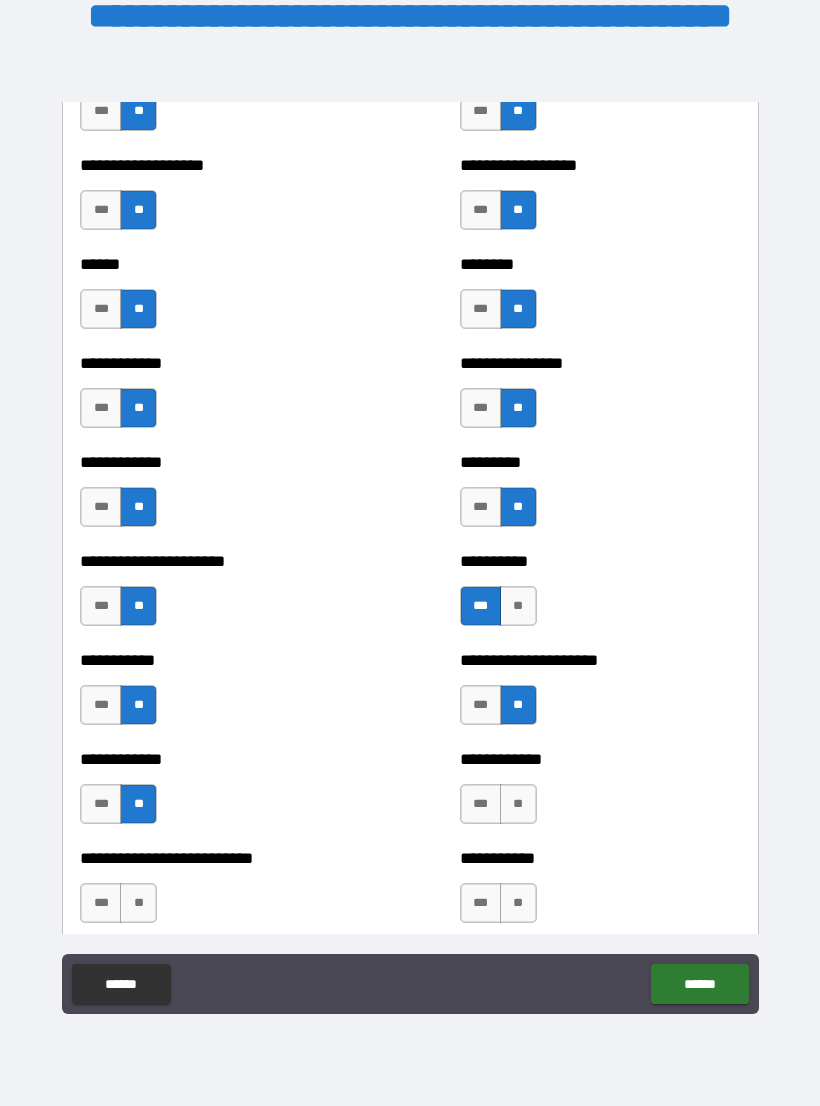 click on "**" at bounding box center (518, 804) 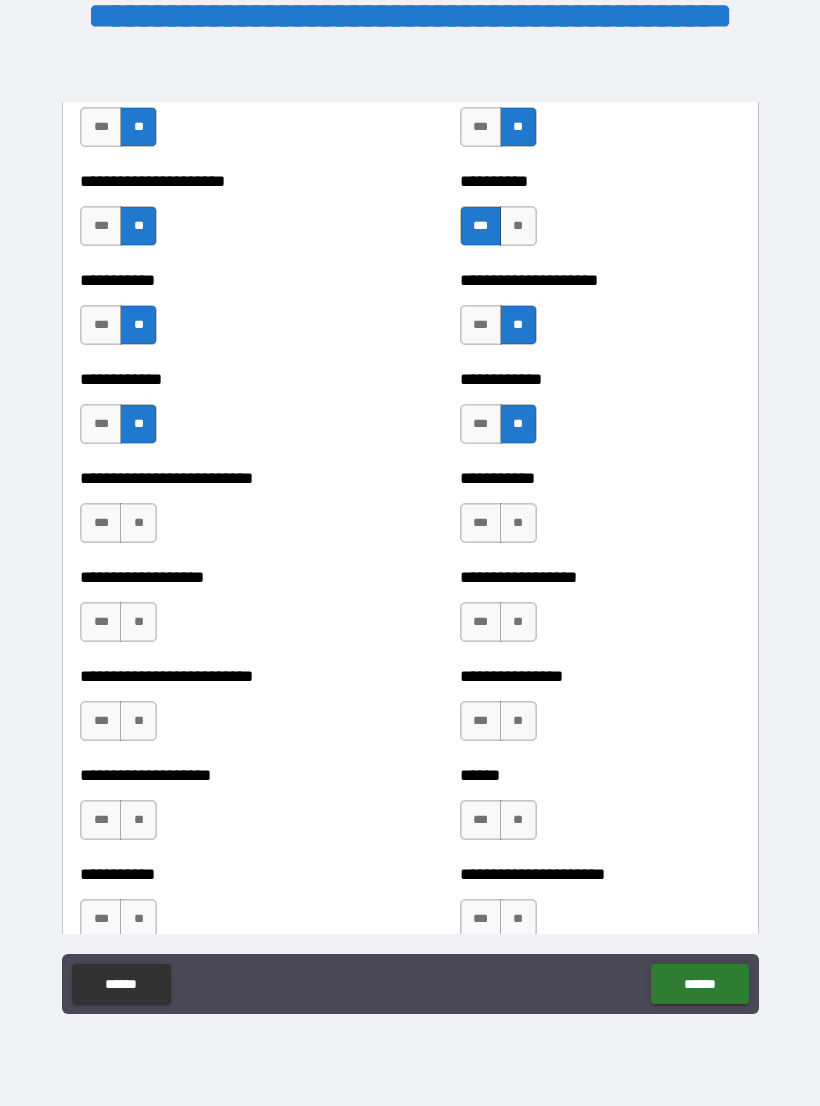 scroll, scrollTop: 5380, scrollLeft: 0, axis: vertical 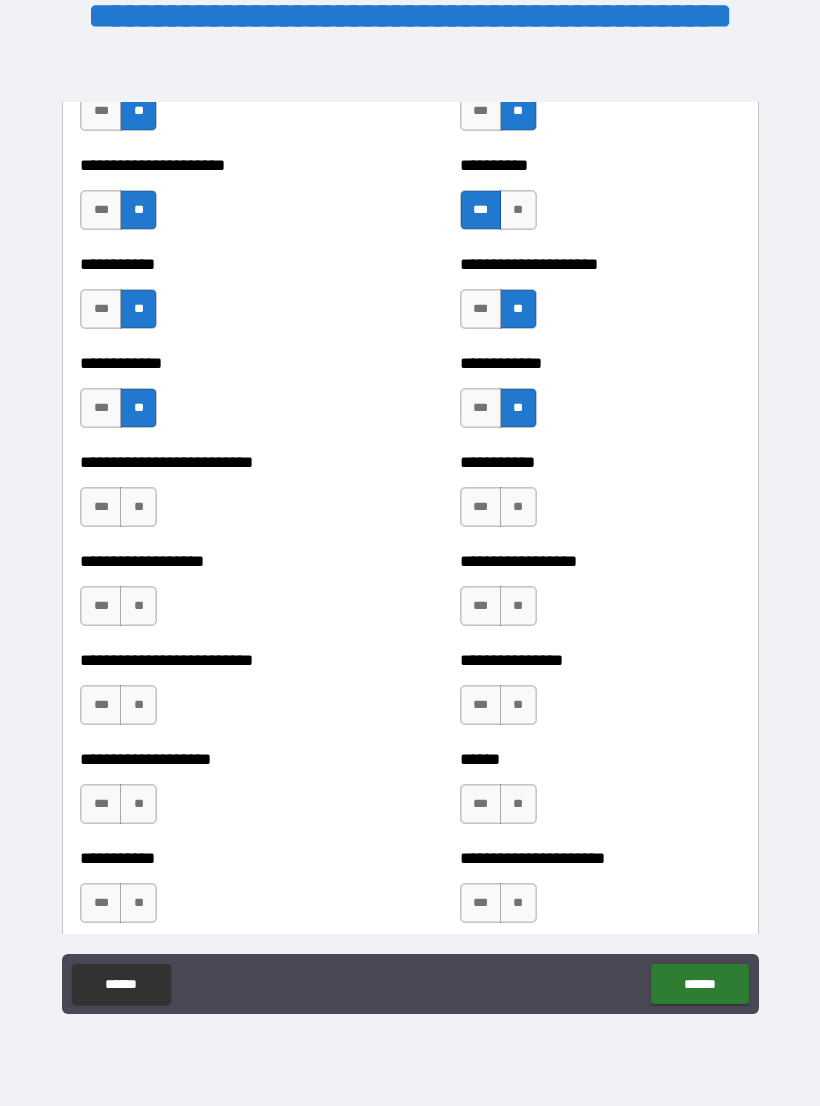 click on "**" at bounding box center [138, 507] 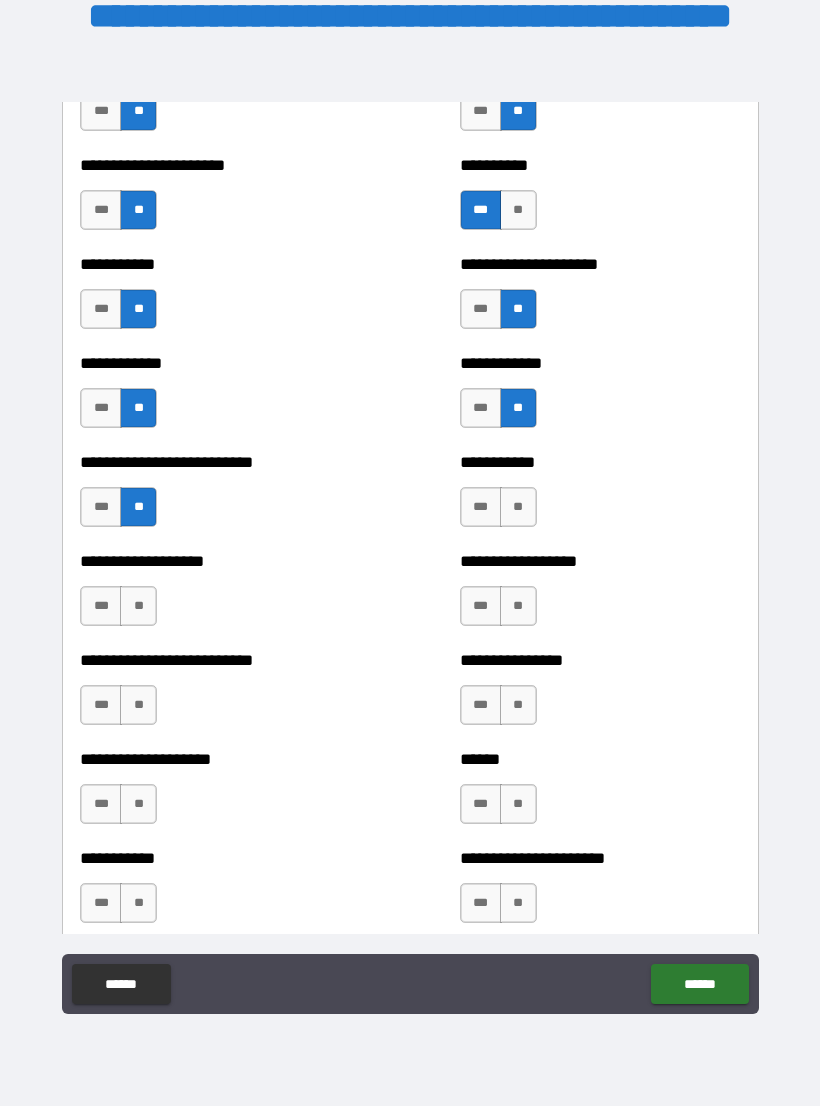 click on "**" at bounding box center (518, 507) 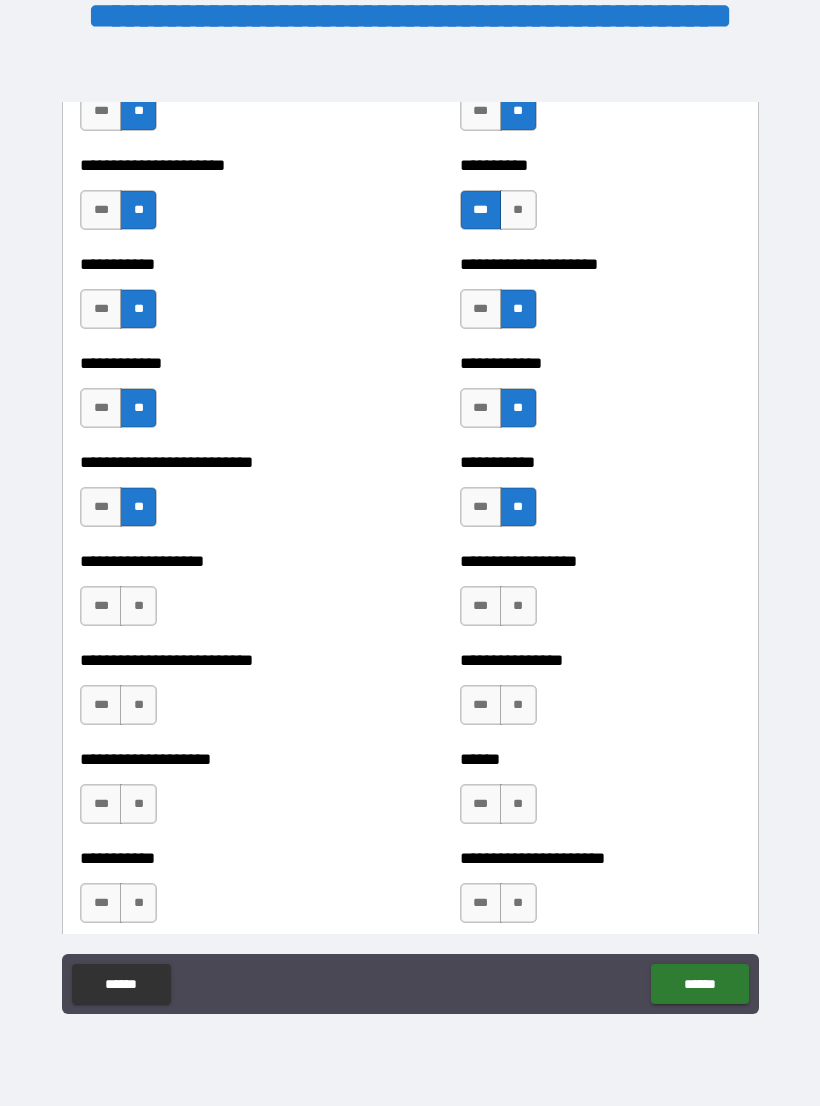 click on "**" at bounding box center [138, 606] 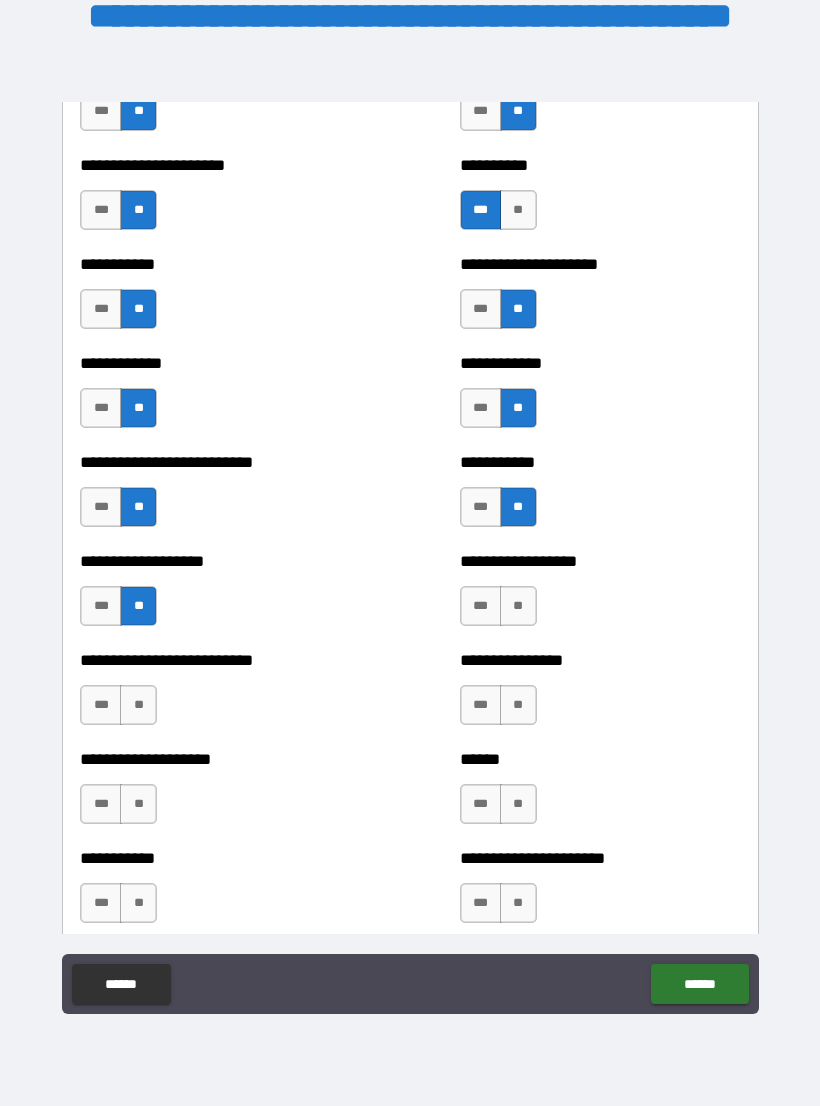 click on "**" at bounding box center [518, 606] 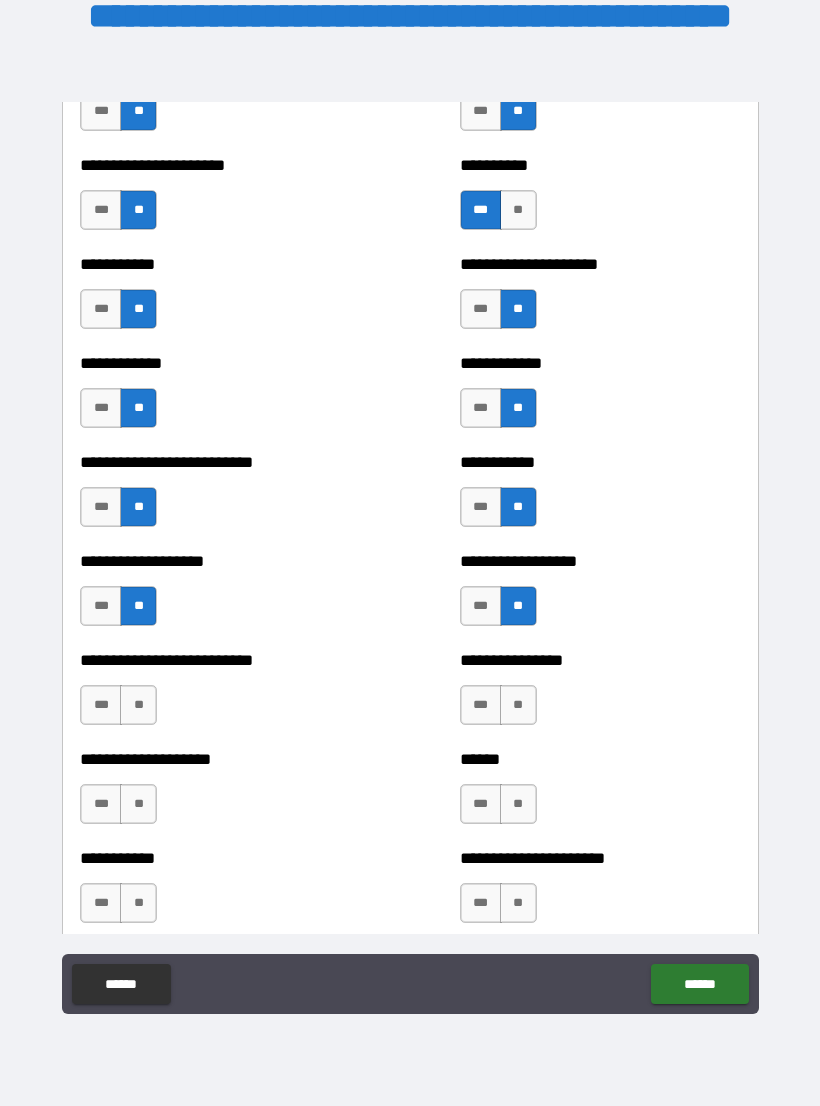 click on "**" at bounding box center [518, 705] 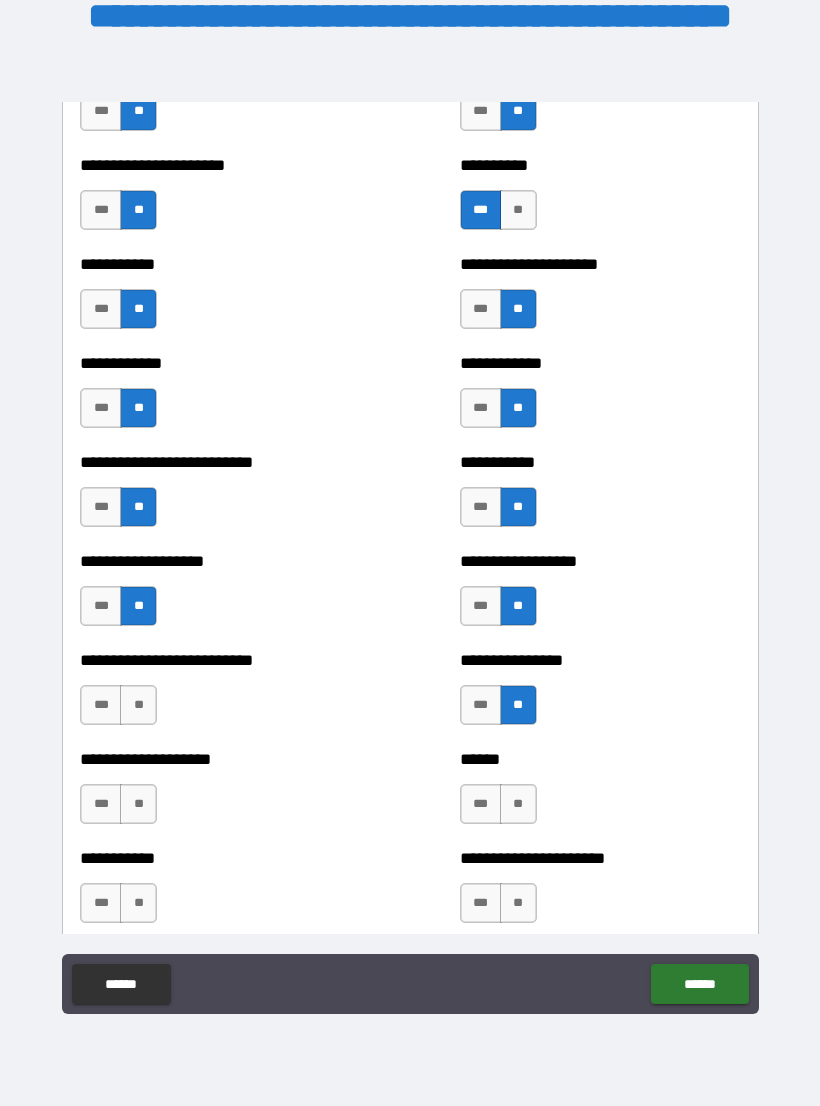 click on "**" at bounding box center [138, 705] 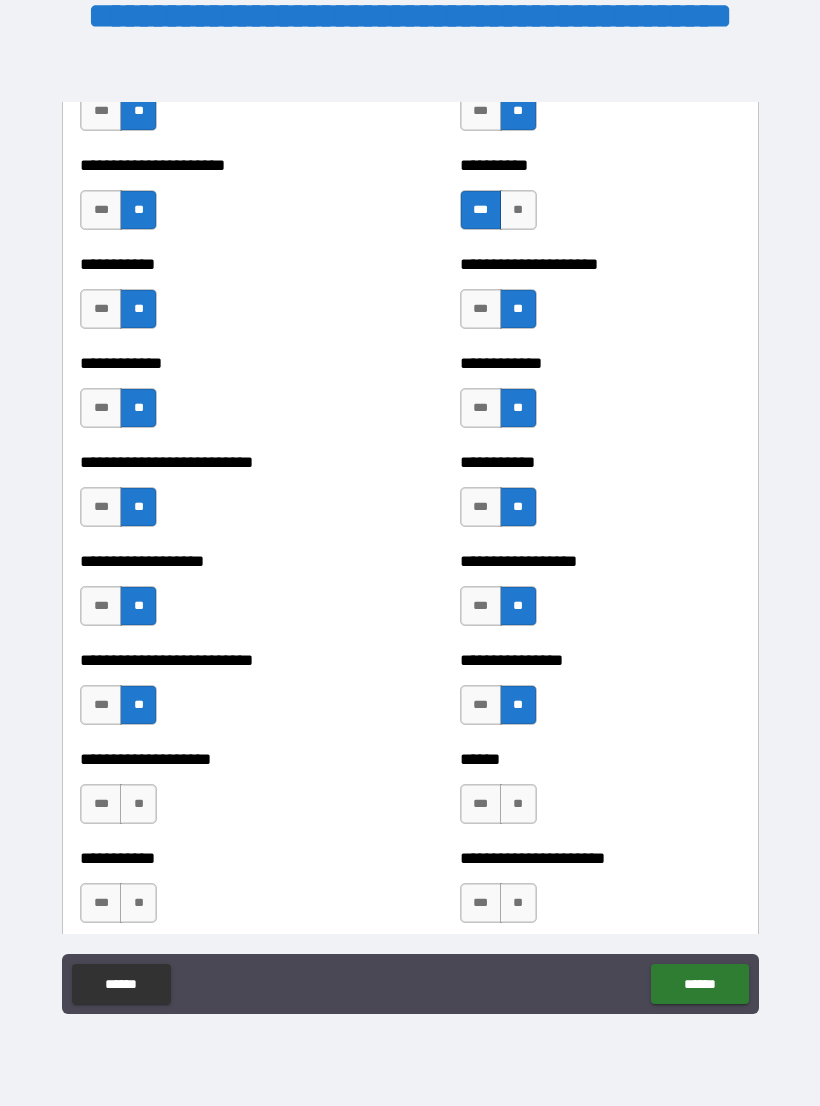 click on "**" at bounding box center [138, 804] 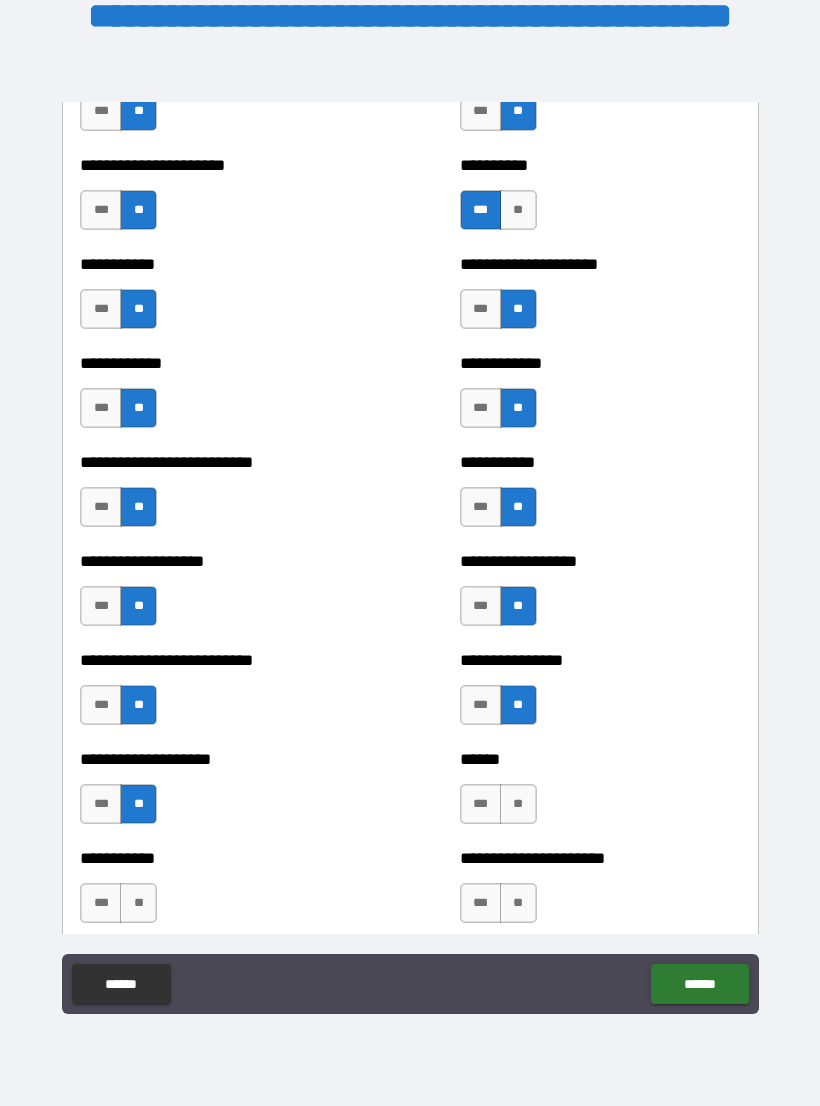 click on "**" at bounding box center (138, 903) 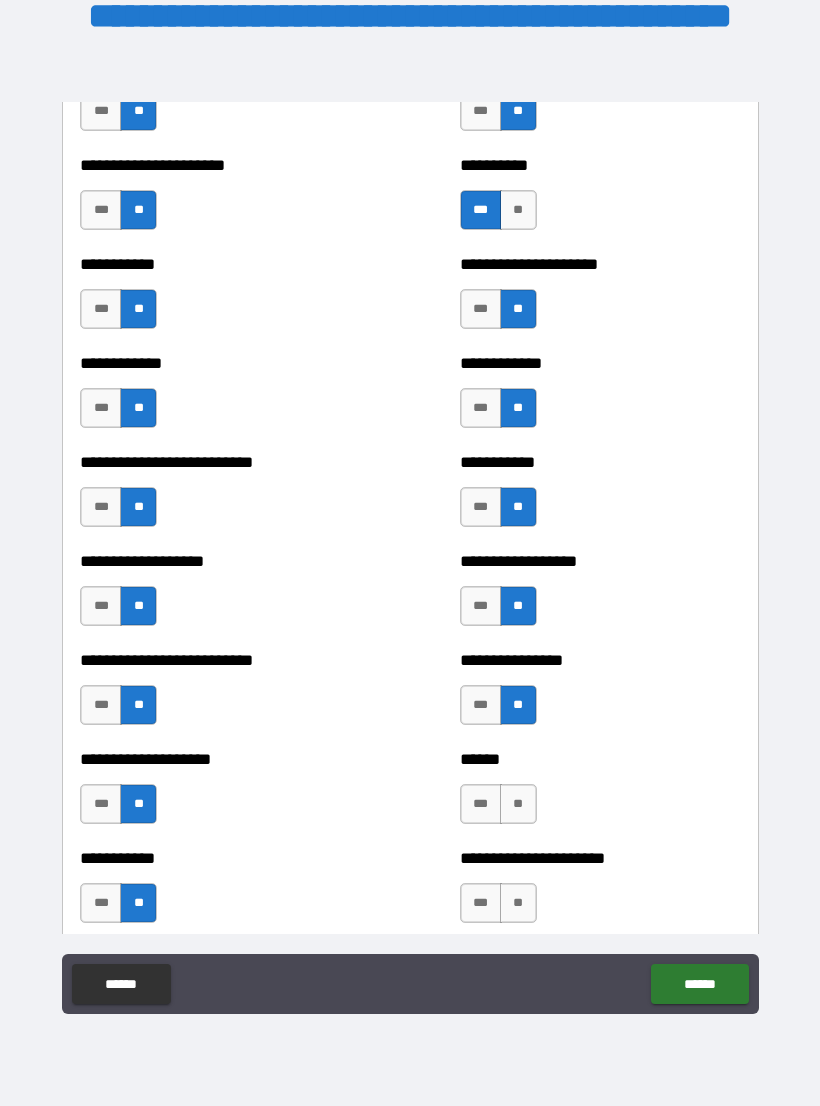 click on "**" at bounding box center (518, 903) 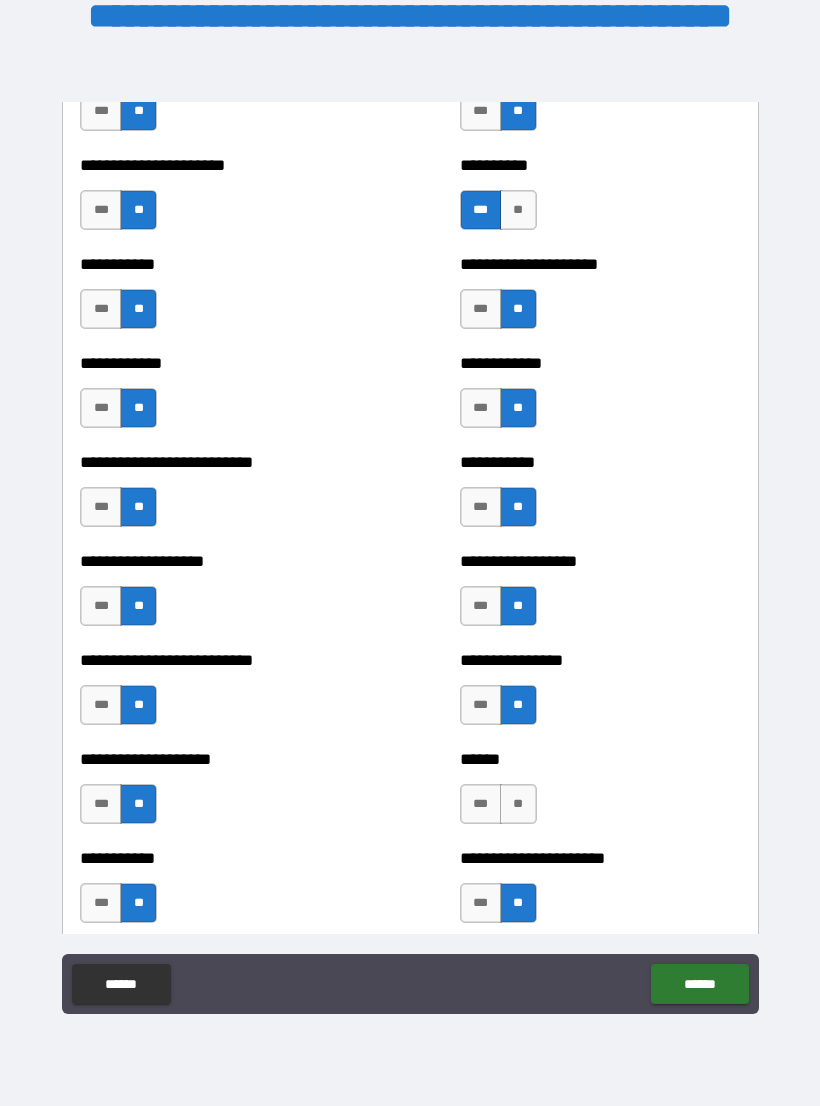 click on "**" at bounding box center (518, 804) 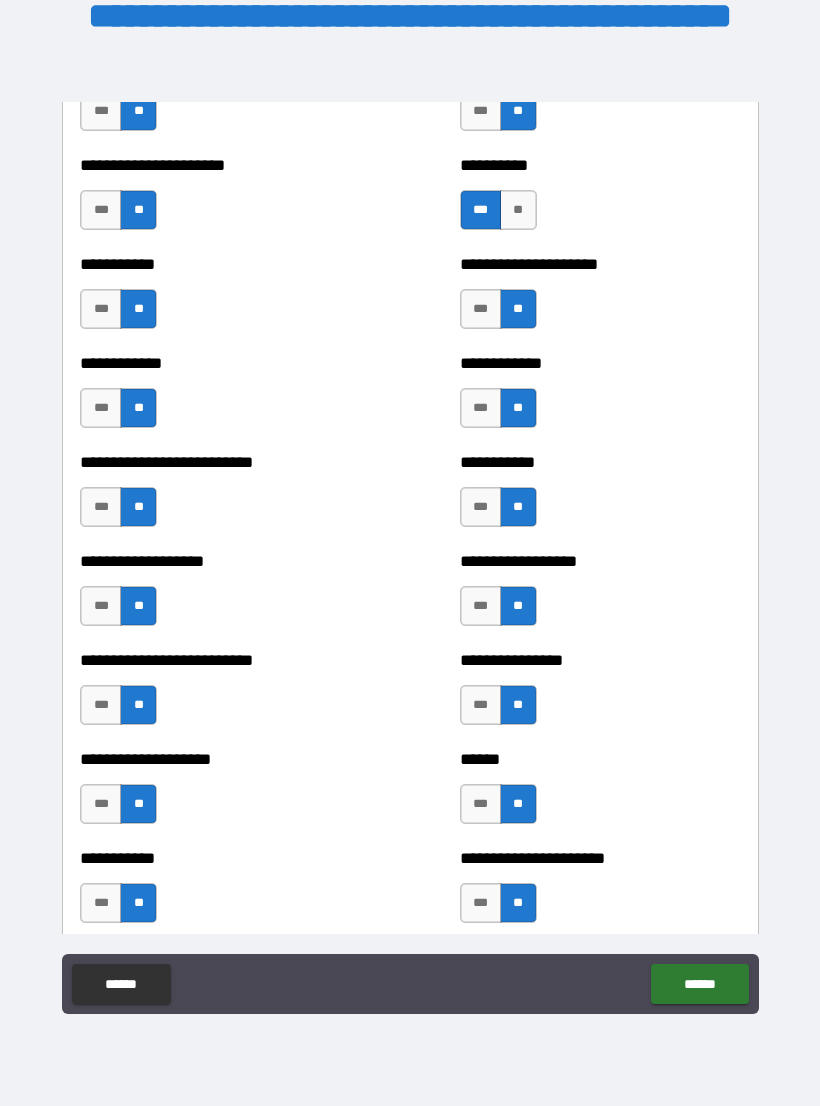 click on "**" at bounding box center (518, 705) 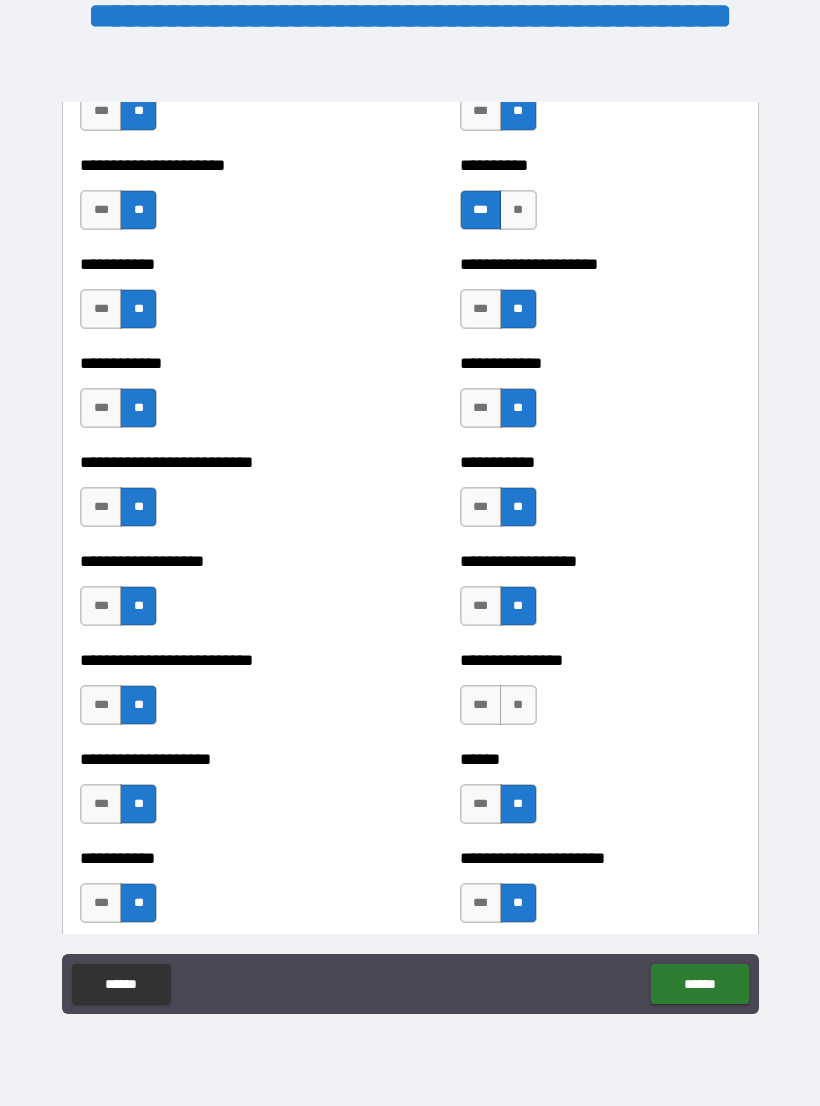 click on "**" at bounding box center [518, 705] 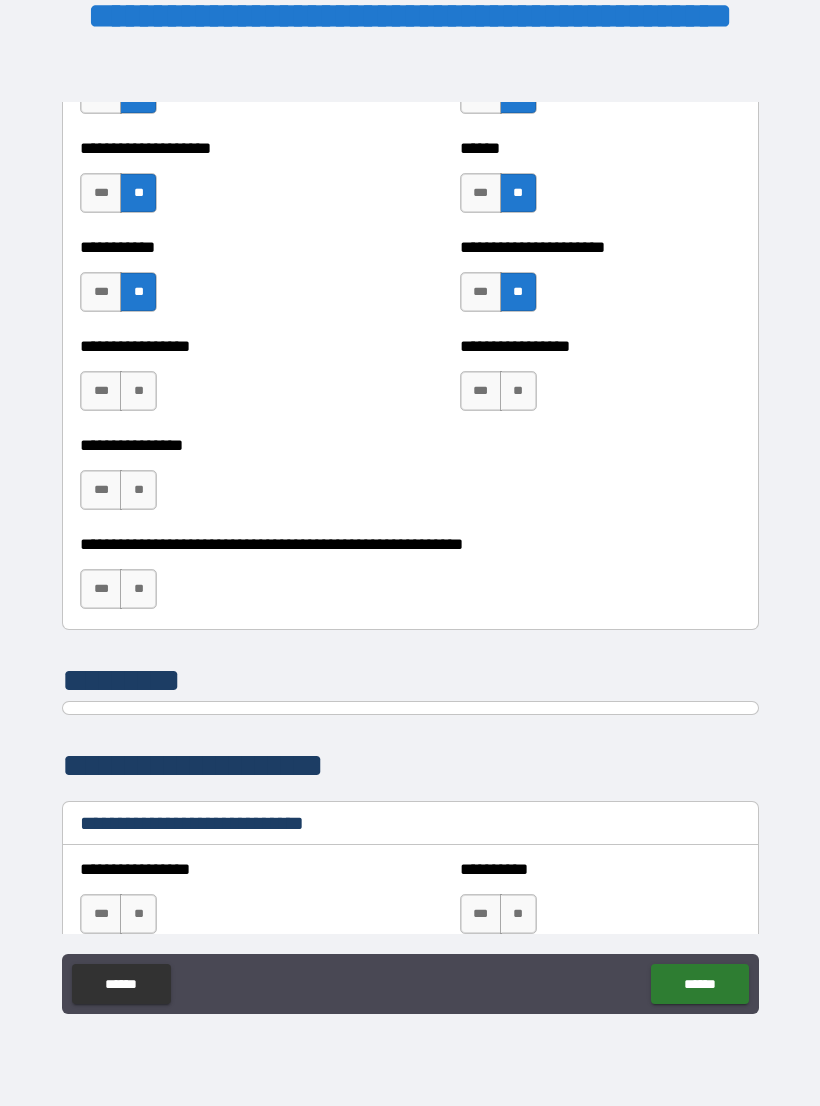 scroll, scrollTop: 6015, scrollLeft: 0, axis: vertical 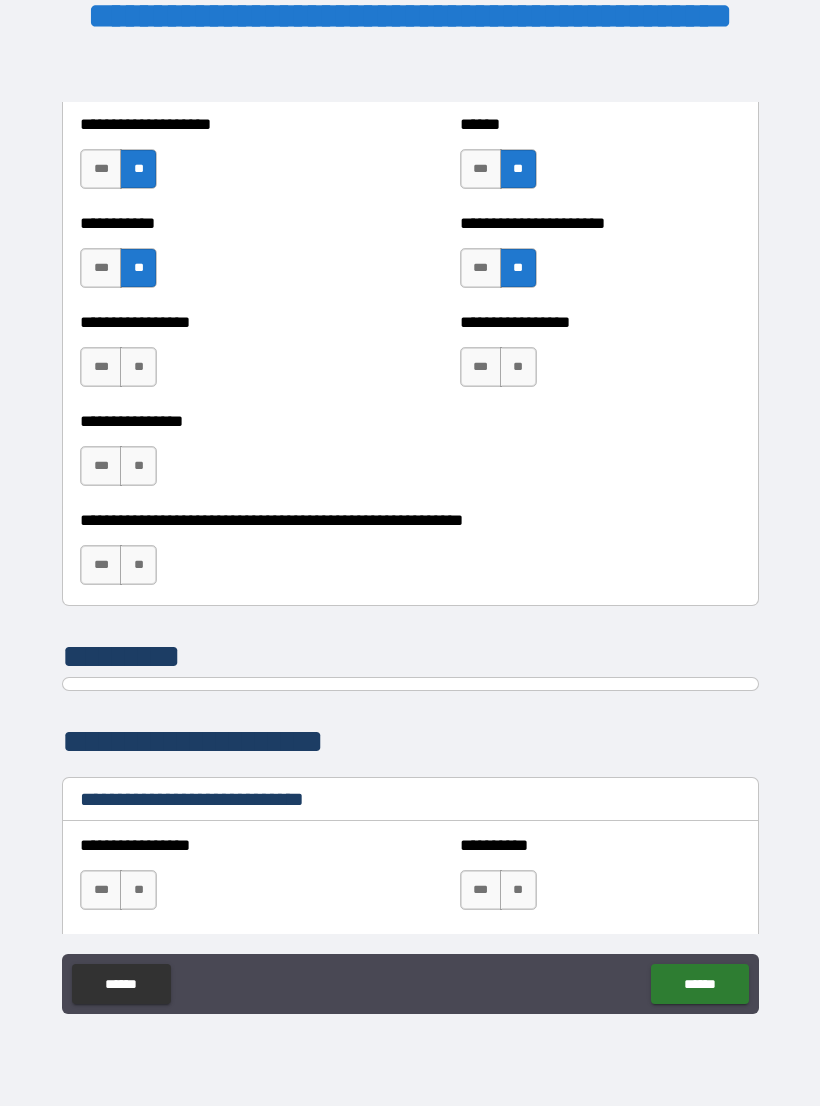 click on "**" at bounding box center [518, 367] 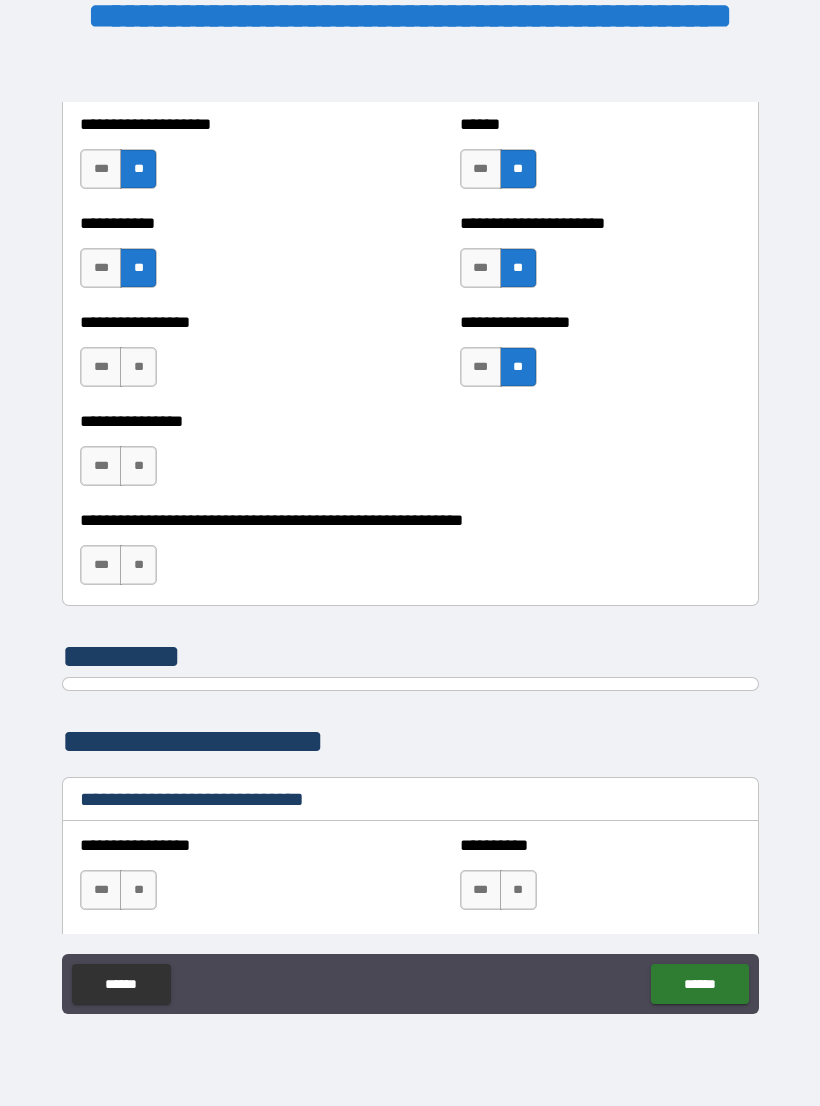 click on "**" at bounding box center [138, 367] 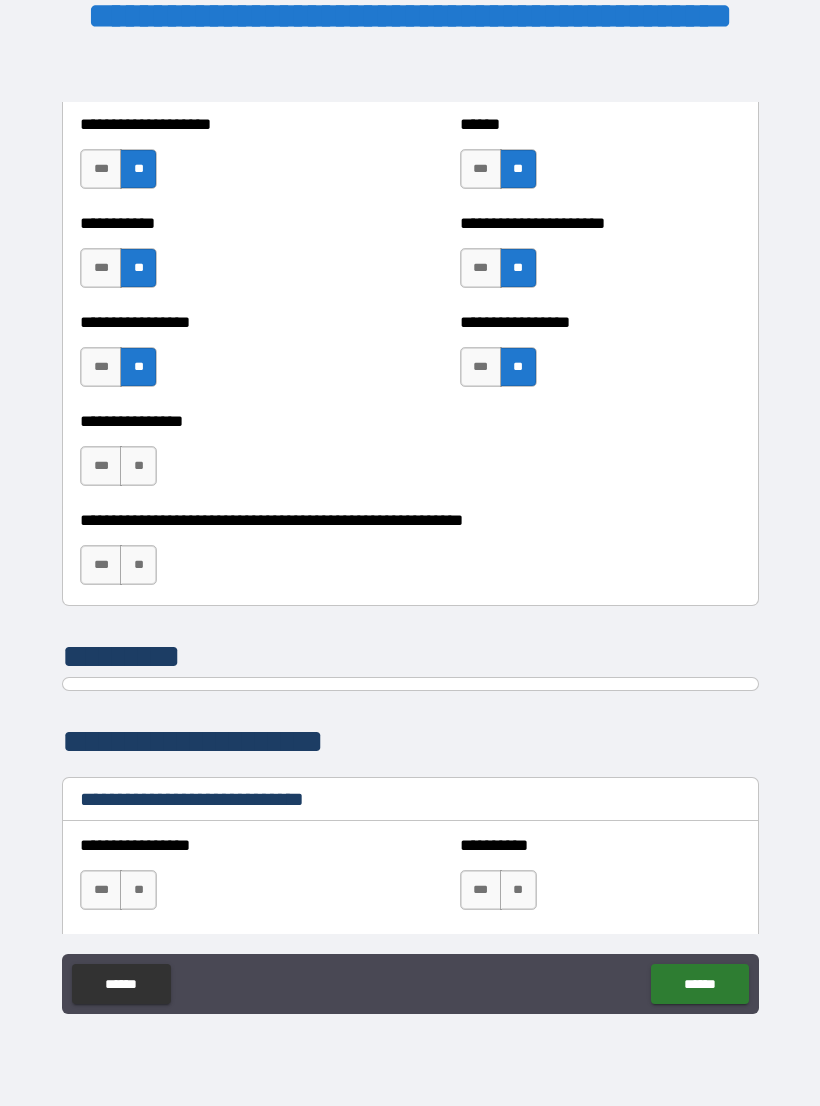 click on "**" at bounding box center [138, 466] 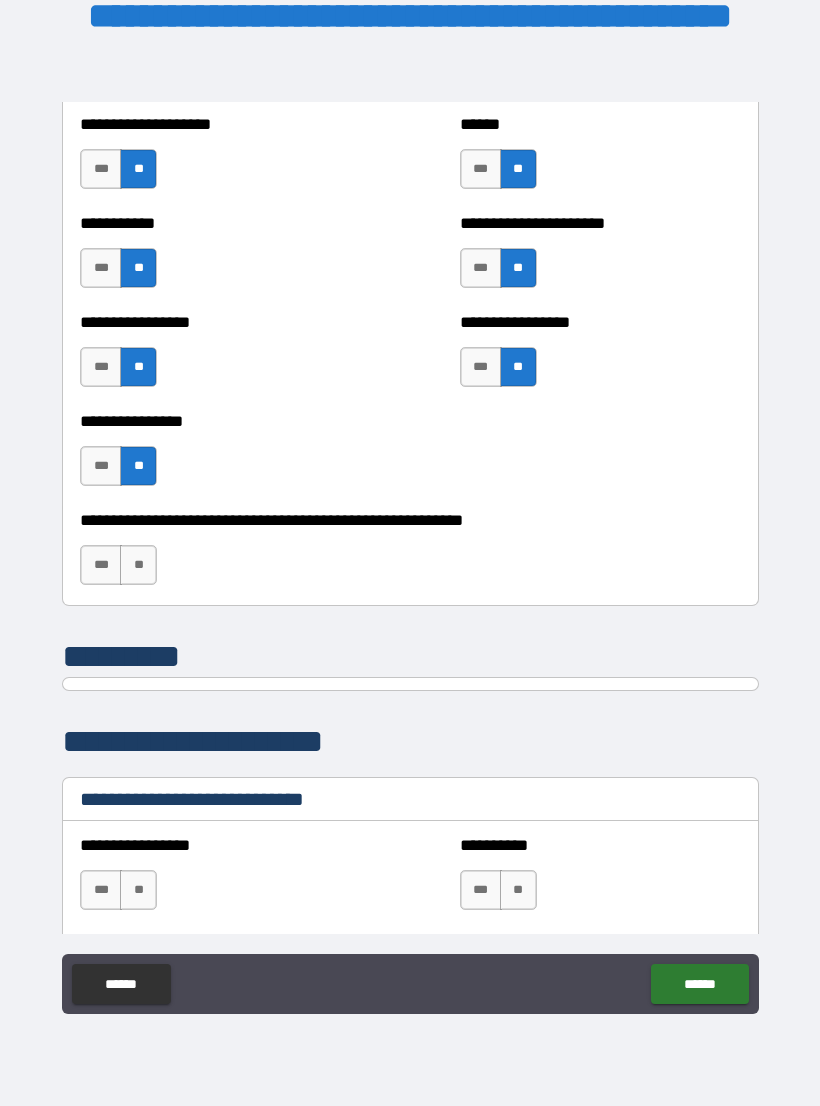 click on "**" at bounding box center [138, 565] 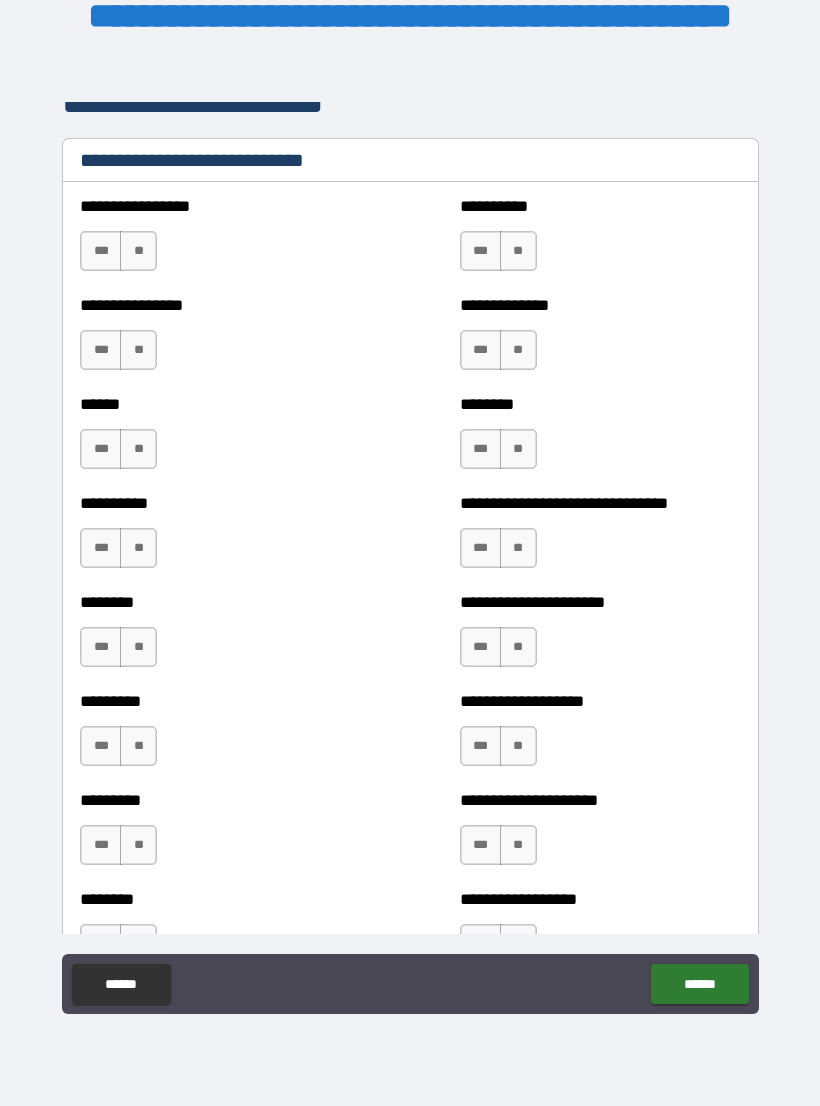 scroll, scrollTop: 6655, scrollLeft: 0, axis: vertical 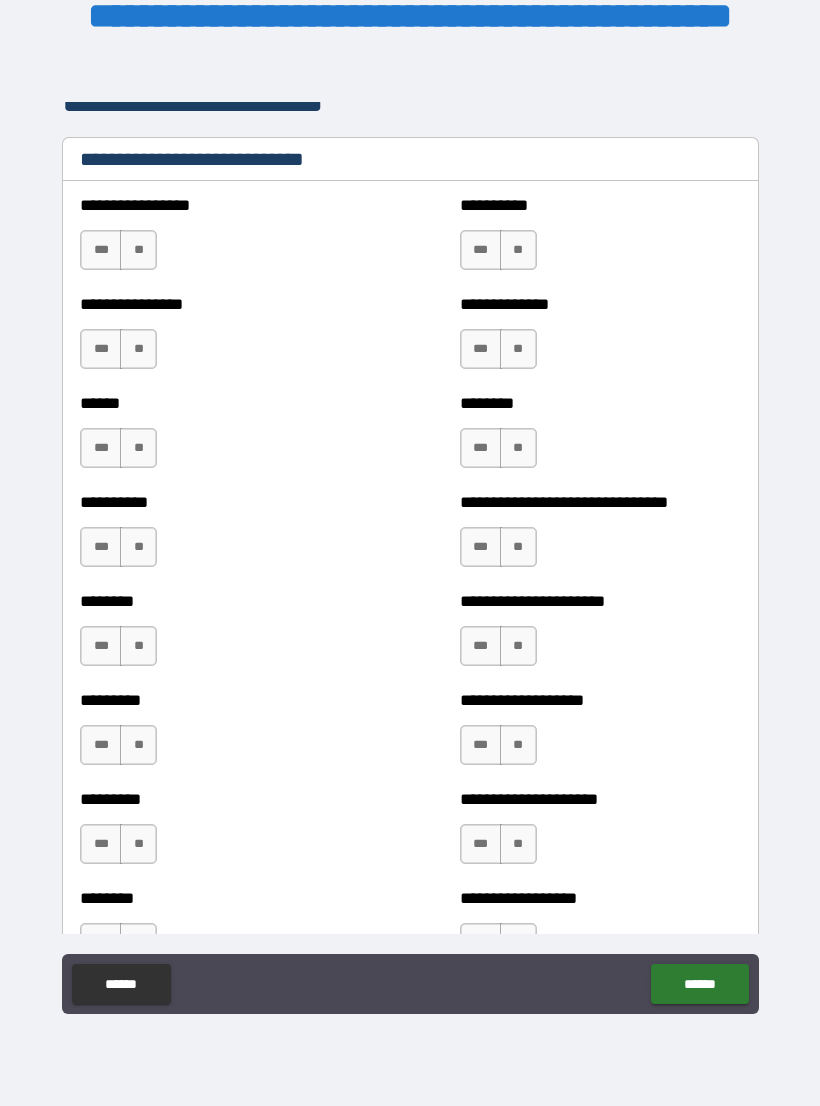 click on "***" at bounding box center (101, 250) 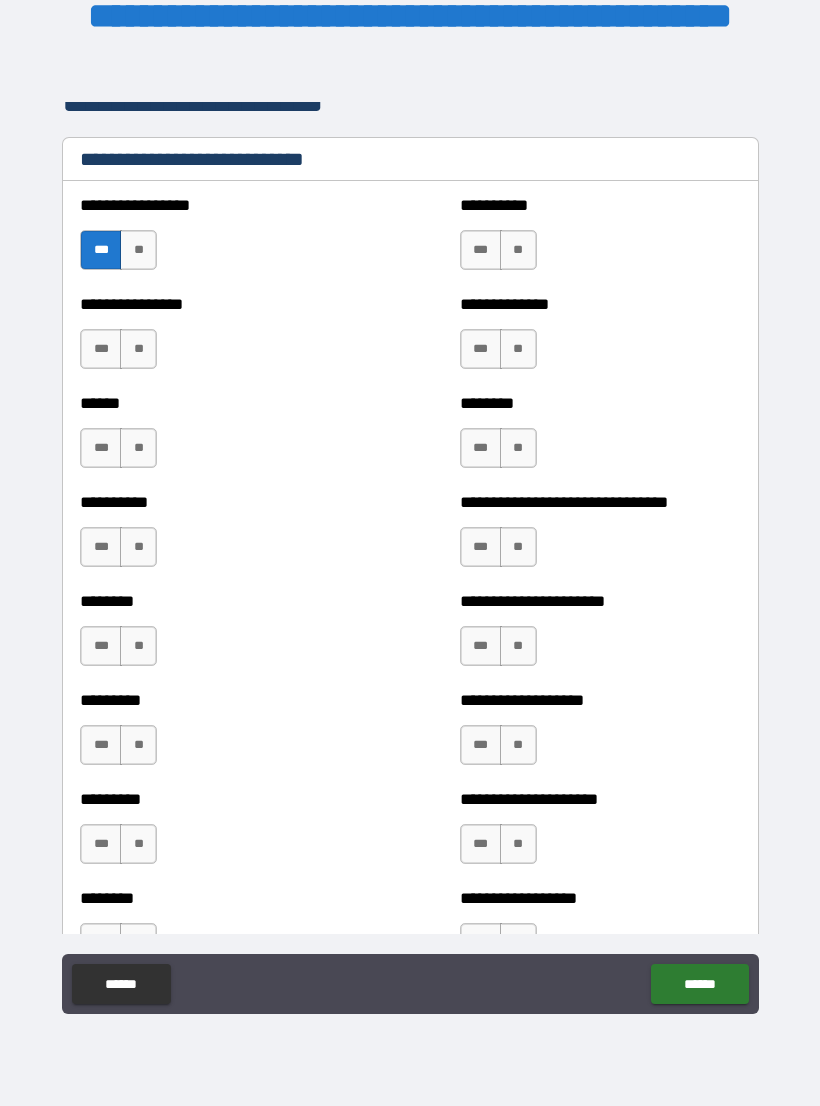 click on "***" at bounding box center (481, 250) 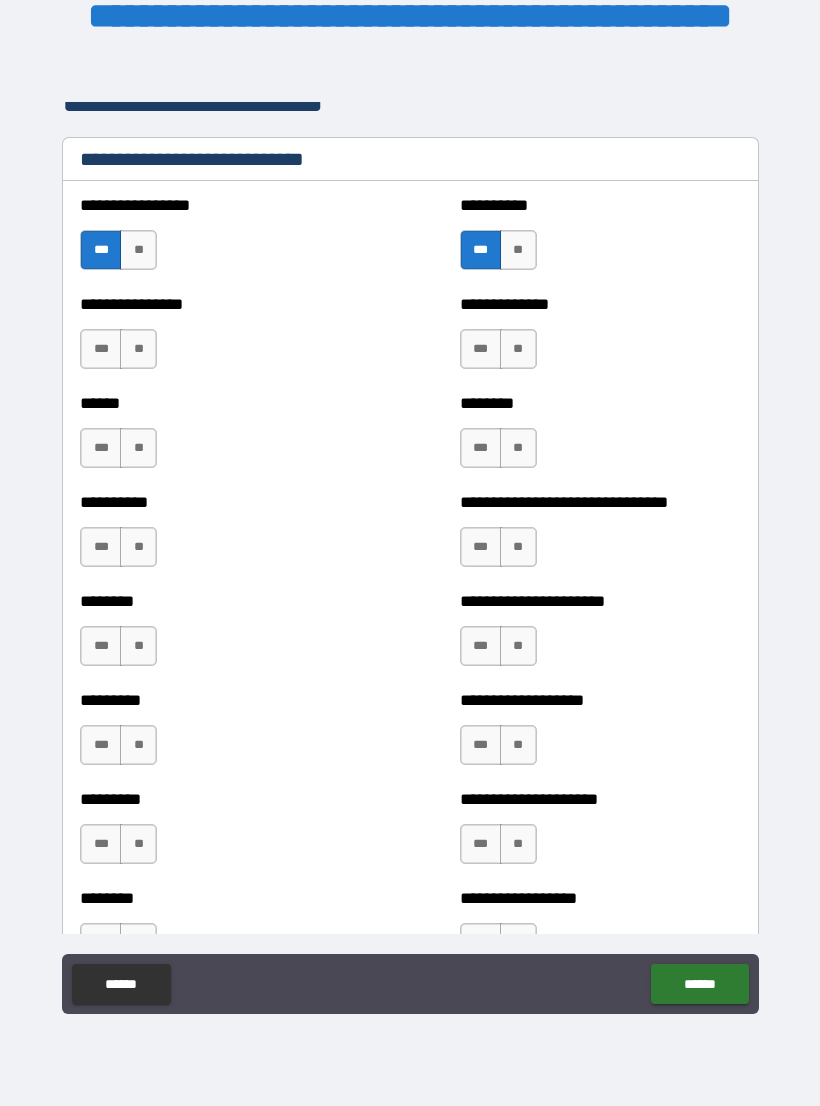 click on "**" at bounding box center (138, 349) 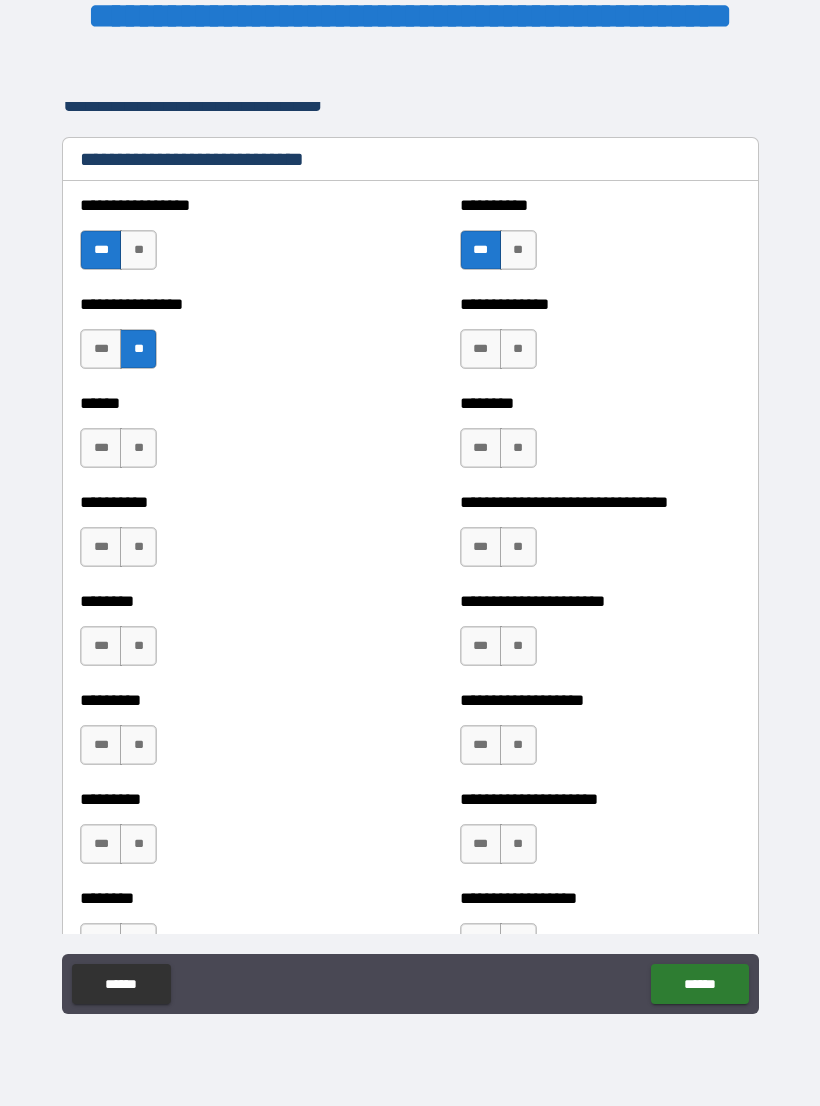 click on "***" at bounding box center [481, 349] 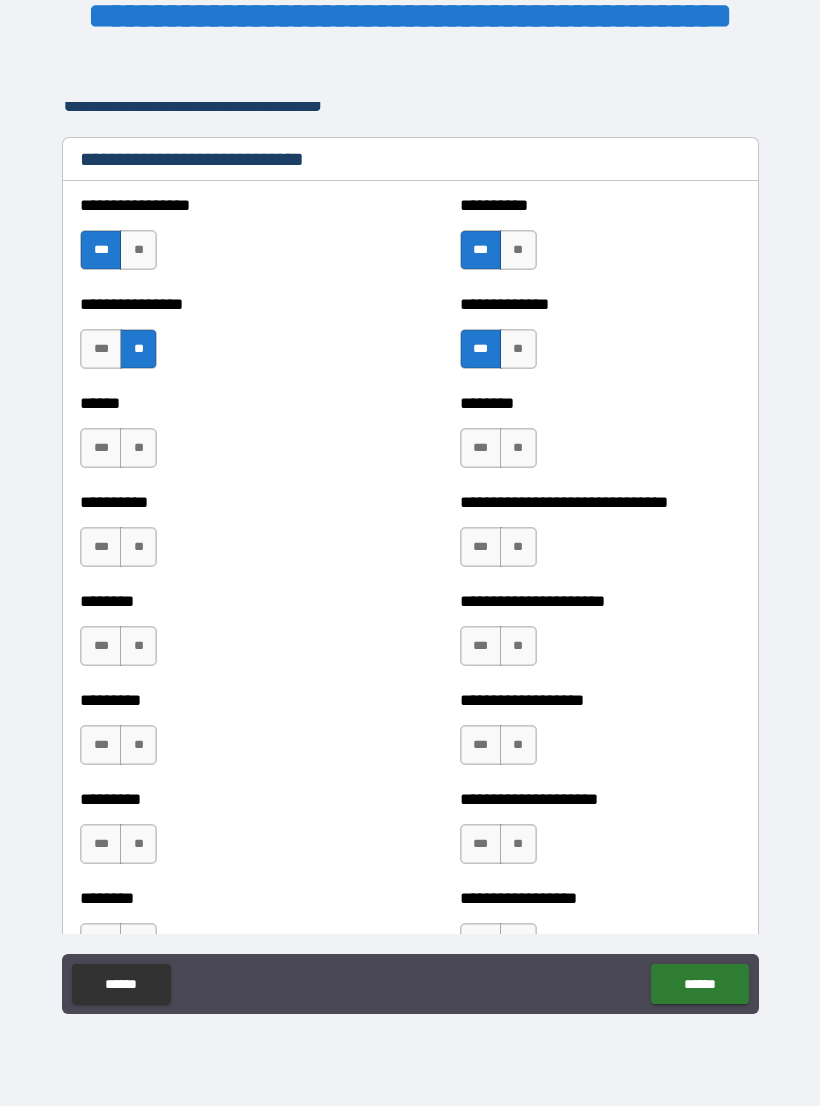 click on "***" at bounding box center [101, 448] 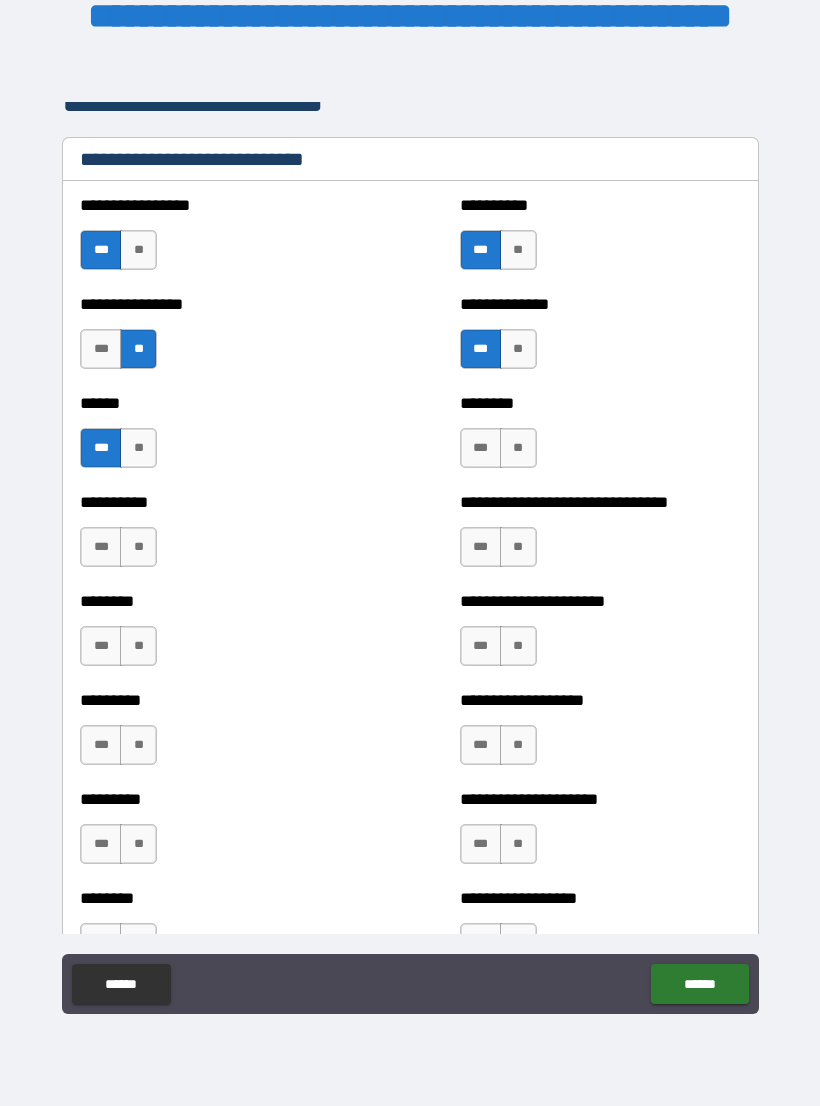 click on "***" at bounding box center [481, 448] 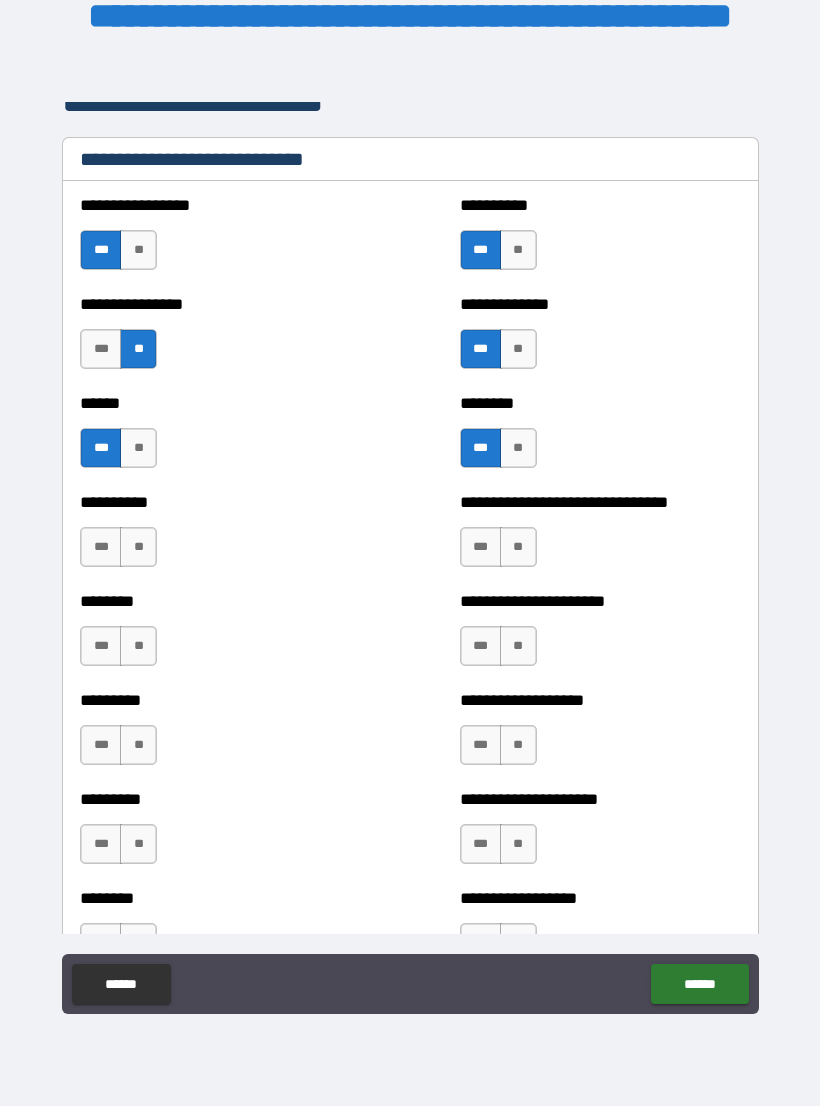 click on "**" at bounding box center (138, 547) 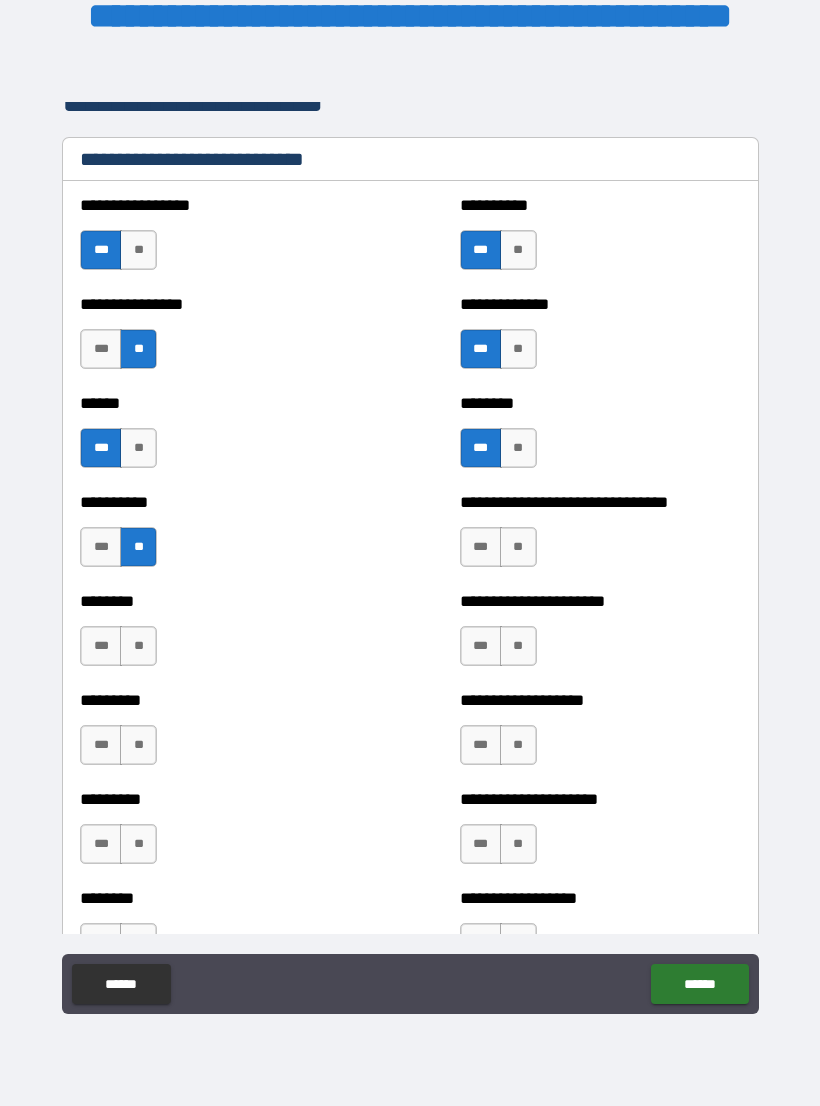 click on "**" at bounding box center (518, 547) 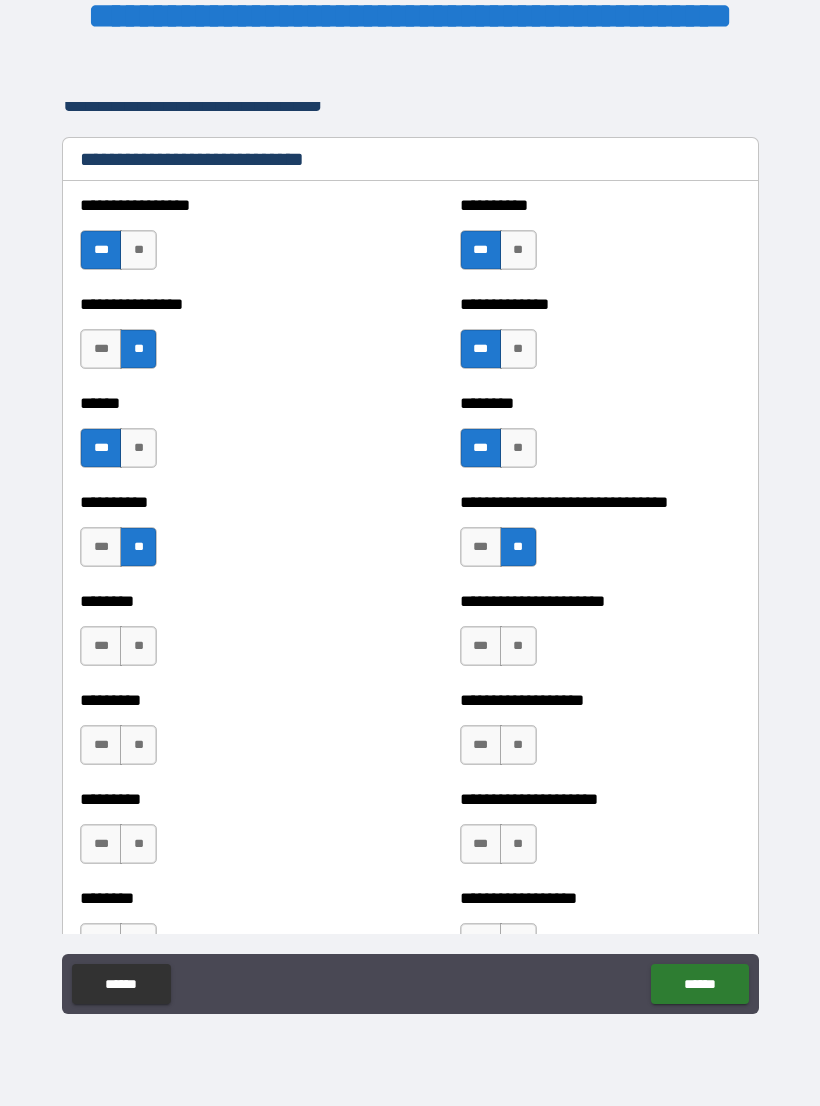 click on "**" at bounding box center (138, 646) 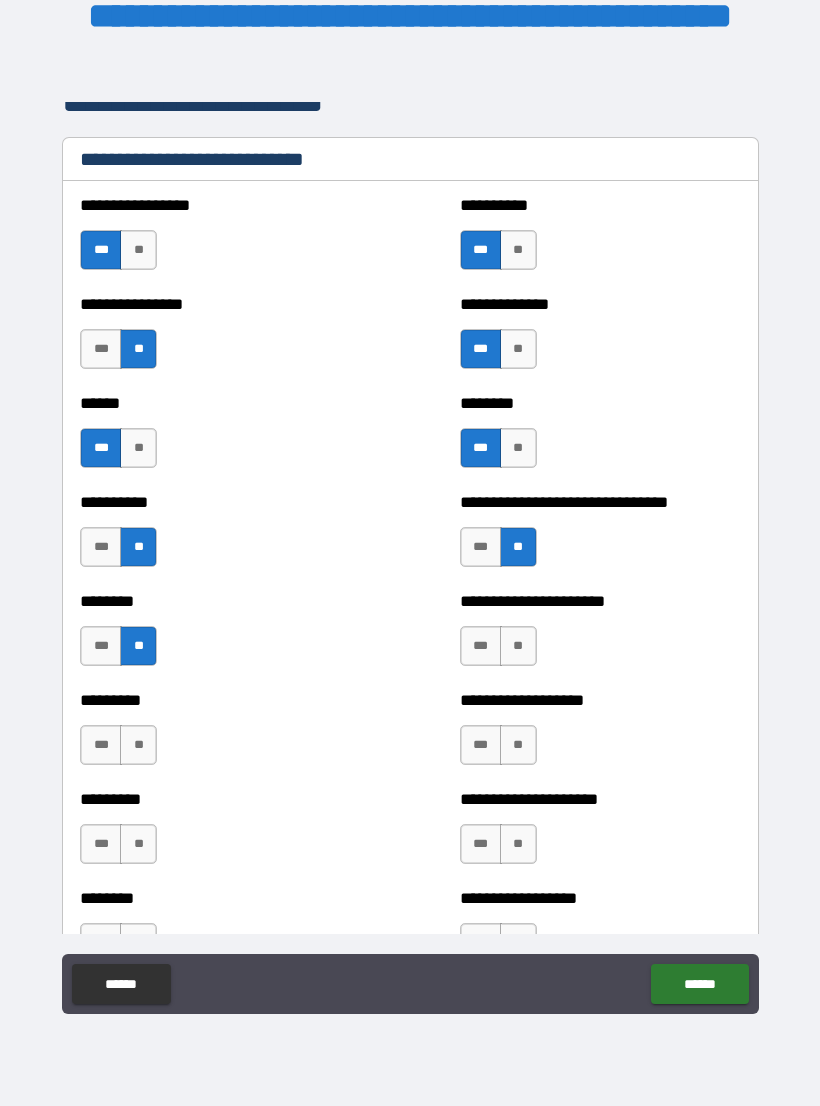 click on "***" at bounding box center (481, 646) 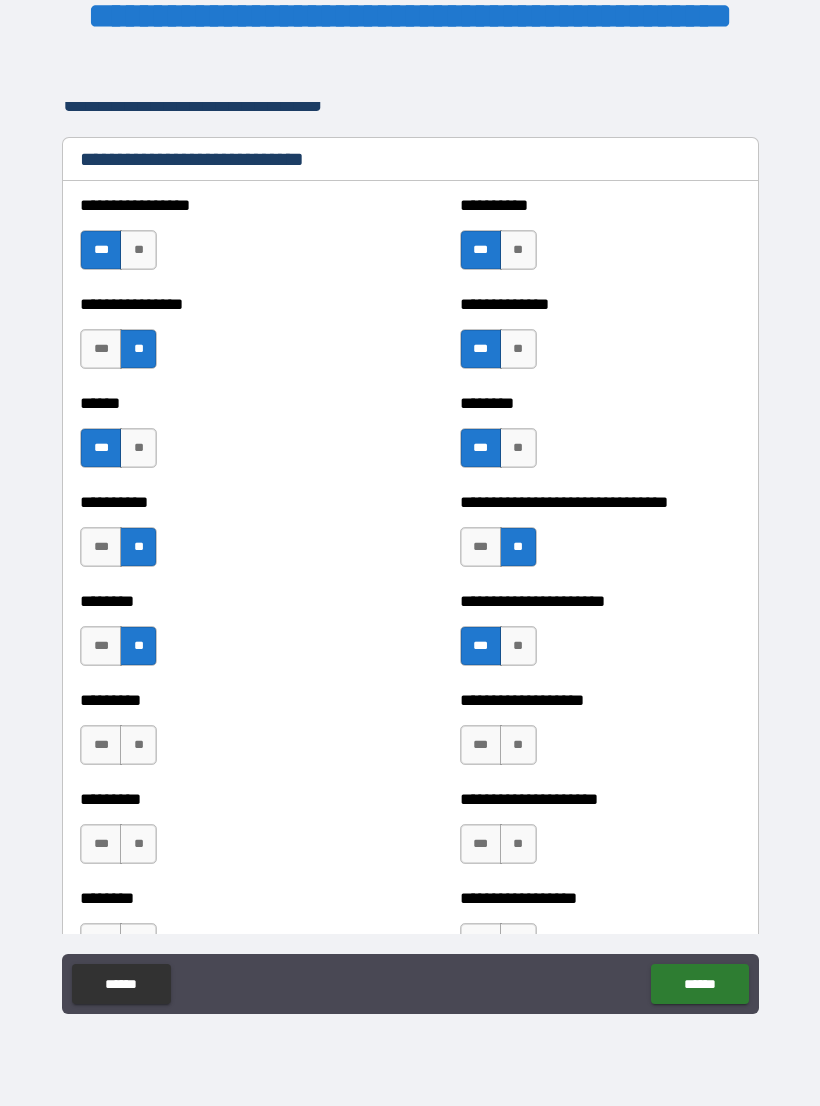 click on "**" at bounding box center (138, 745) 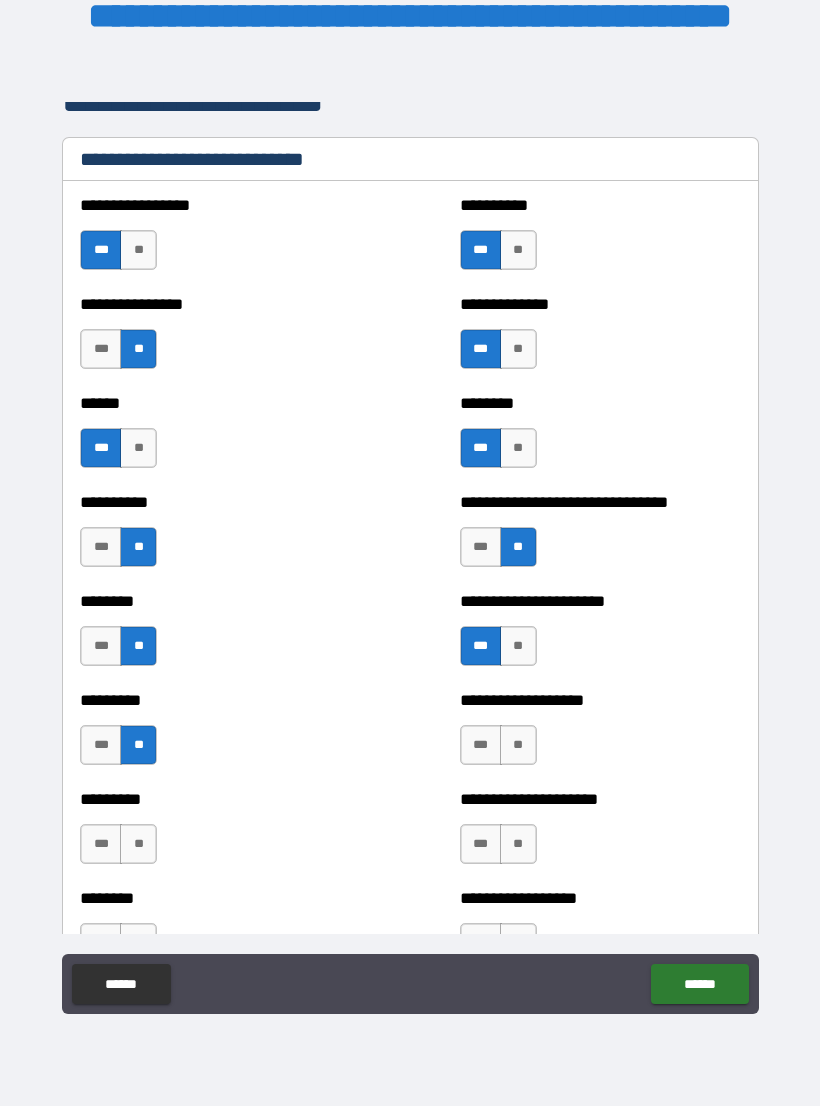 click on "**" at bounding box center (518, 745) 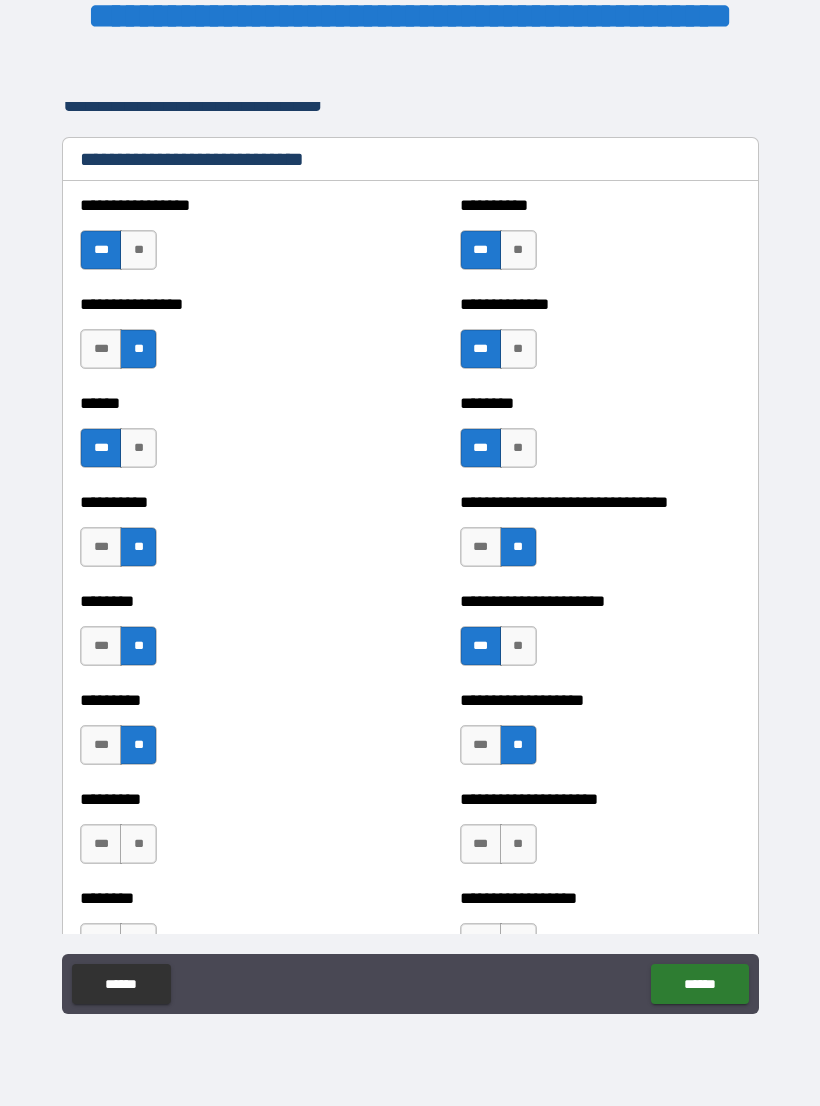 click on "**" at bounding box center [138, 844] 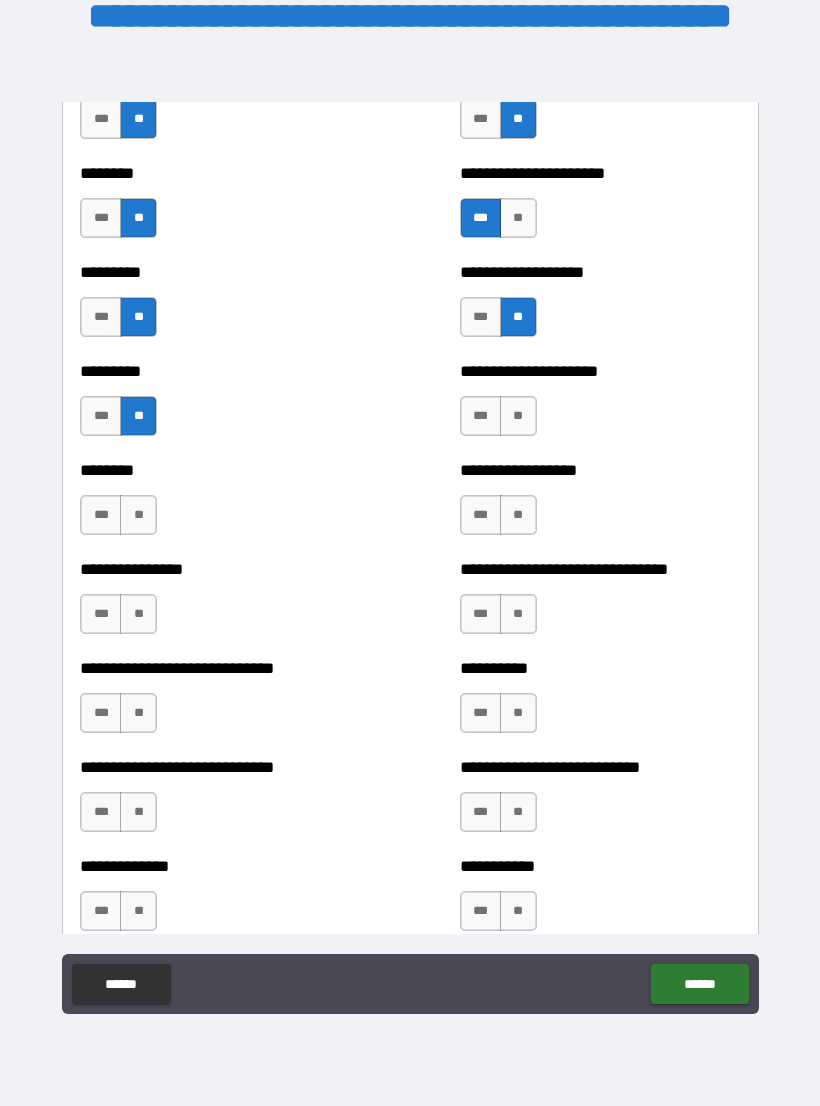 scroll, scrollTop: 7082, scrollLeft: 0, axis: vertical 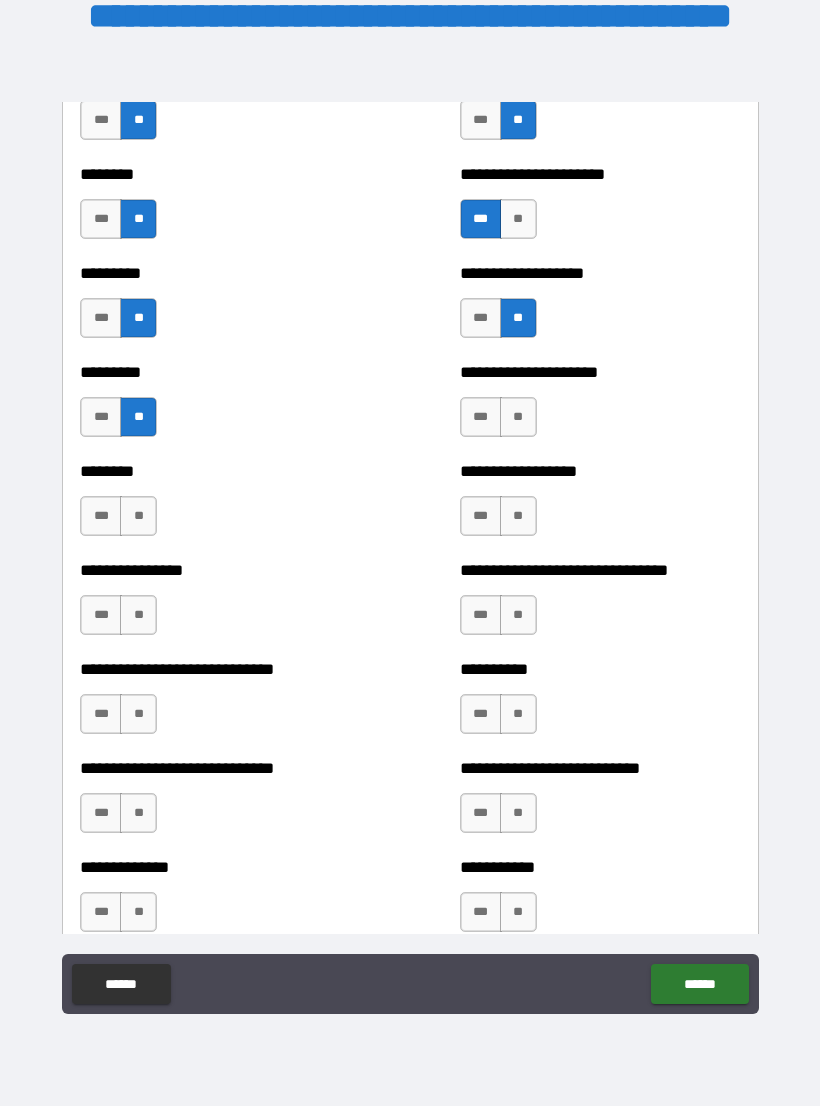 click on "**" at bounding box center [518, 417] 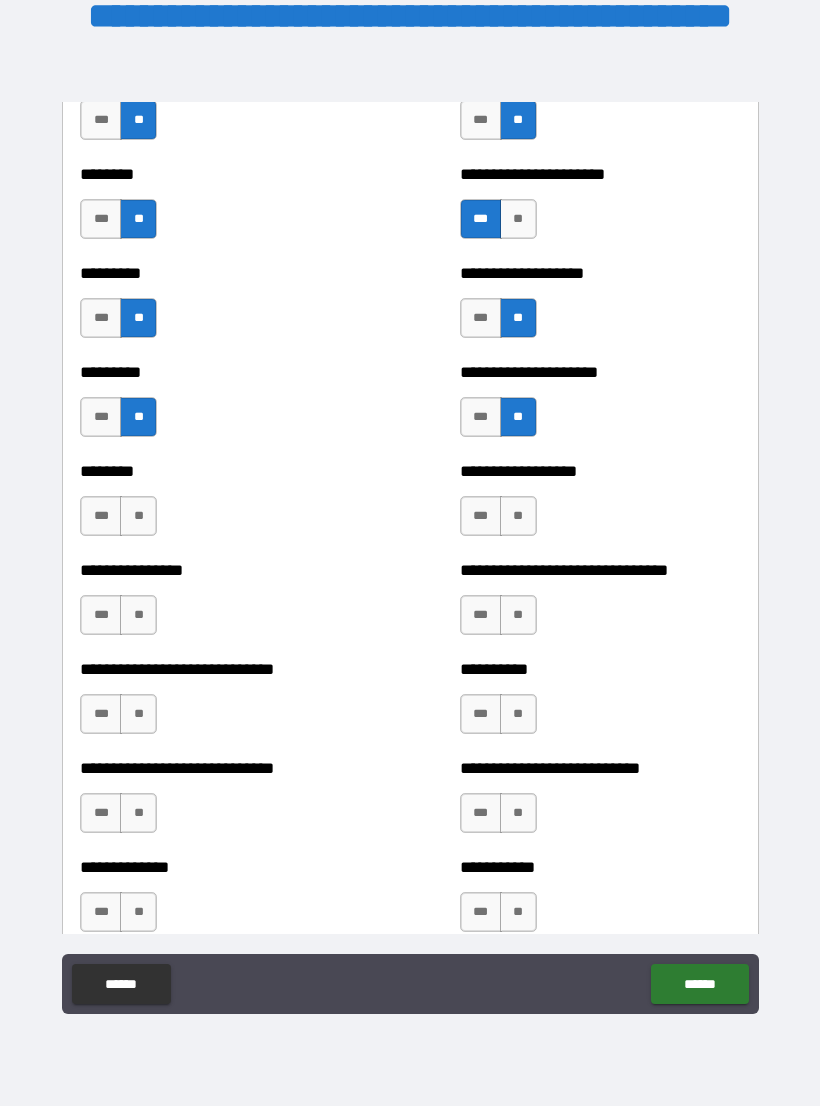 click on "***" at bounding box center [101, 516] 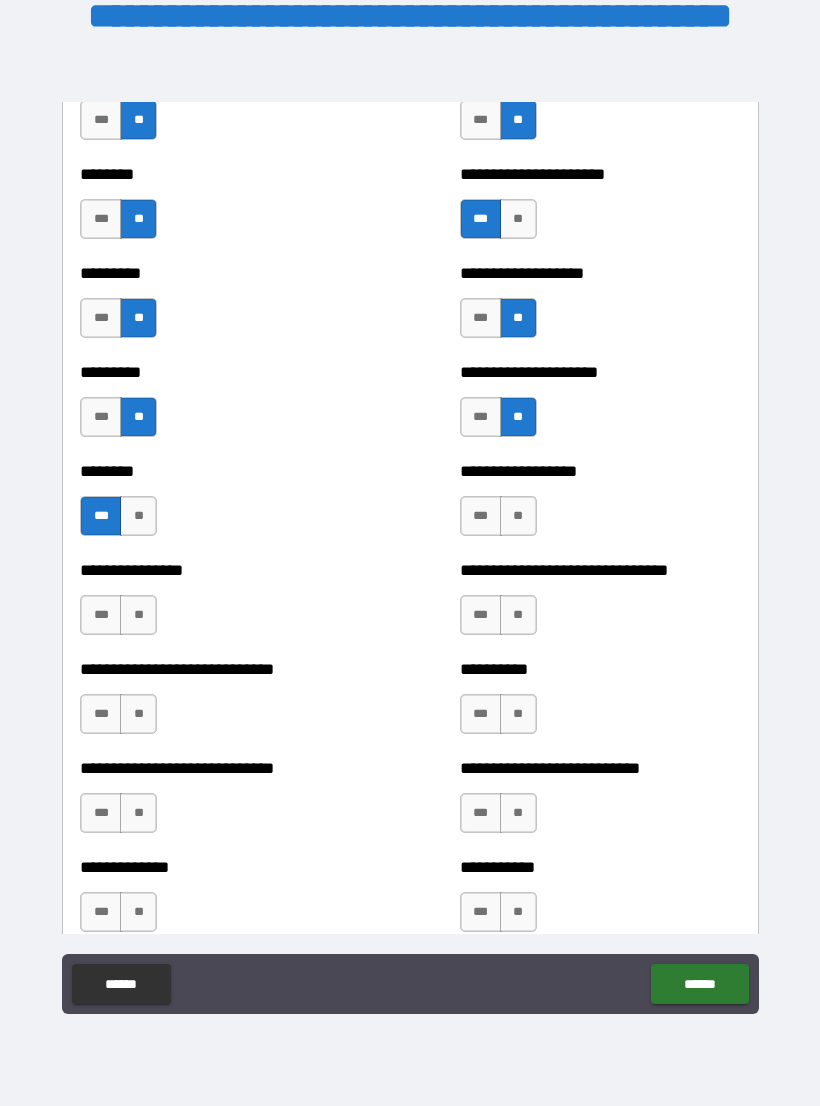 click on "**" at bounding box center [518, 516] 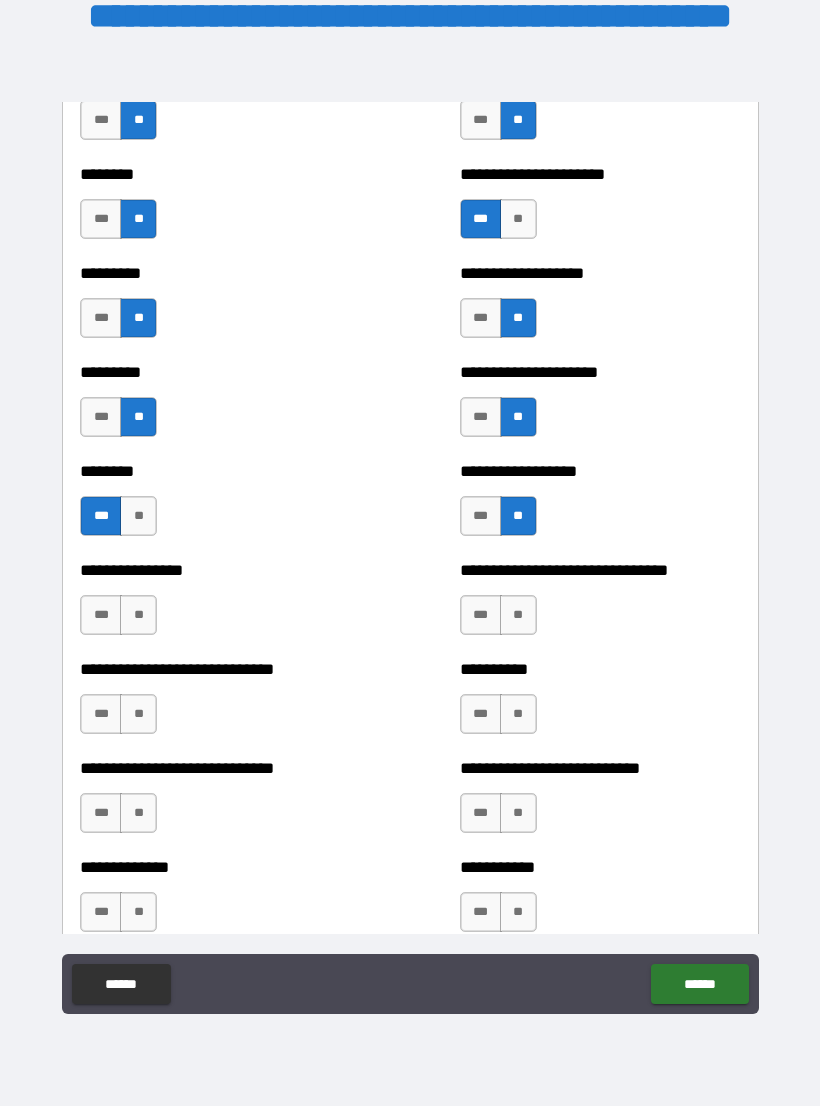 click on "***" at bounding box center [101, 615] 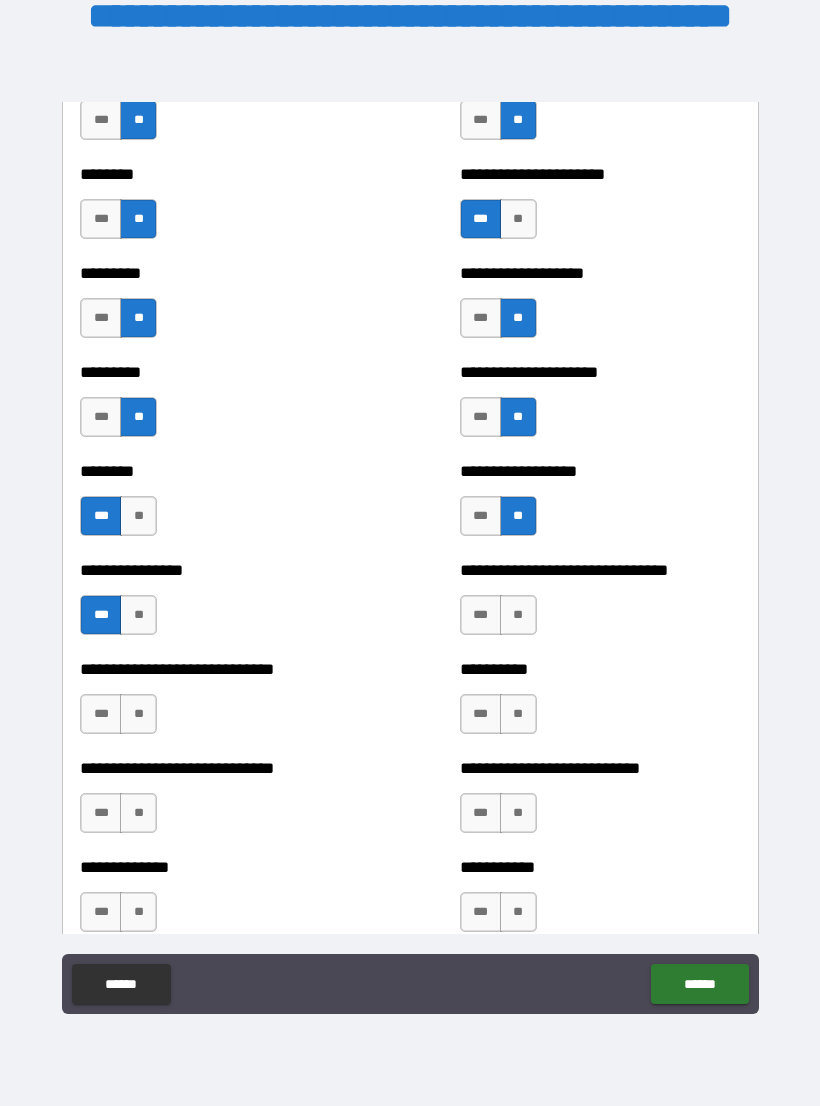 click on "**" at bounding box center [518, 615] 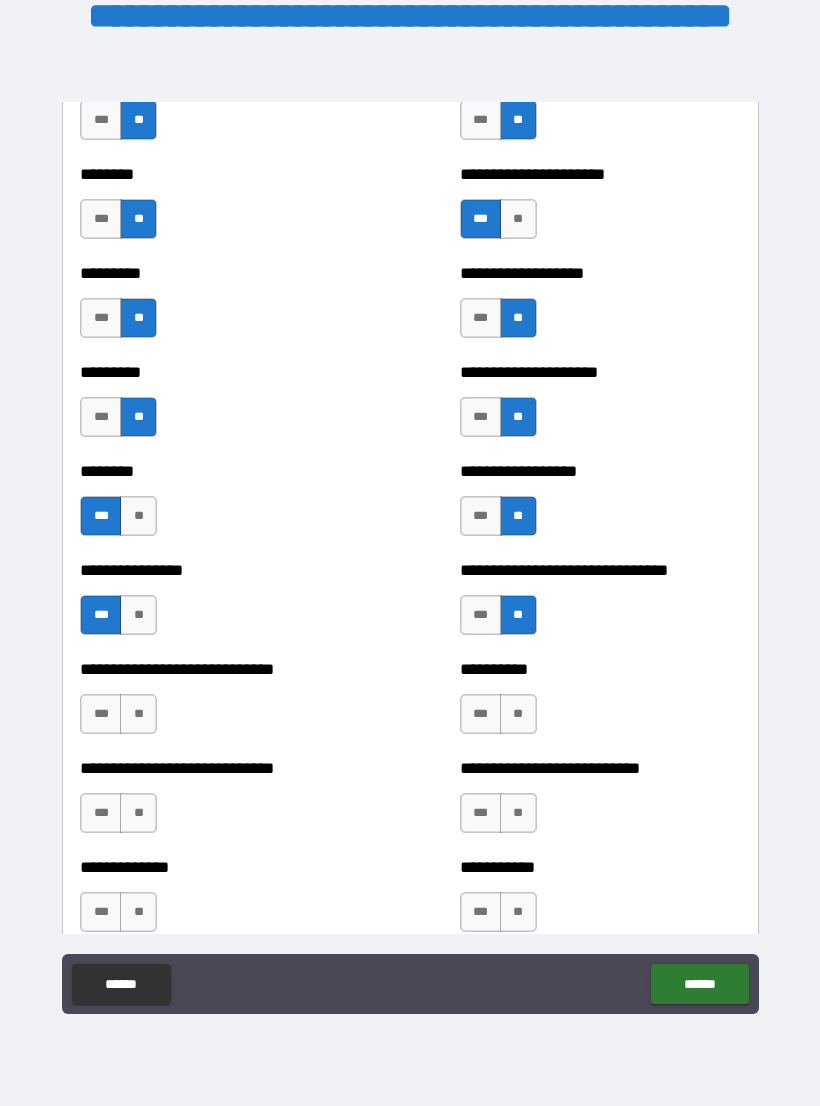 click on "**" at bounding box center (138, 714) 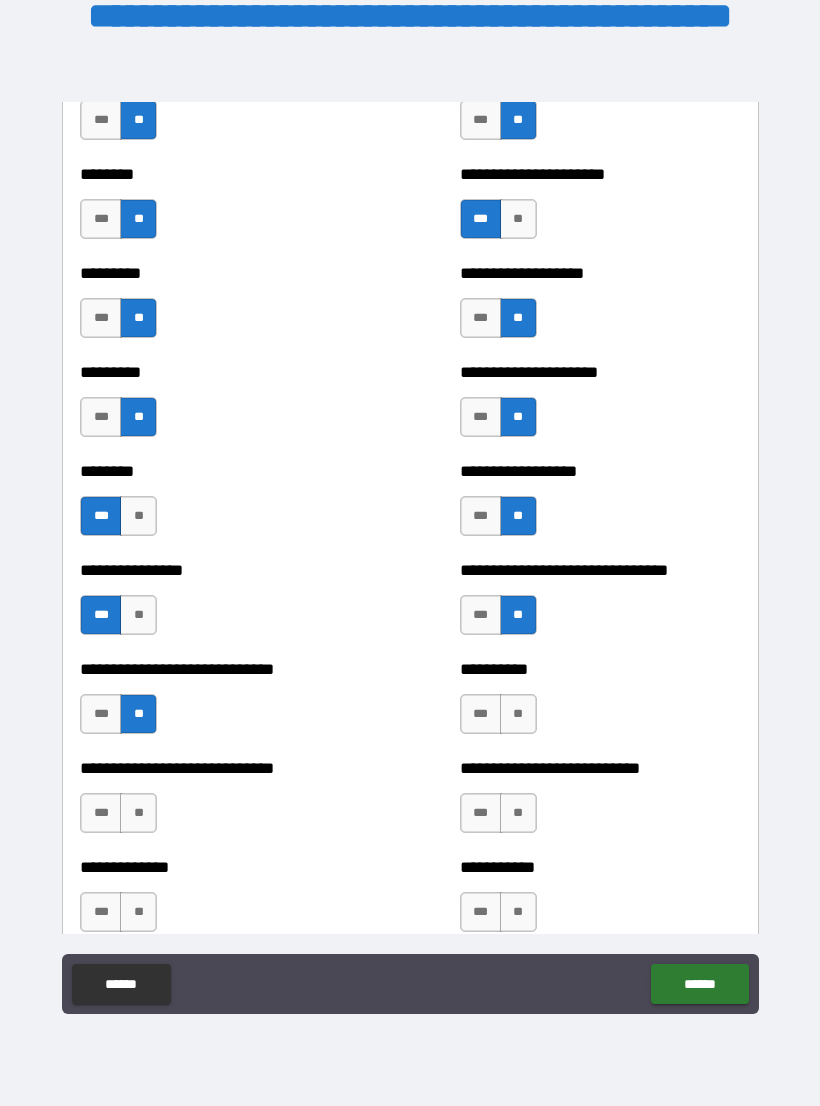 click on "**" at bounding box center [518, 714] 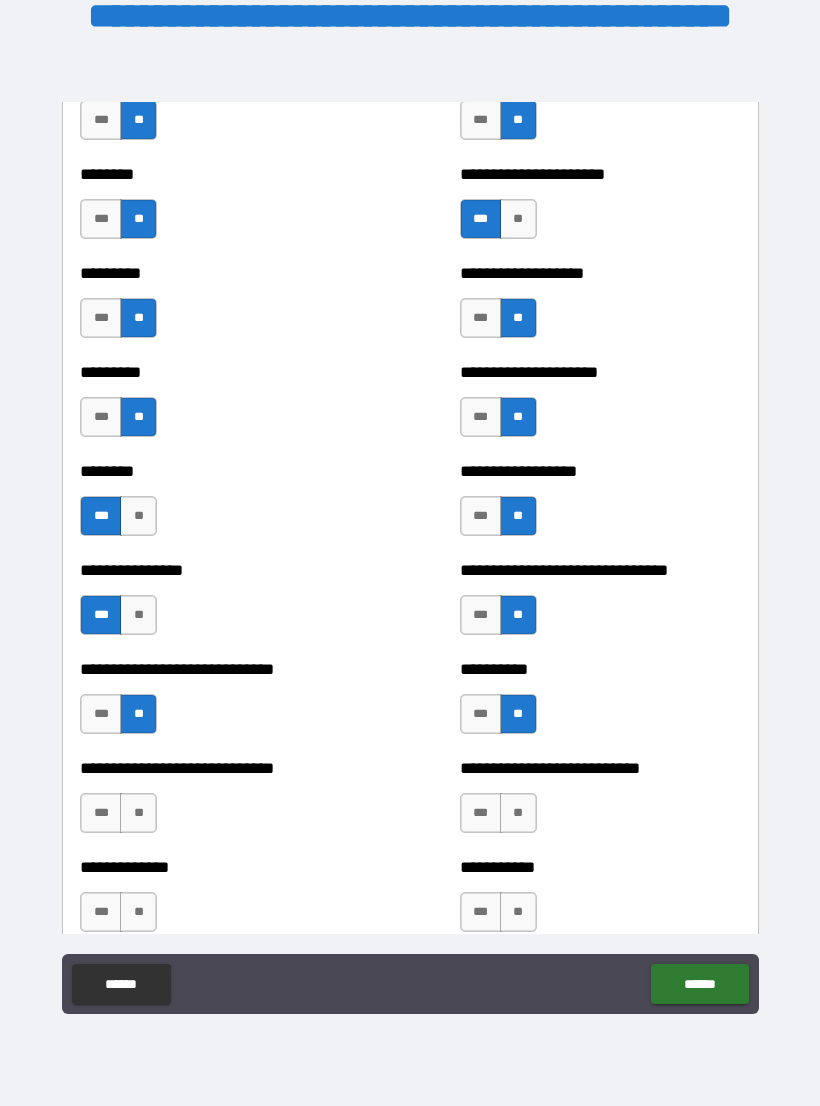 click on "**" at bounding box center (138, 813) 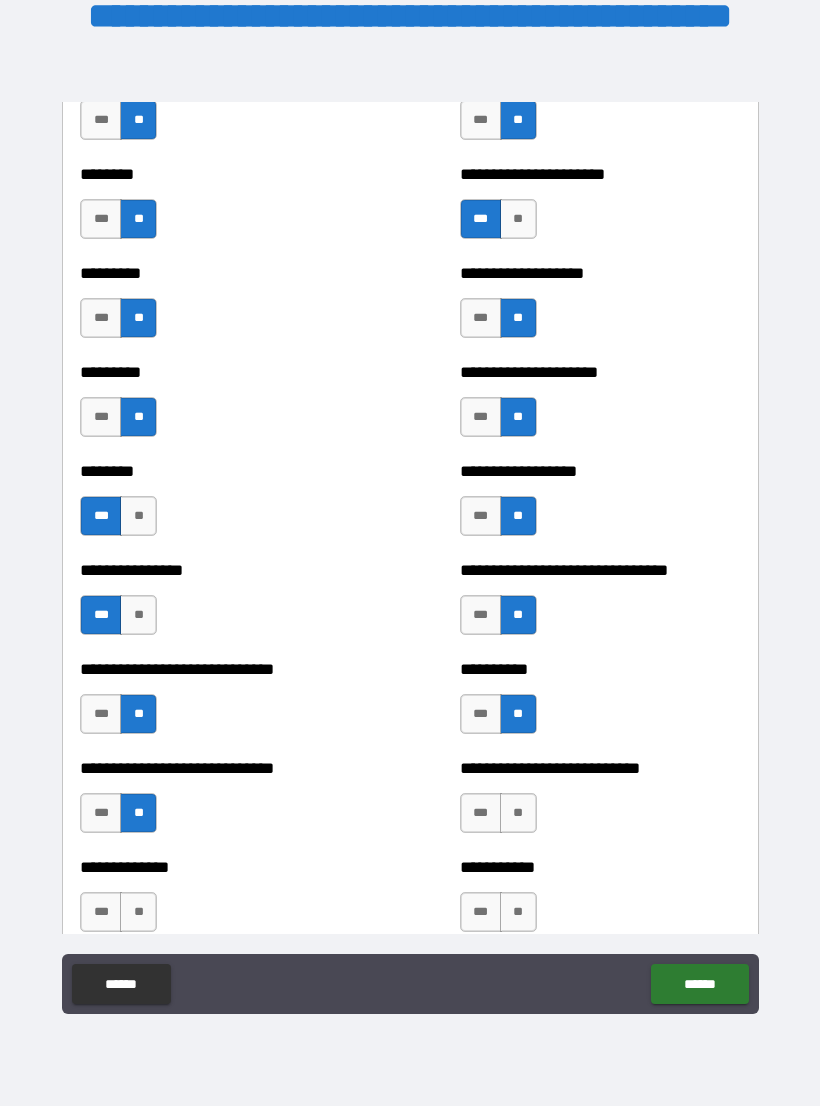 click on "**" at bounding box center [518, 813] 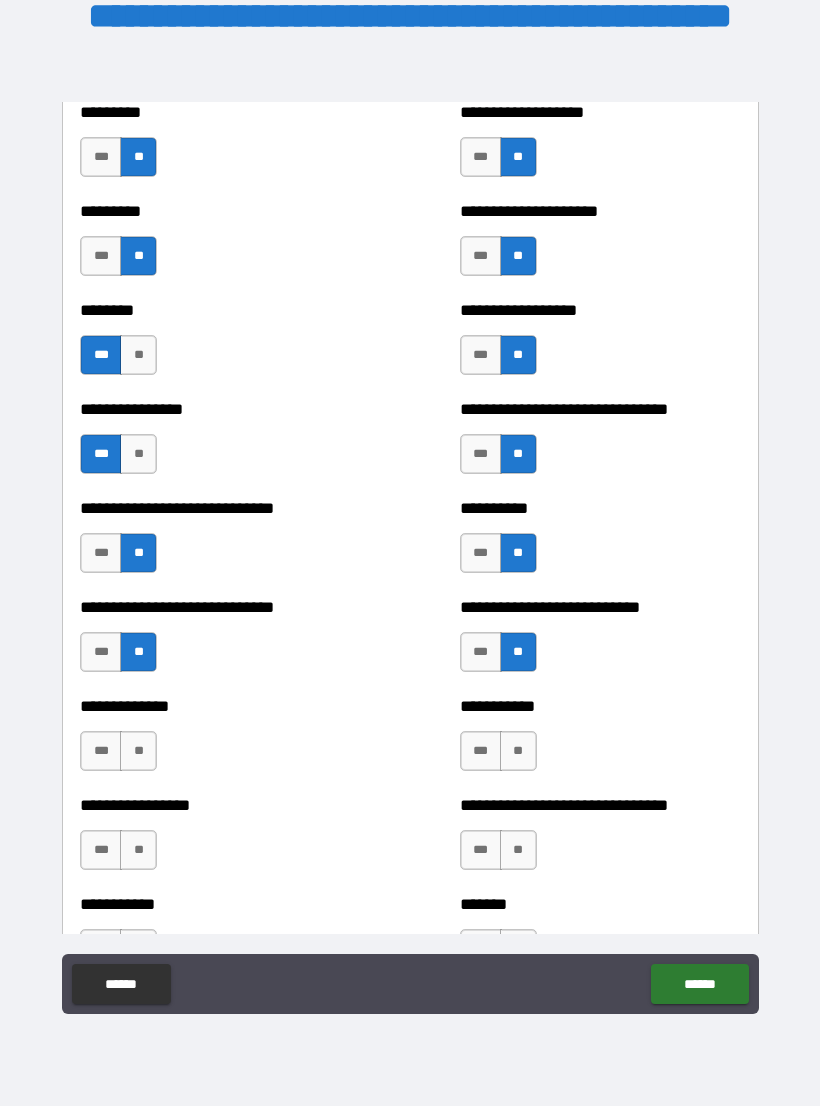 scroll, scrollTop: 7242, scrollLeft: 0, axis: vertical 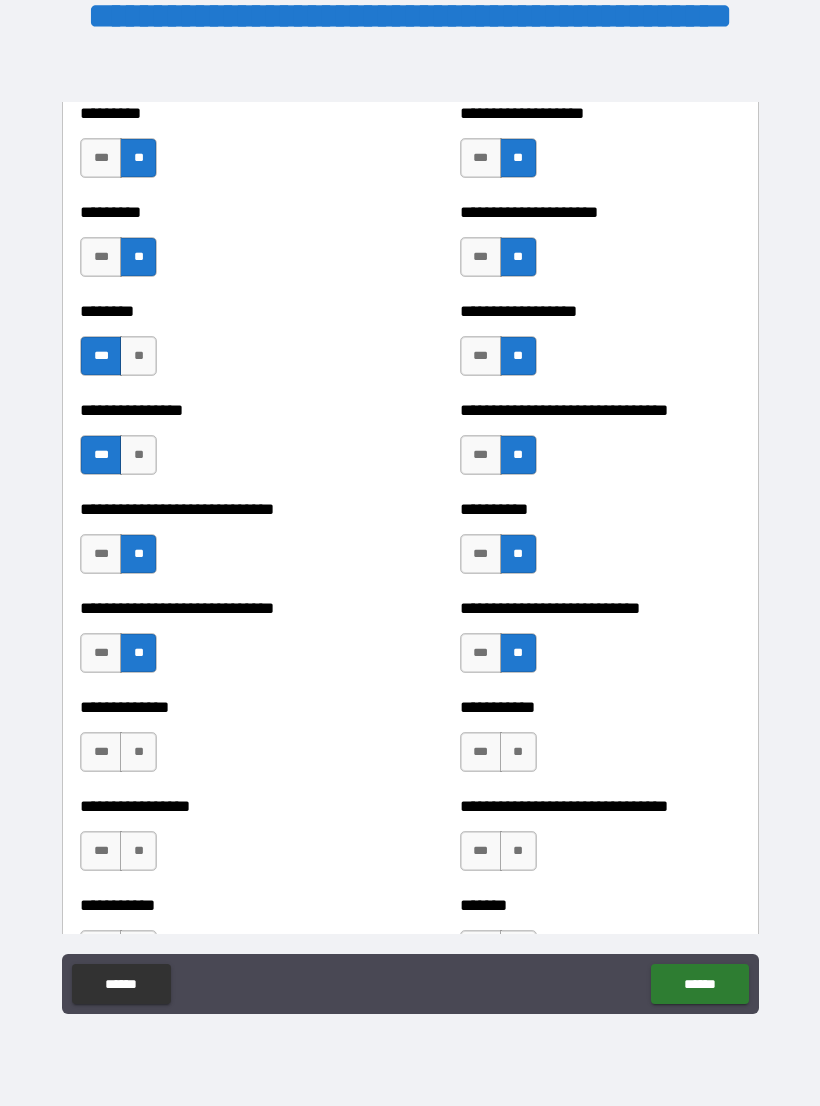 click on "**" at bounding box center (518, 752) 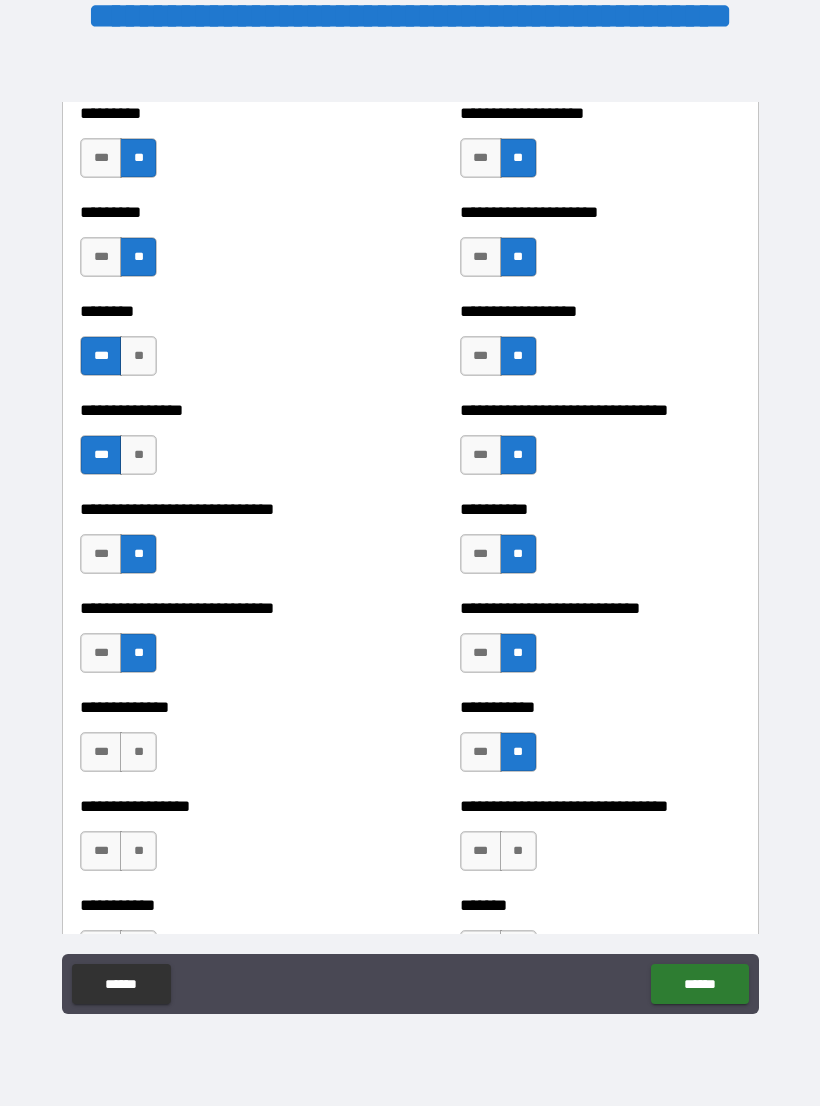 click on "**" at bounding box center [138, 752] 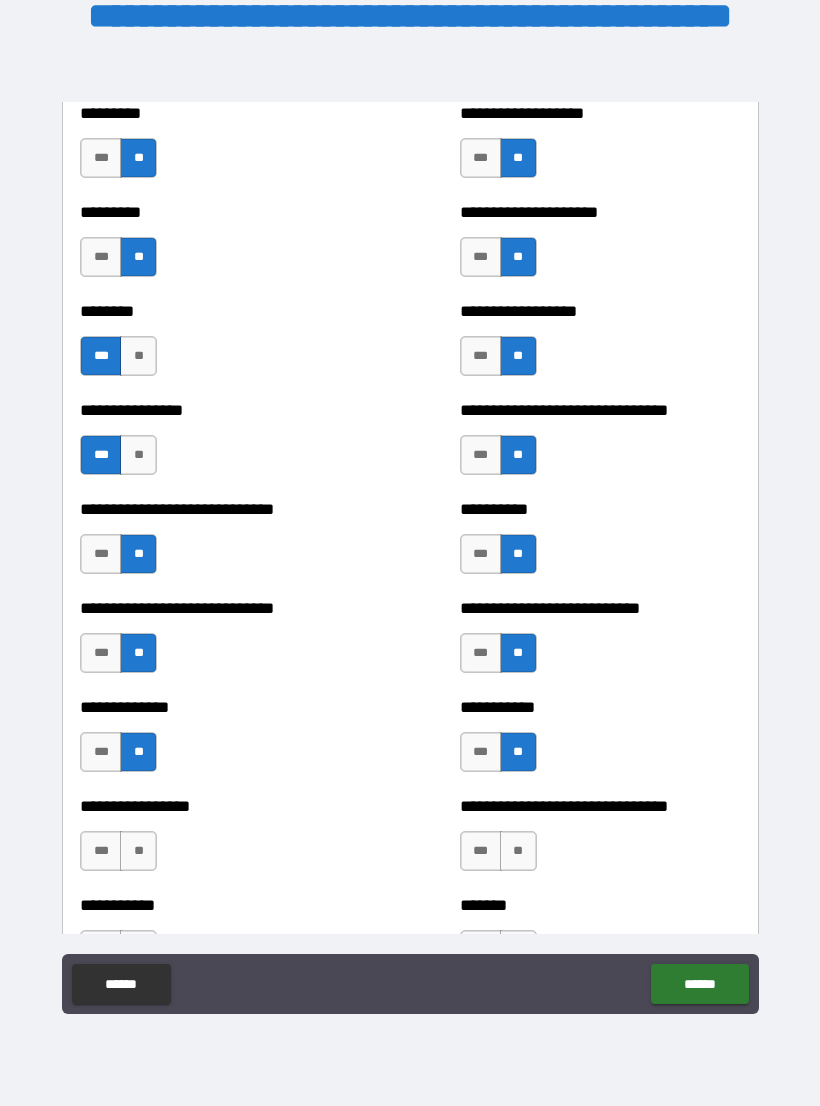 click on "***" at bounding box center (101, 851) 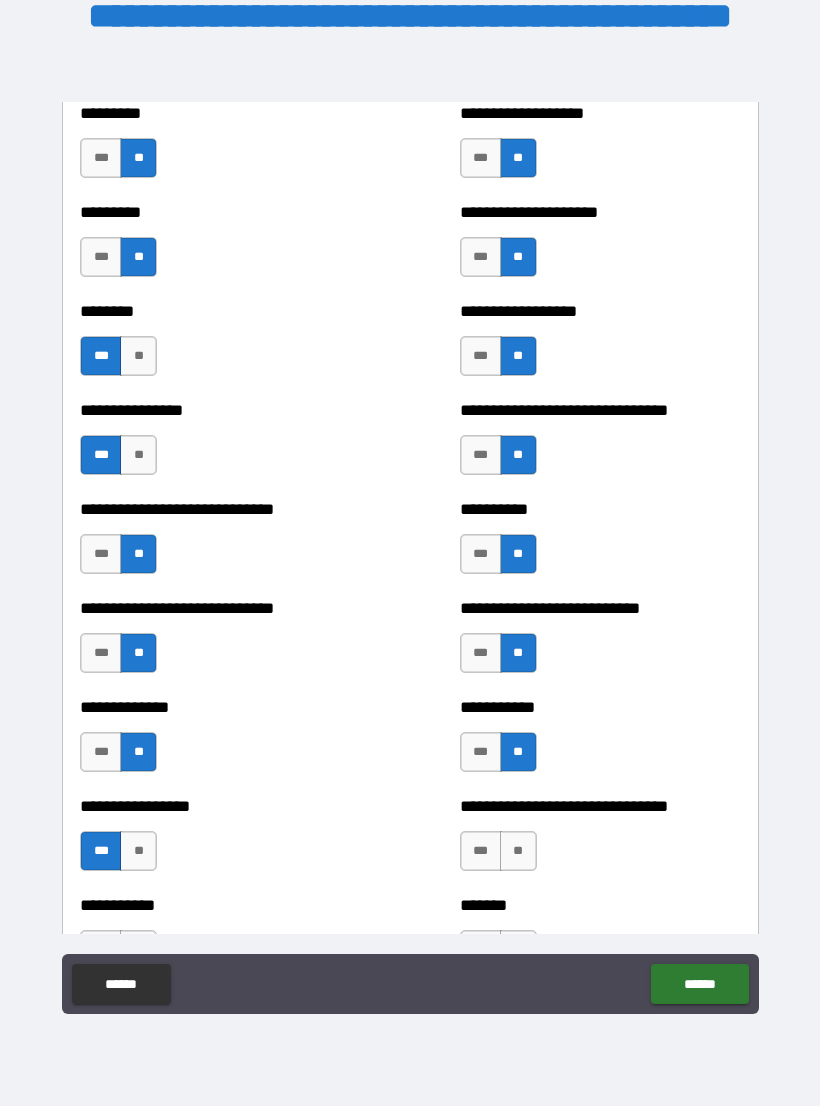 click on "**" at bounding box center (518, 851) 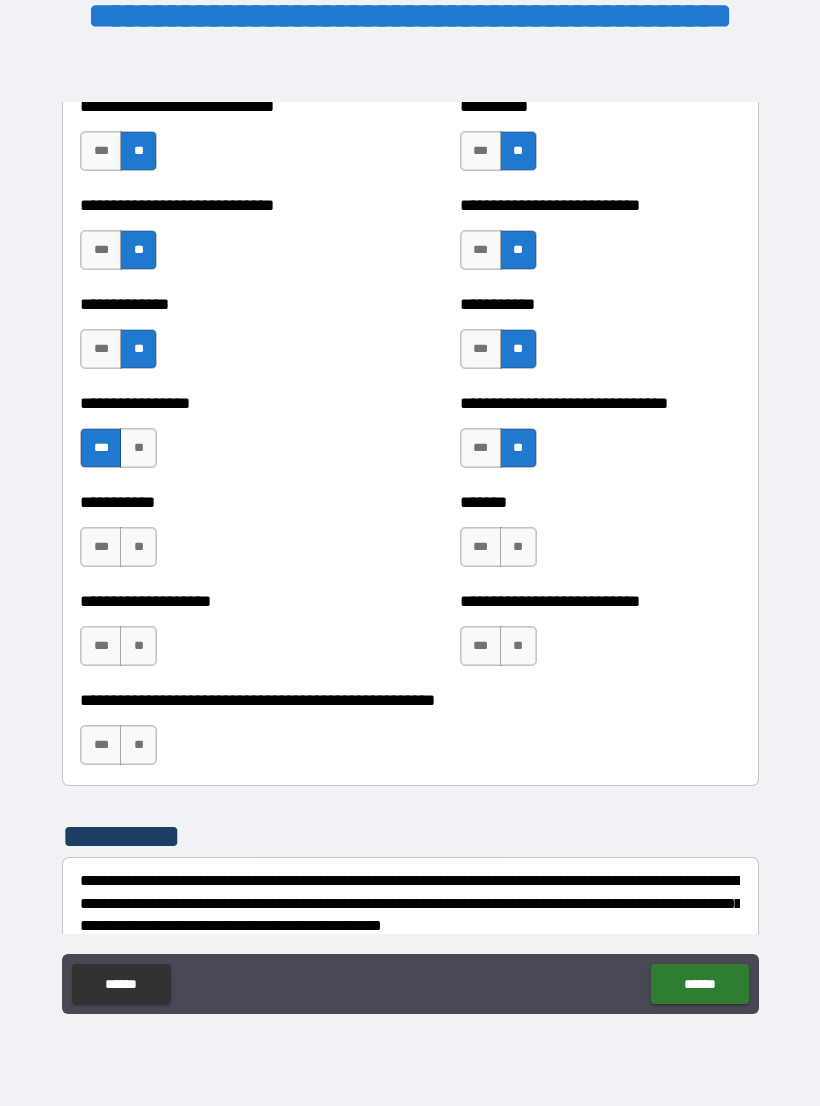 scroll, scrollTop: 7646, scrollLeft: 0, axis: vertical 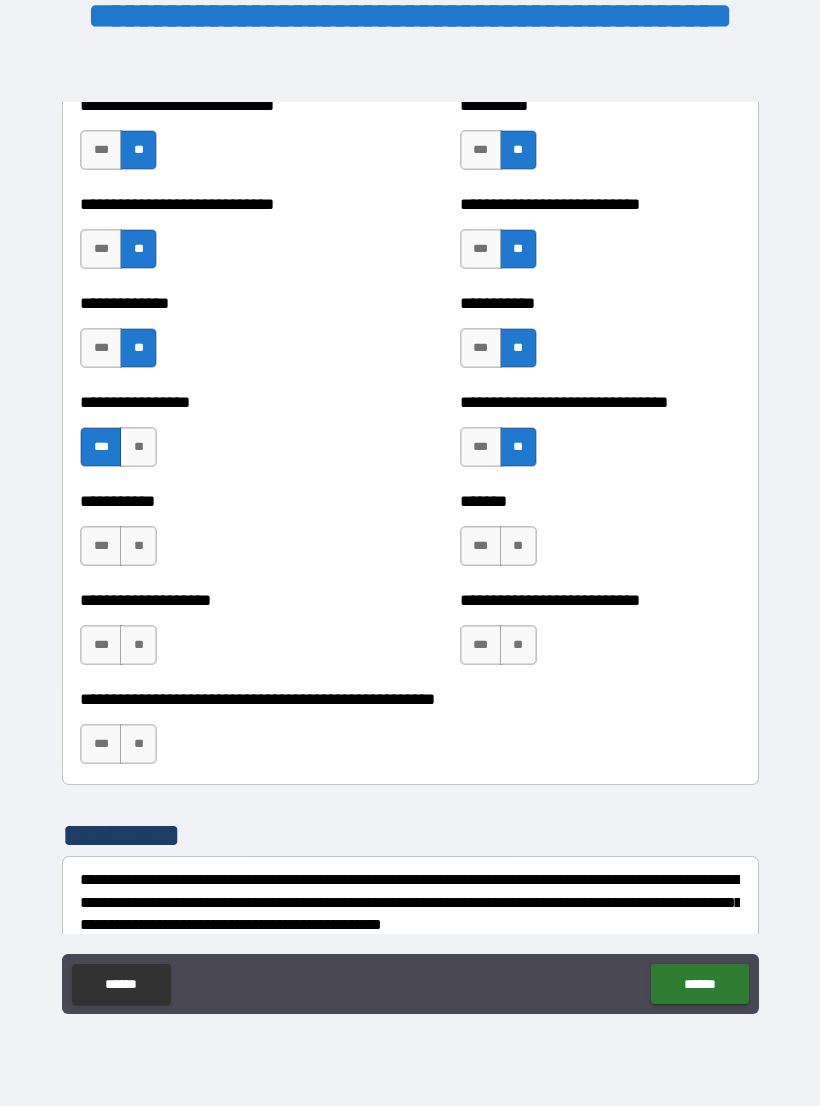 click on "***" at bounding box center (101, 546) 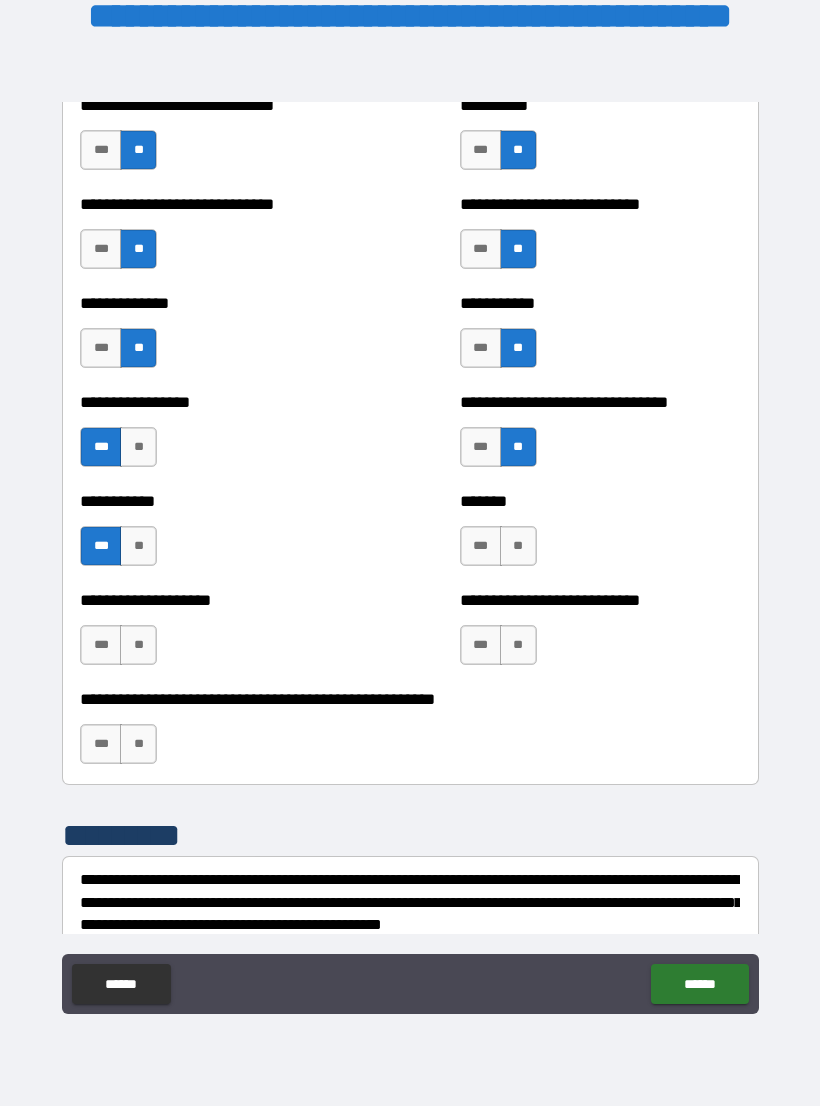 click on "***" at bounding box center (481, 546) 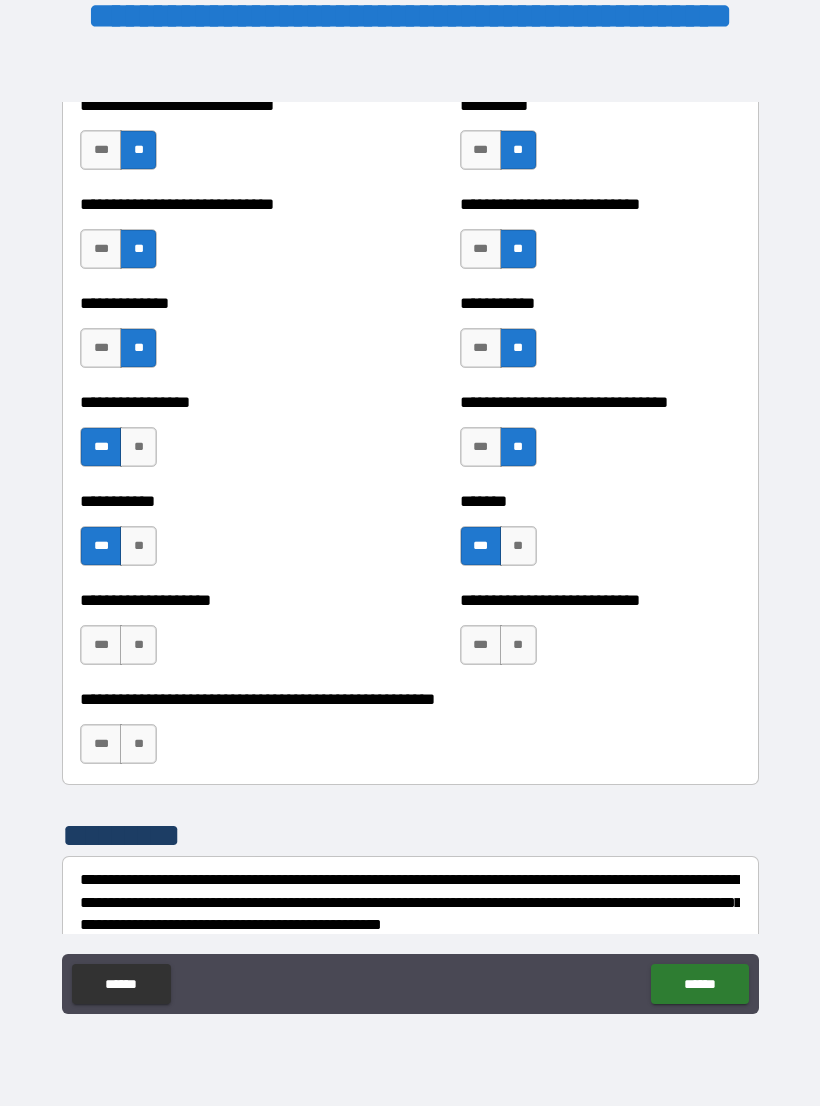 click on "***" at bounding box center [101, 645] 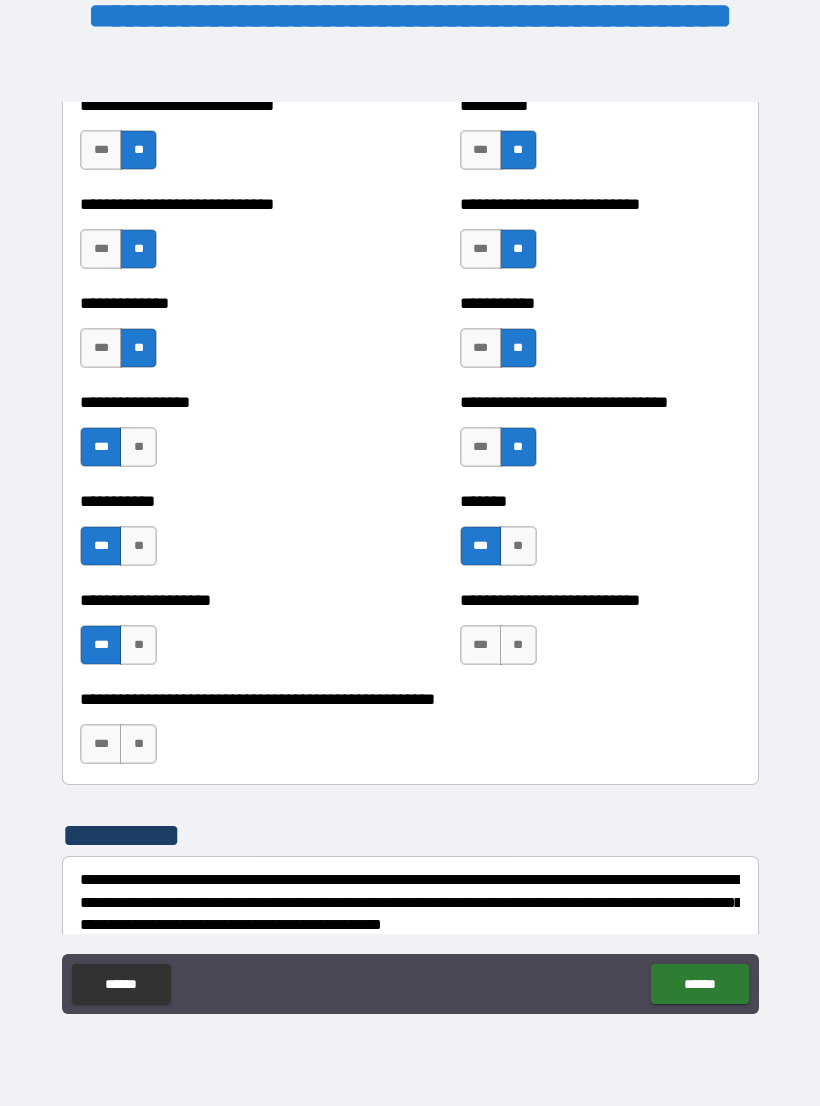 click on "**" at bounding box center [518, 645] 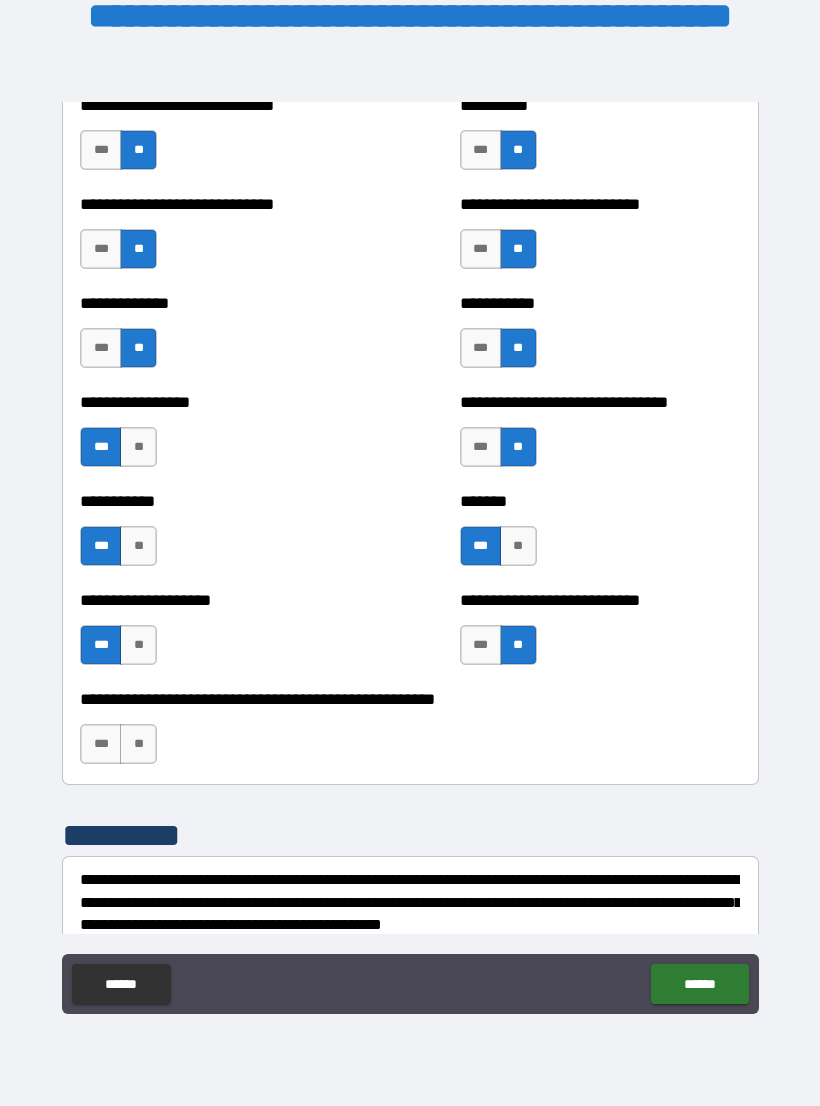 click on "**" at bounding box center (138, 744) 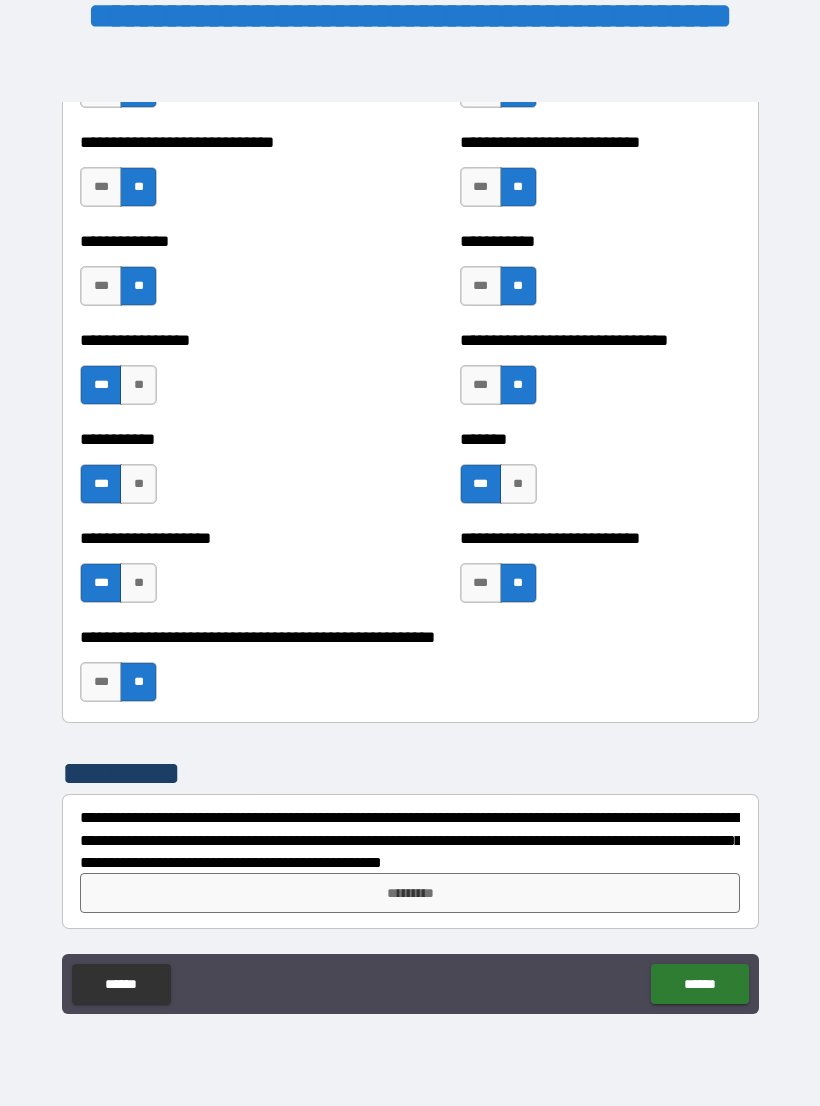 scroll, scrollTop: 7708, scrollLeft: 0, axis: vertical 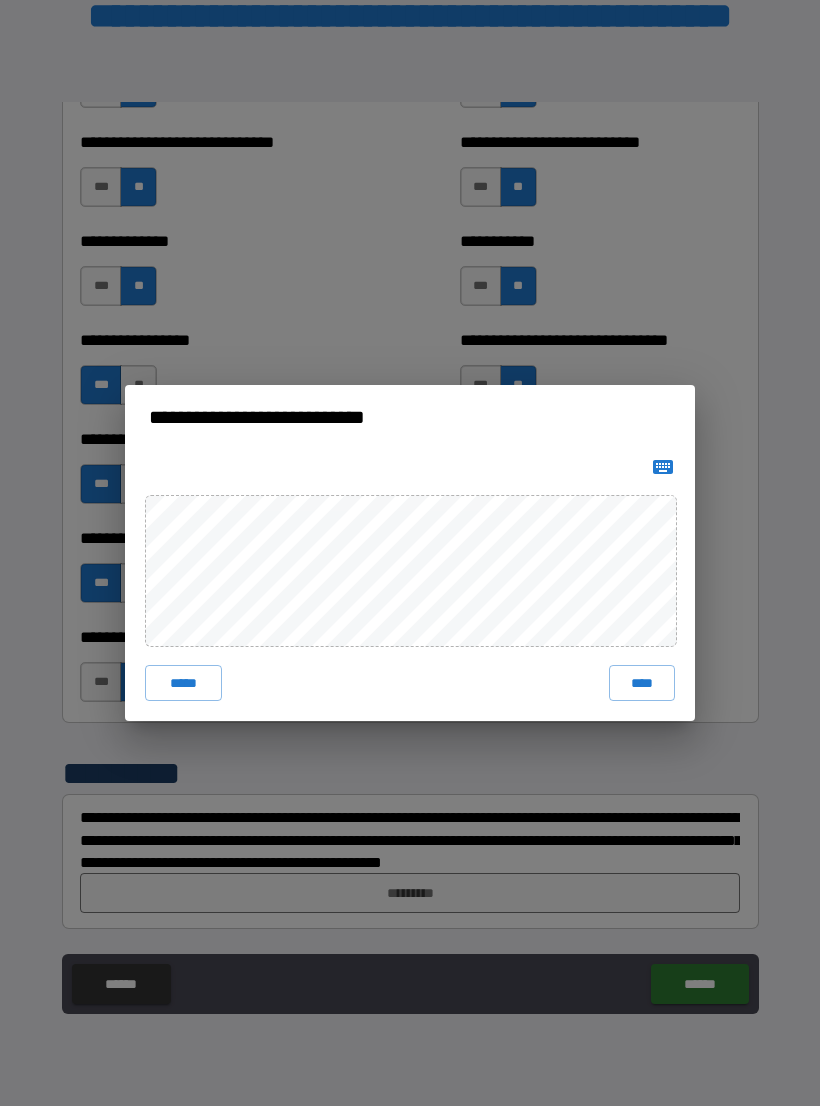 click on "****" at bounding box center (642, 683) 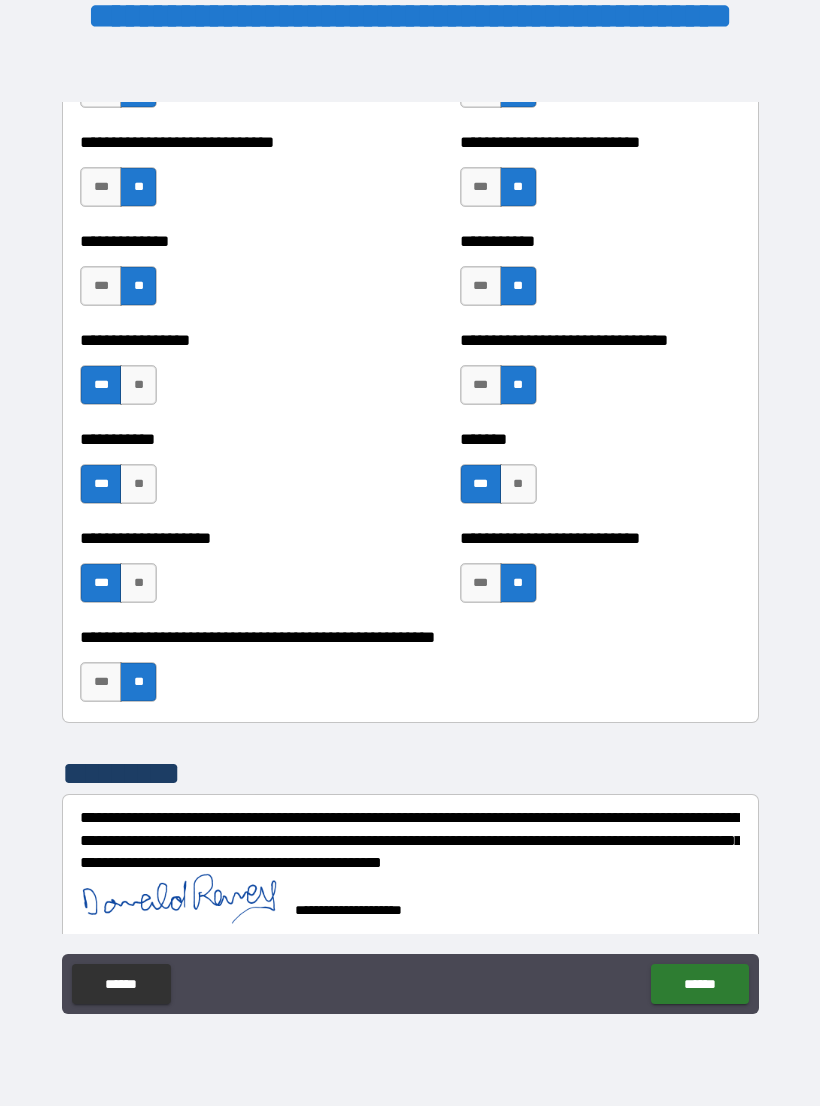 scroll, scrollTop: 7698, scrollLeft: 0, axis: vertical 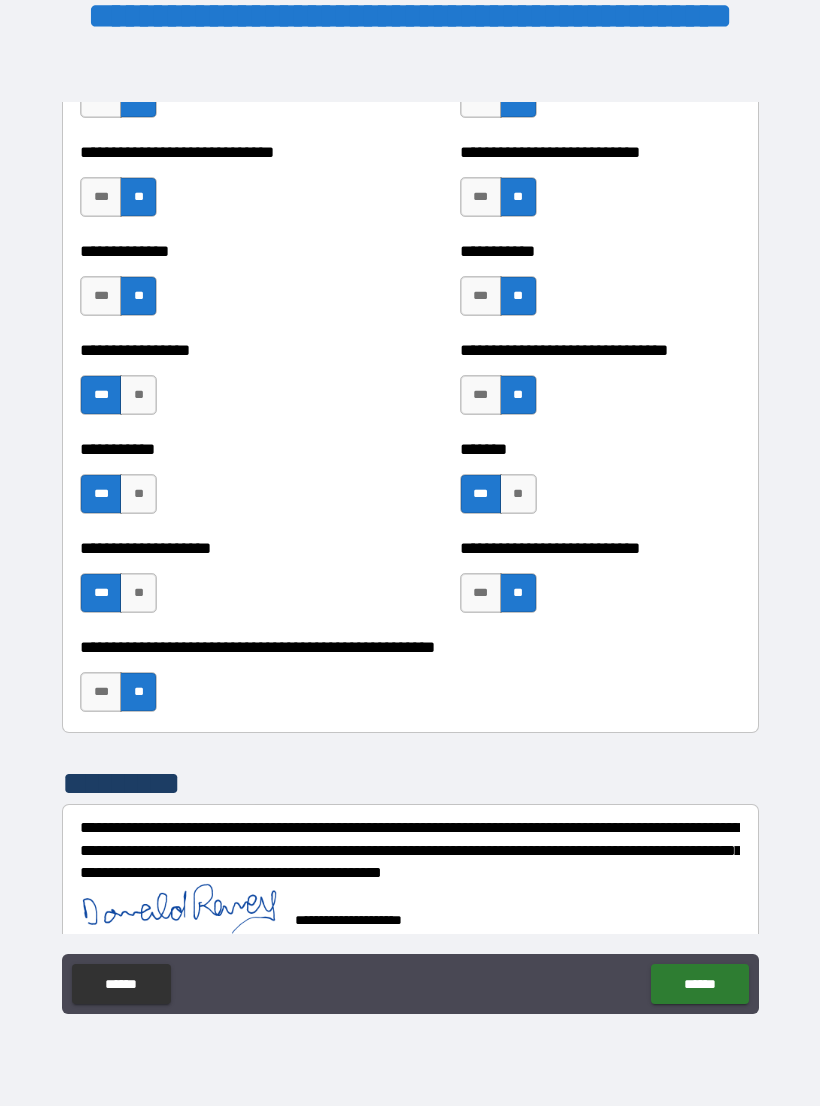 click on "******" at bounding box center [699, 984] 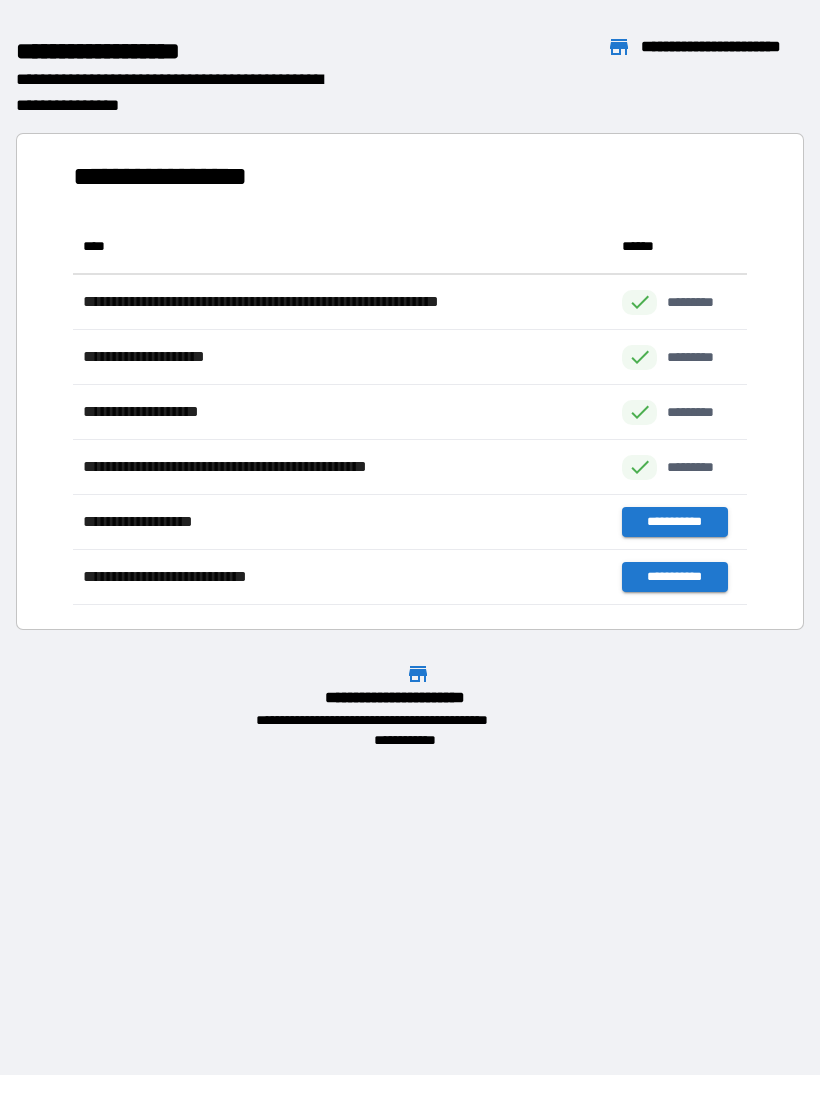 scroll, scrollTop: 1, scrollLeft: 1, axis: both 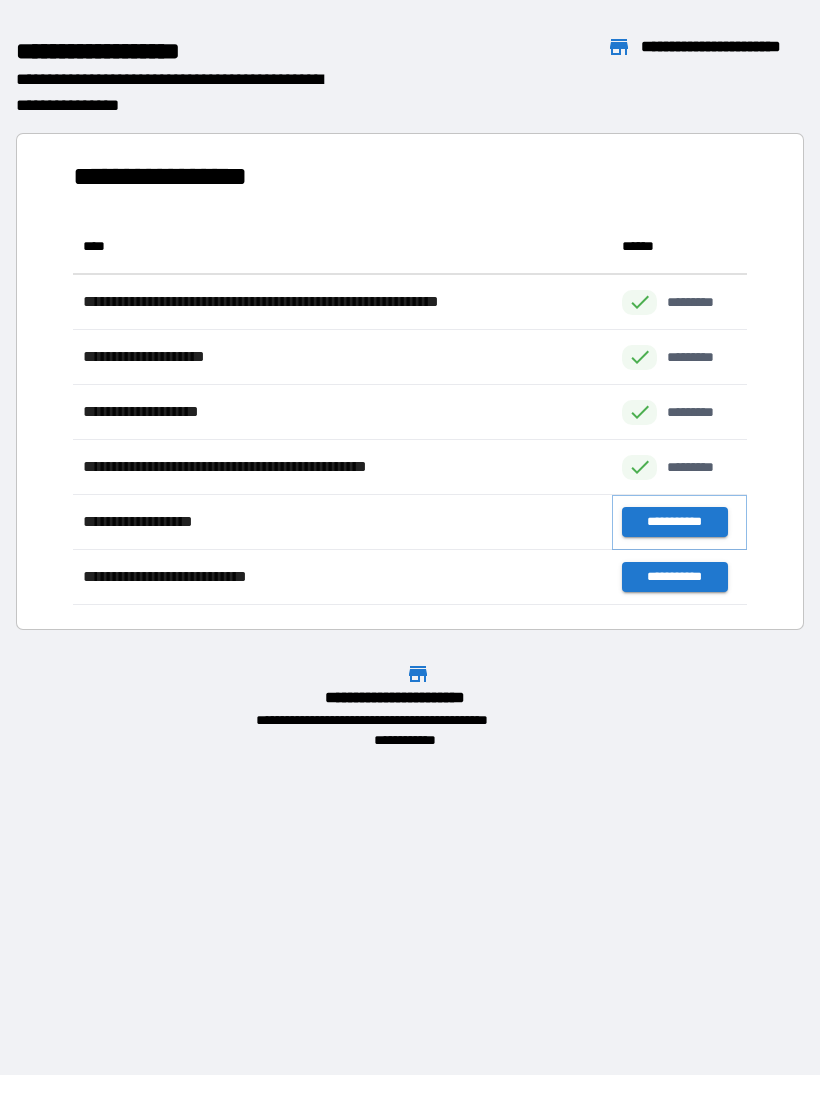 click on "**********" at bounding box center (674, 522) 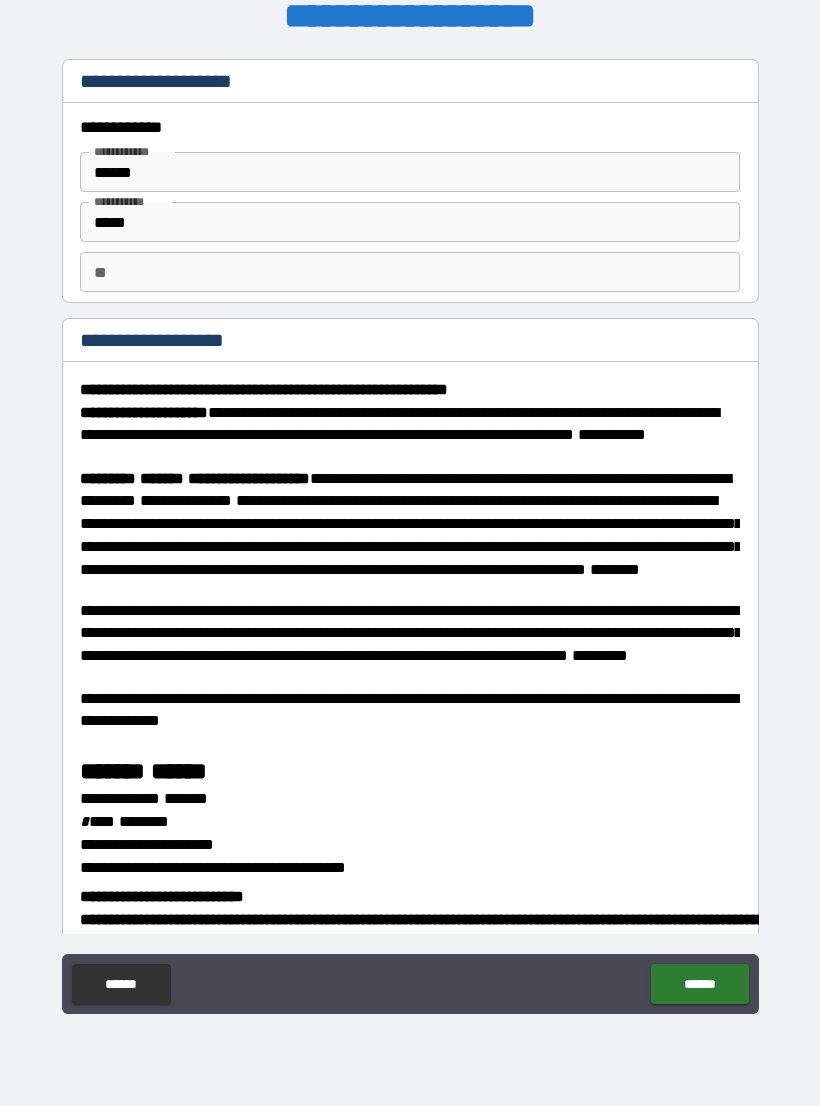 click on "**" at bounding box center (410, 272) 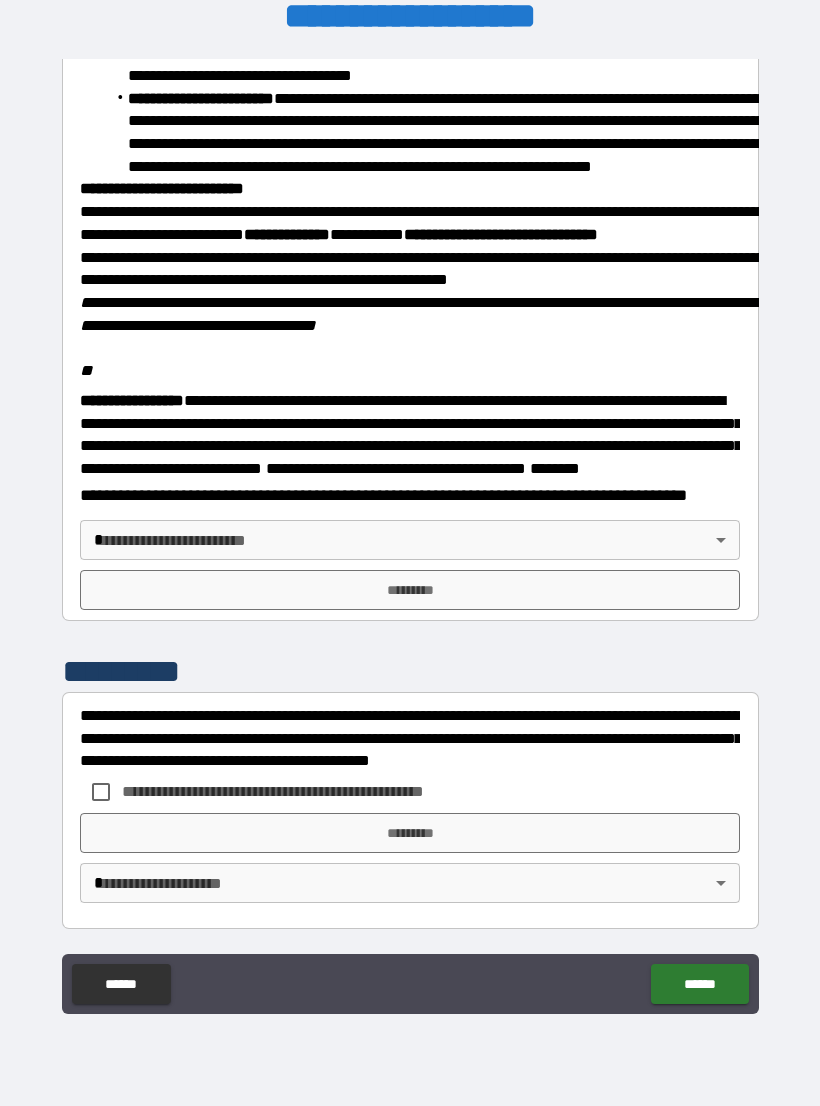 scroll, scrollTop: 2234, scrollLeft: 0, axis: vertical 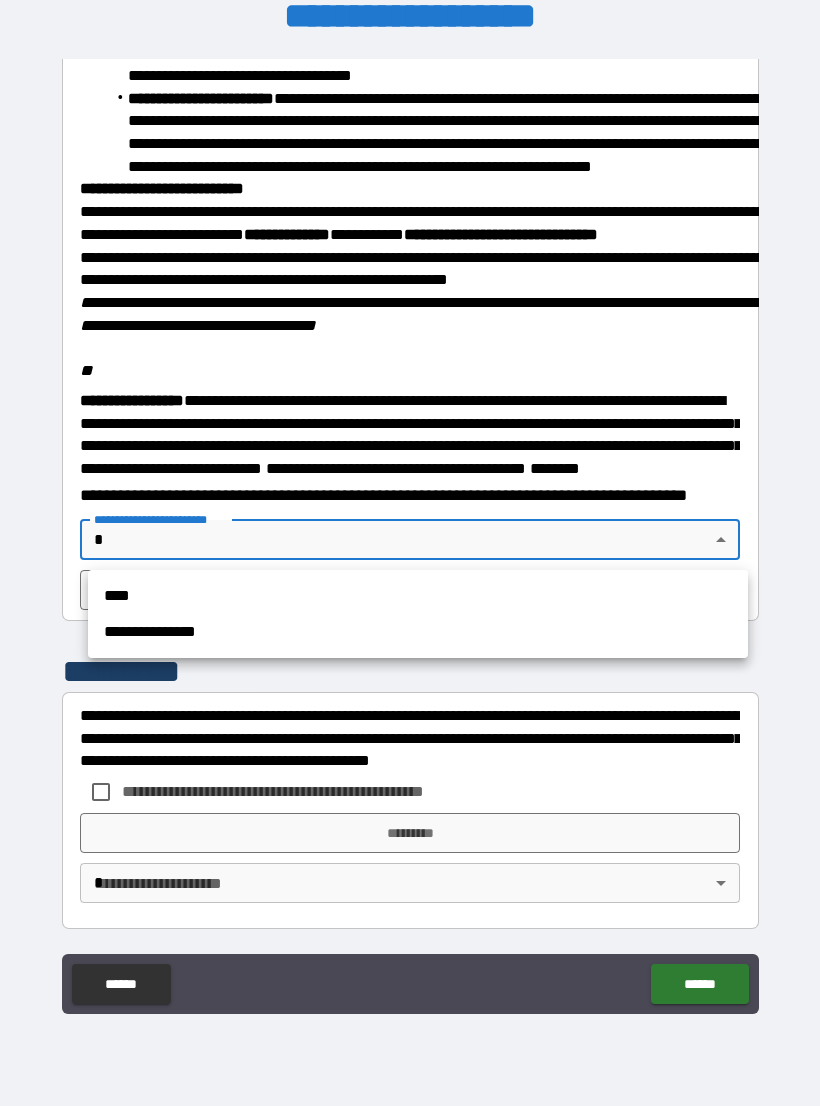 click on "****" at bounding box center (418, 596) 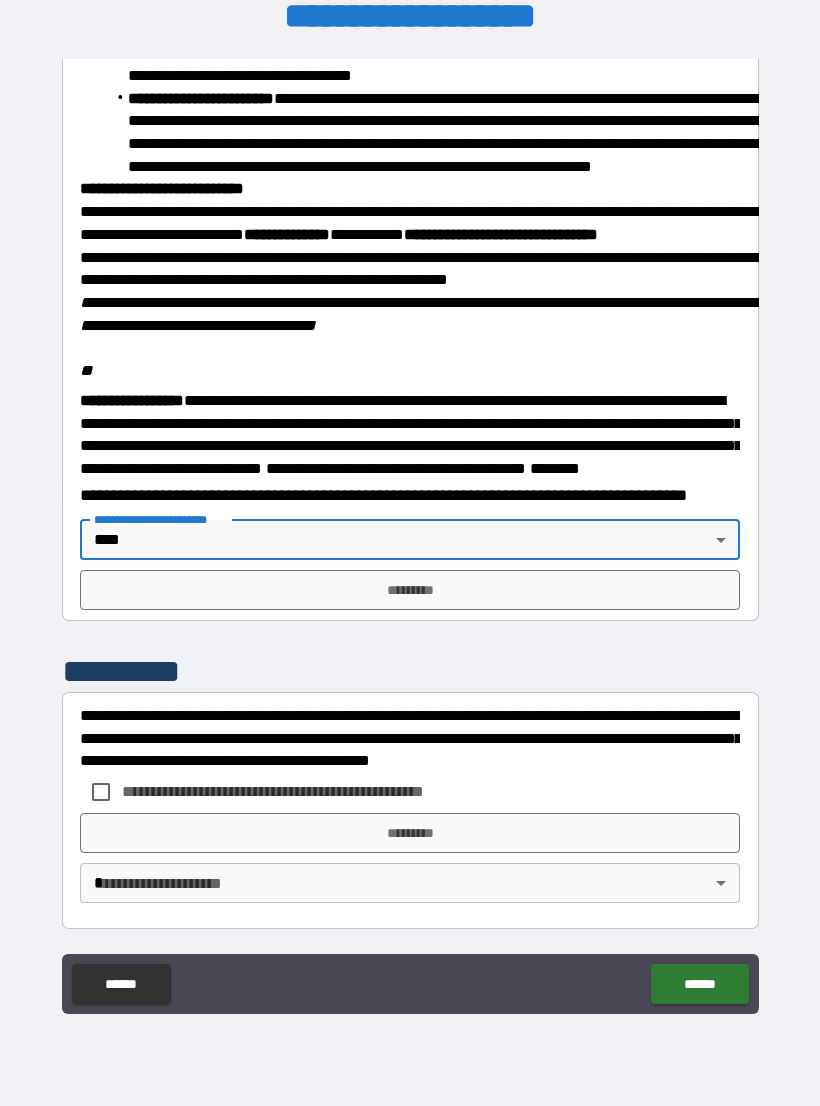 click on "*********" at bounding box center (410, 590) 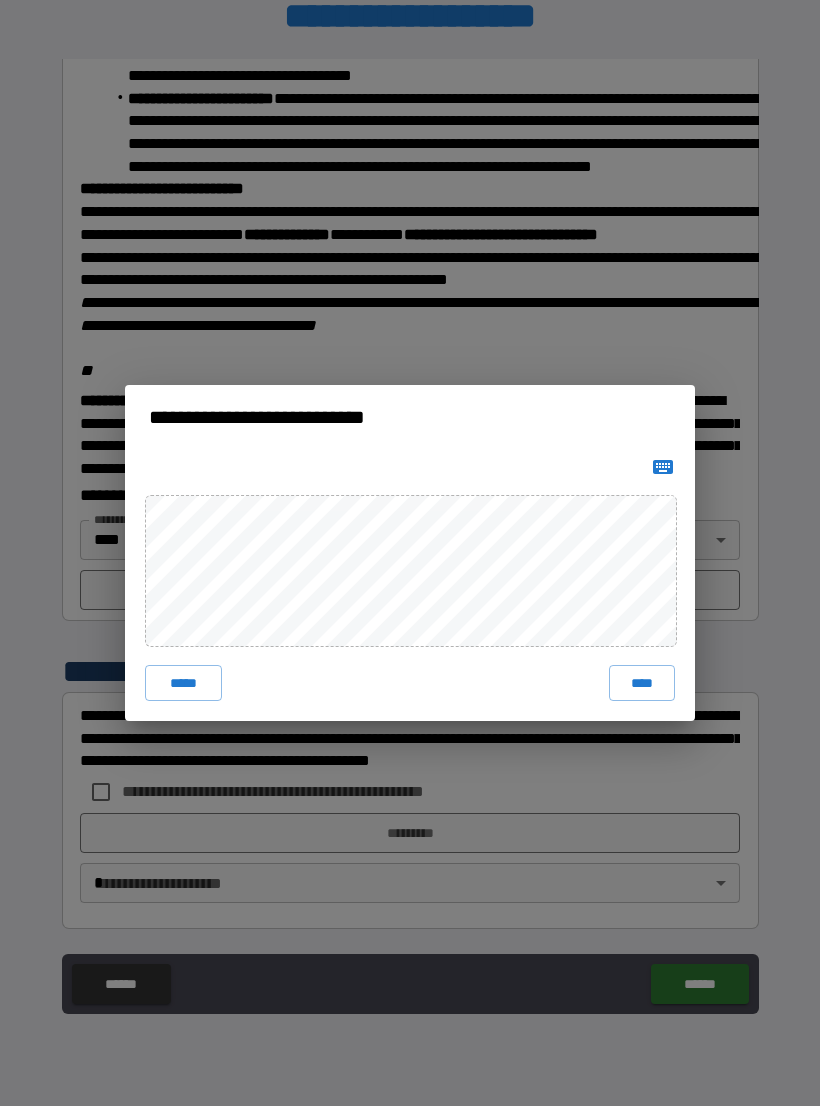 click on "****" at bounding box center (642, 683) 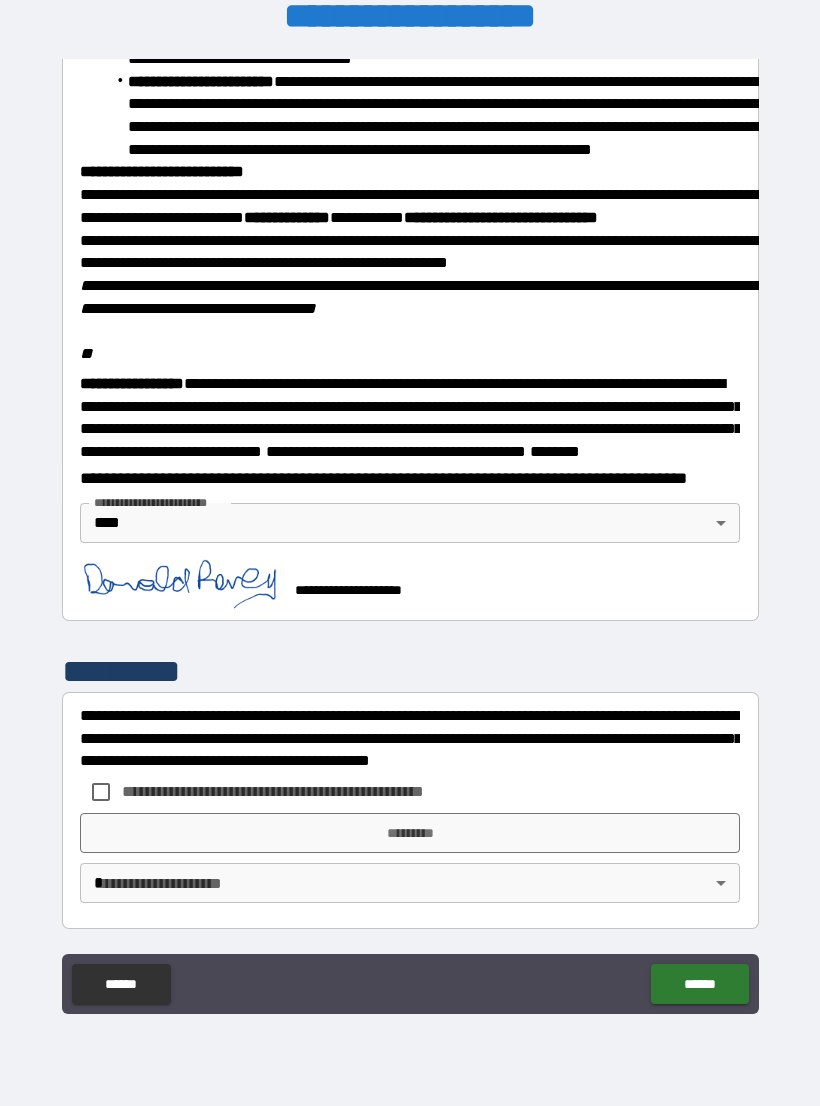 scroll, scrollTop: 2251, scrollLeft: 0, axis: vertical 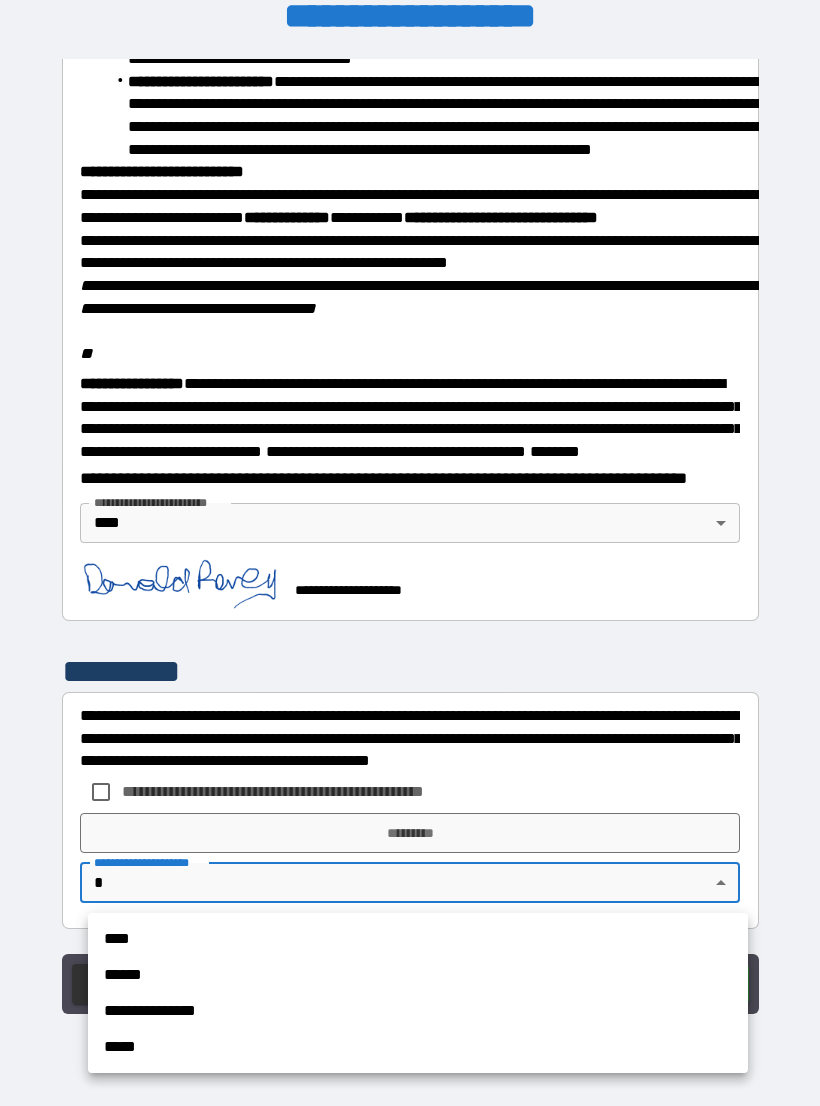 click on "****" at bounding box center [418, 939] 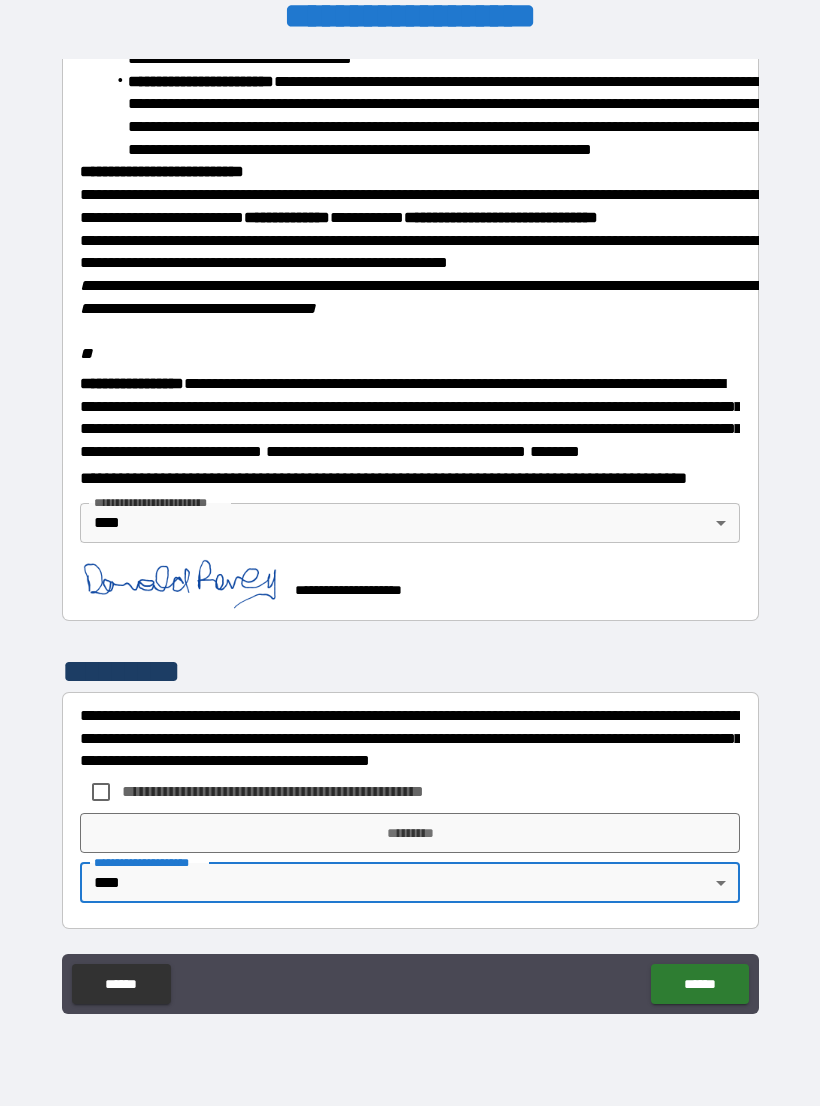 type on "****" 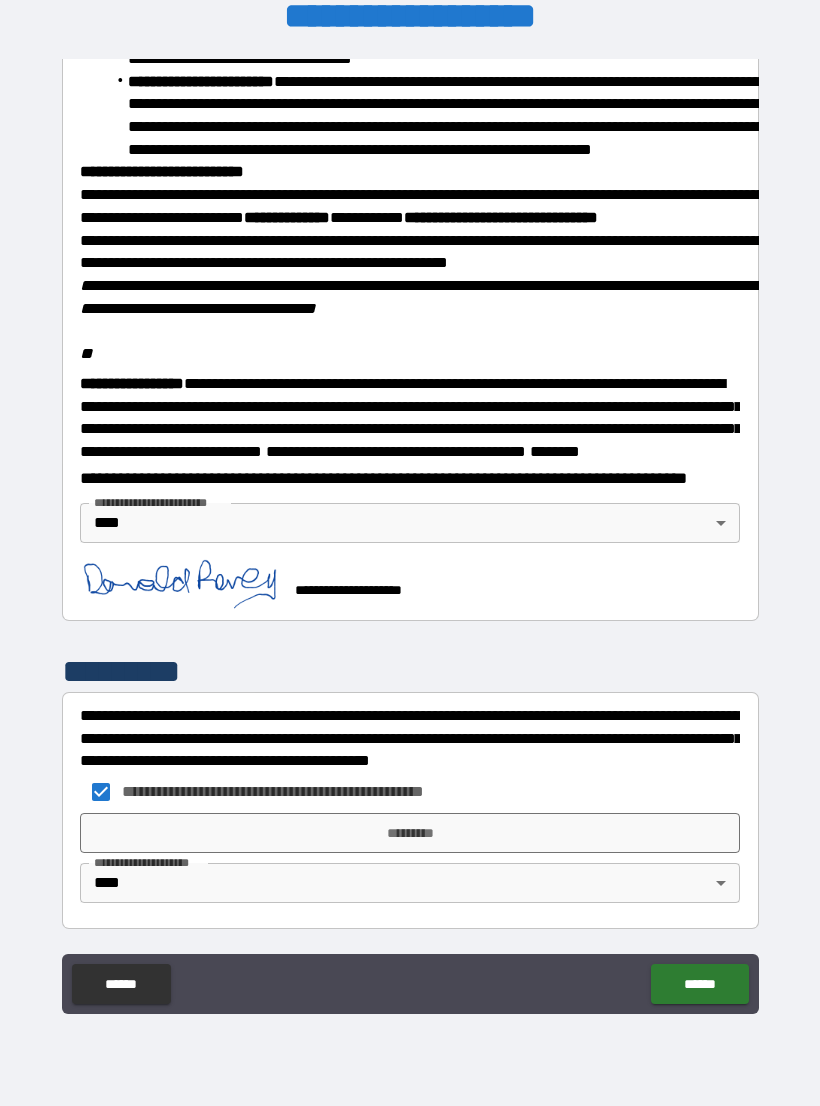 click on "*********" at bounding box center [410, 833] 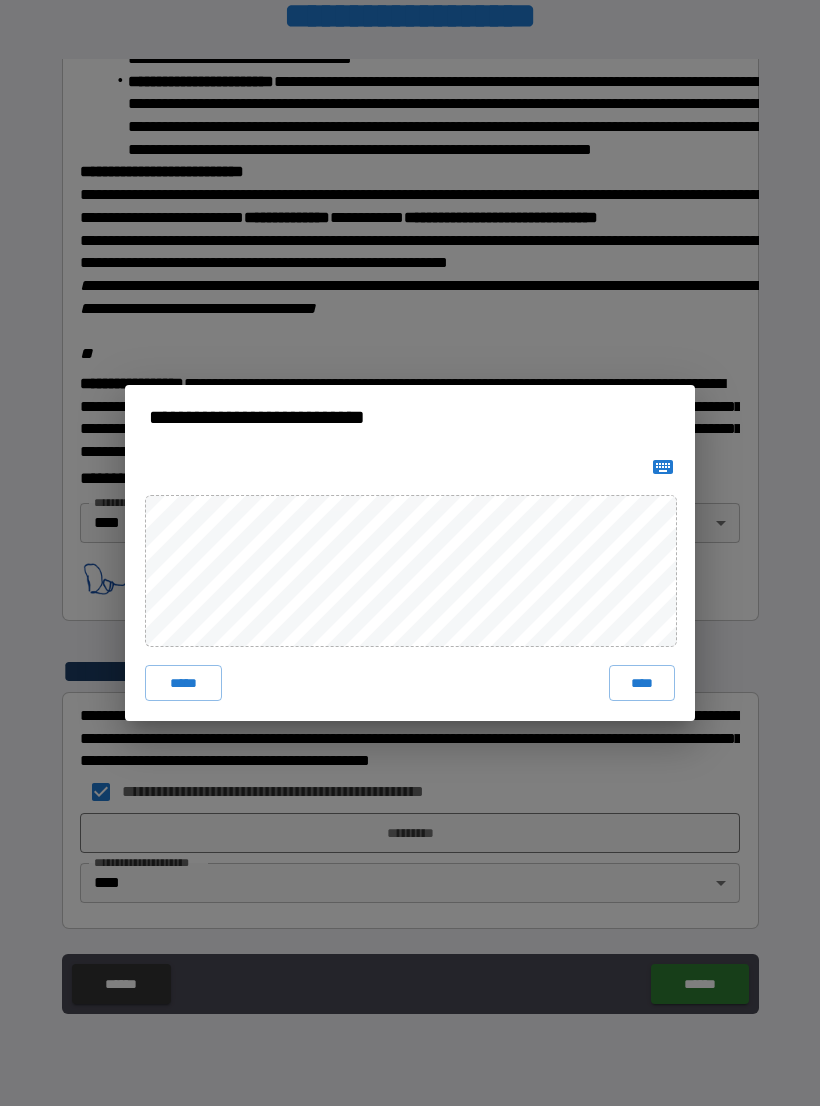click on "****" at bounding box center (642, 683) 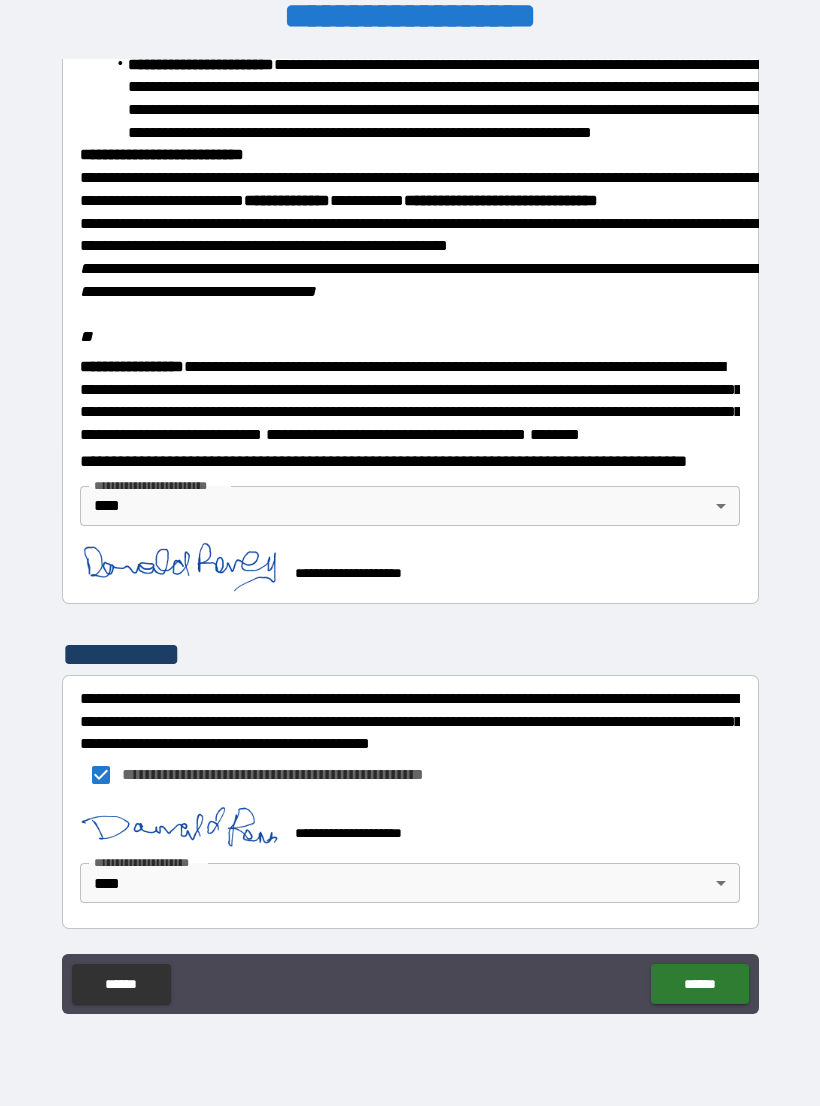 scroll, scrollTop: 2268, scrollLeft: 0, axis: vertical 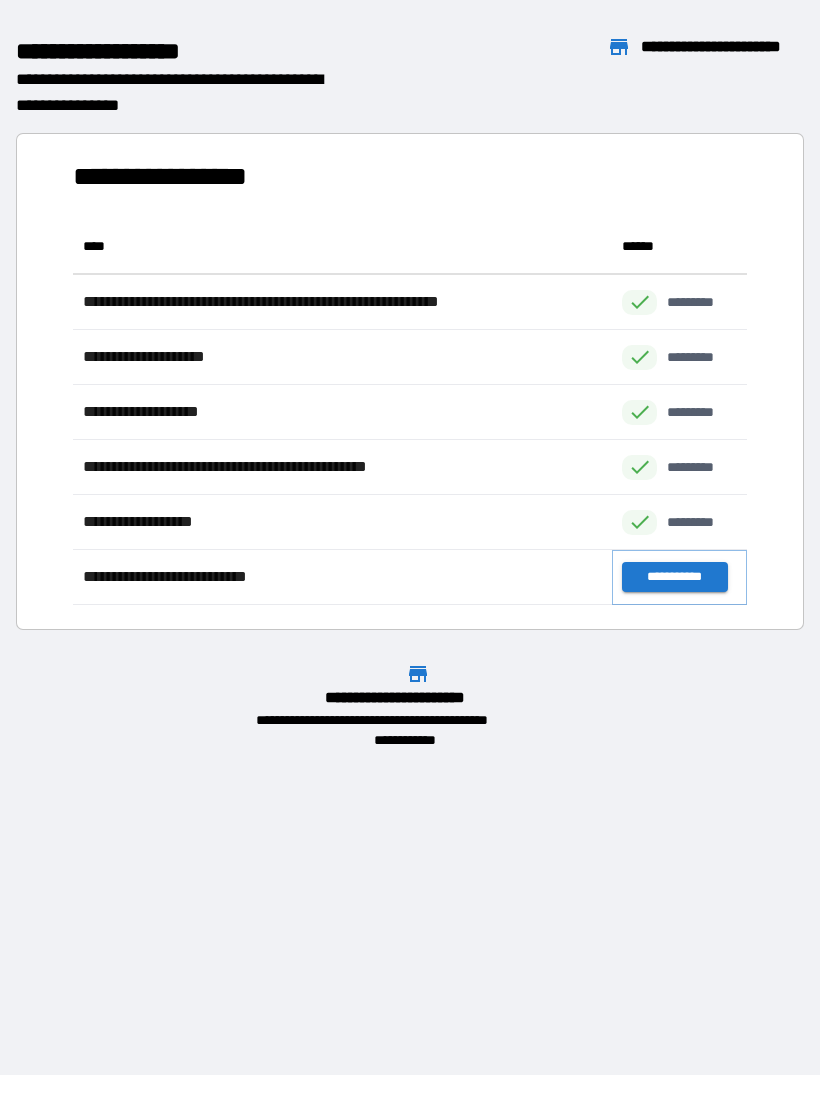 click on "**********" at bounding box center (674, 577) 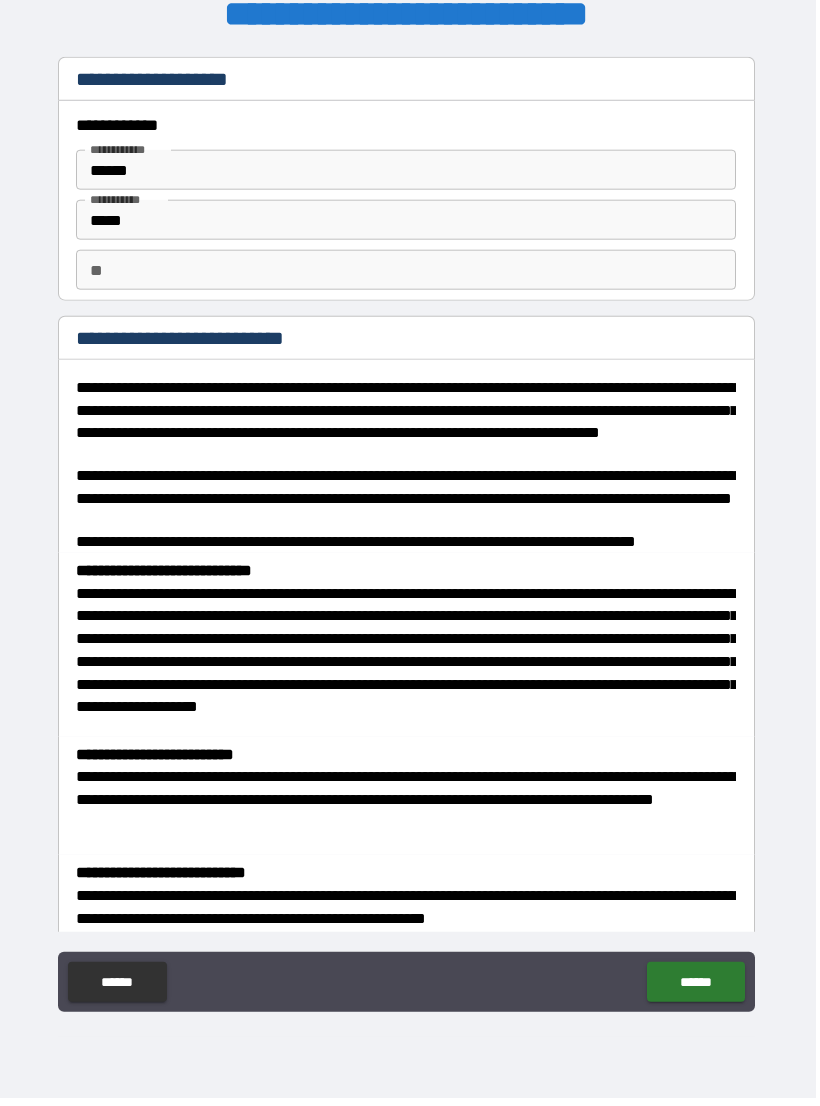 scroll, scrollTop: 31, scrollLeft: 0, axis: vertical 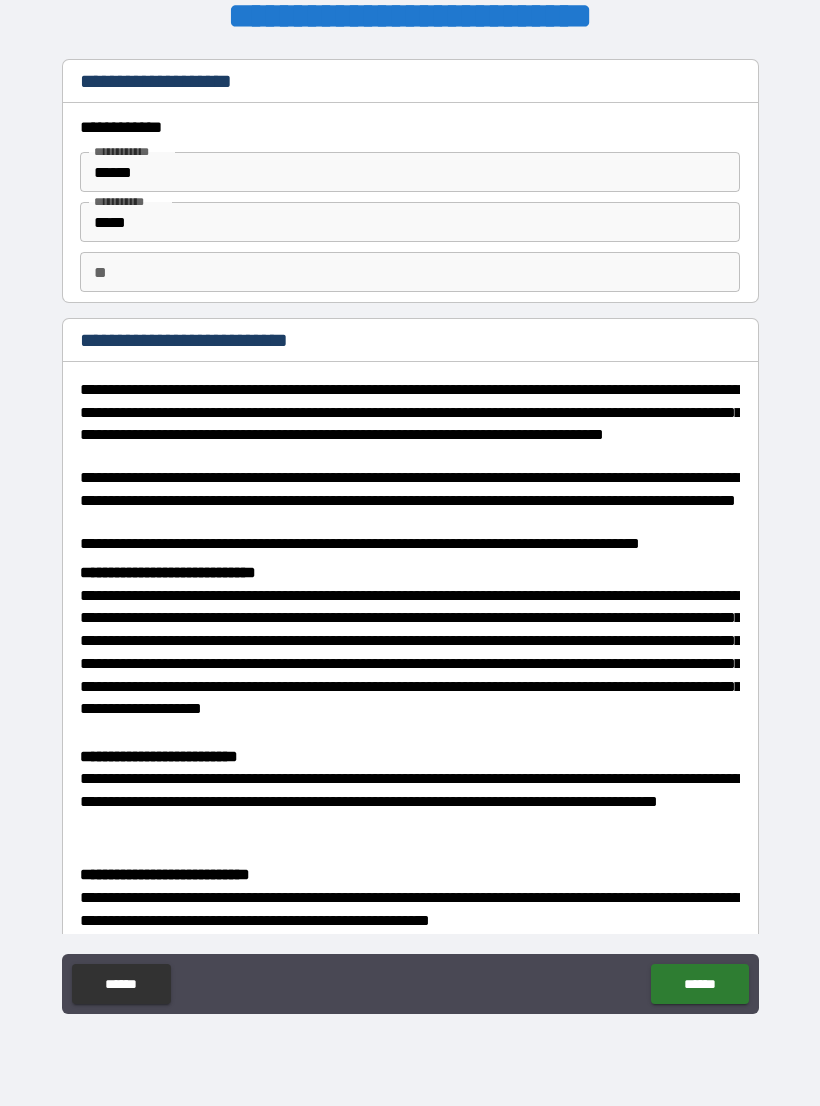 click on "**" at bounding box center (410, 272) 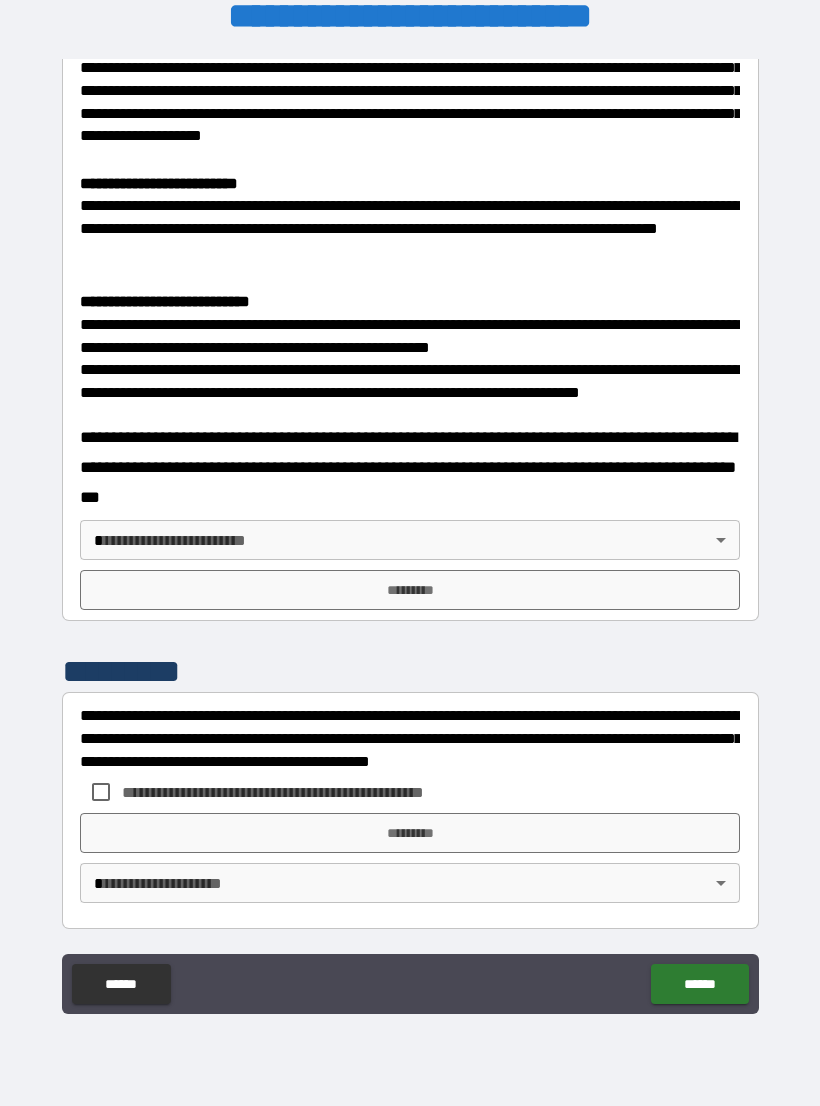 type on "*" 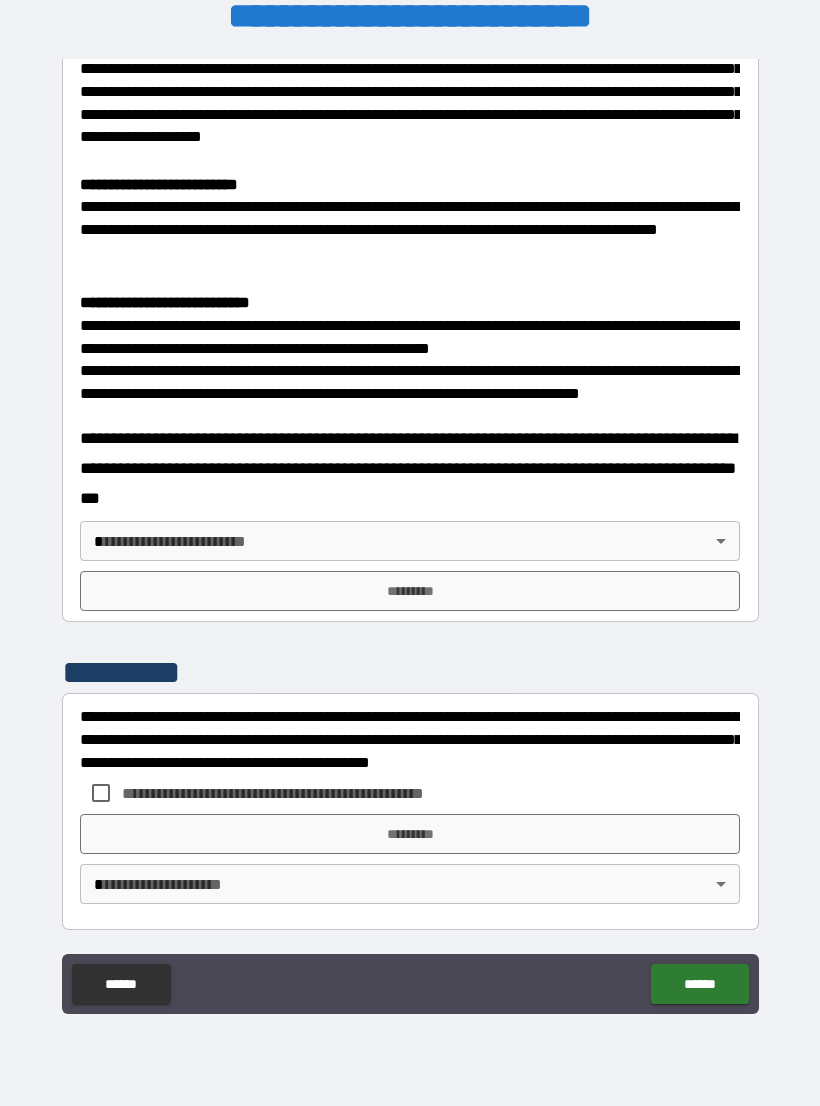scroll, scrollTop: 571, scrollLeft: 0, axis: vertical 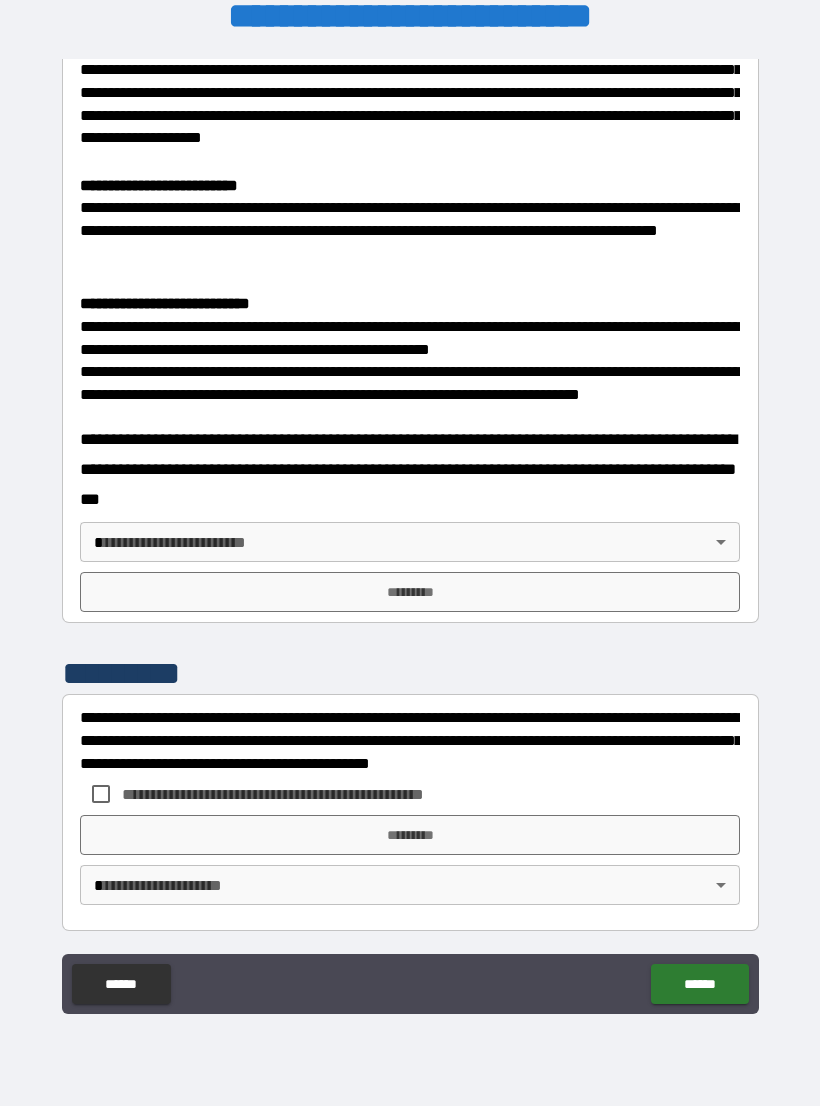click on "**********" at bounding box center [410, 537] 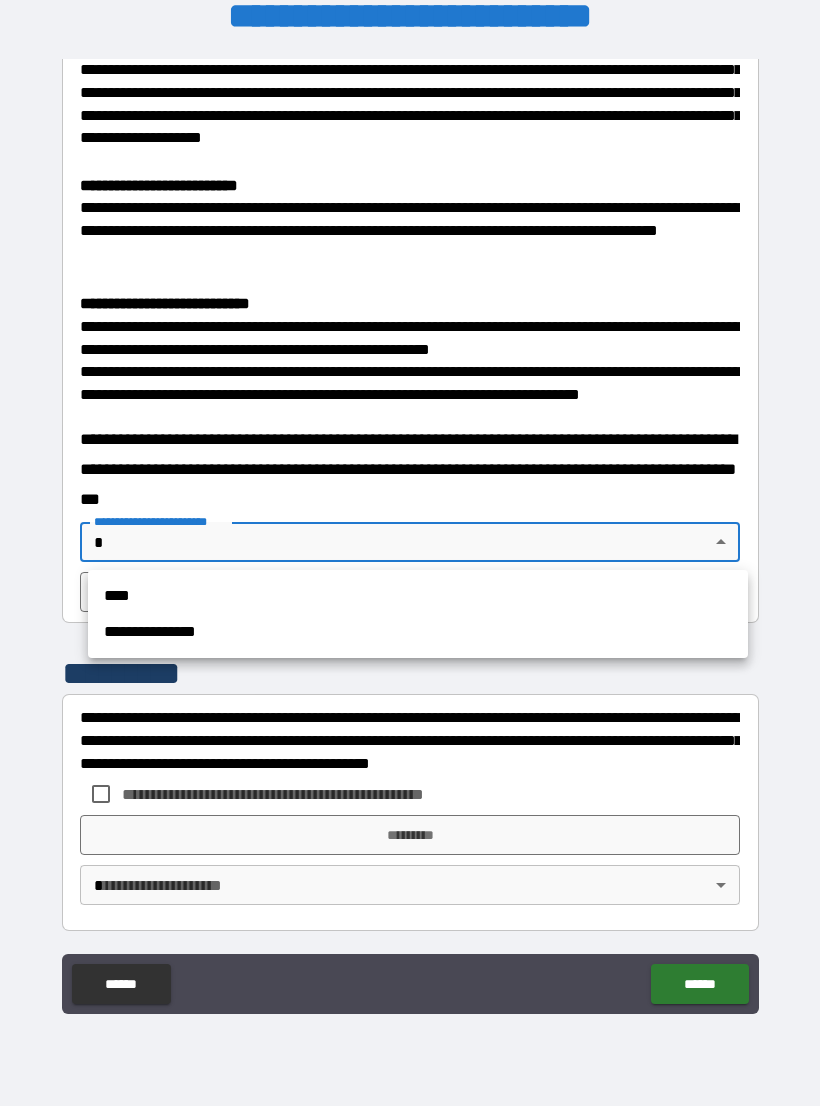 click on "****" at bounding box center [418, 596] 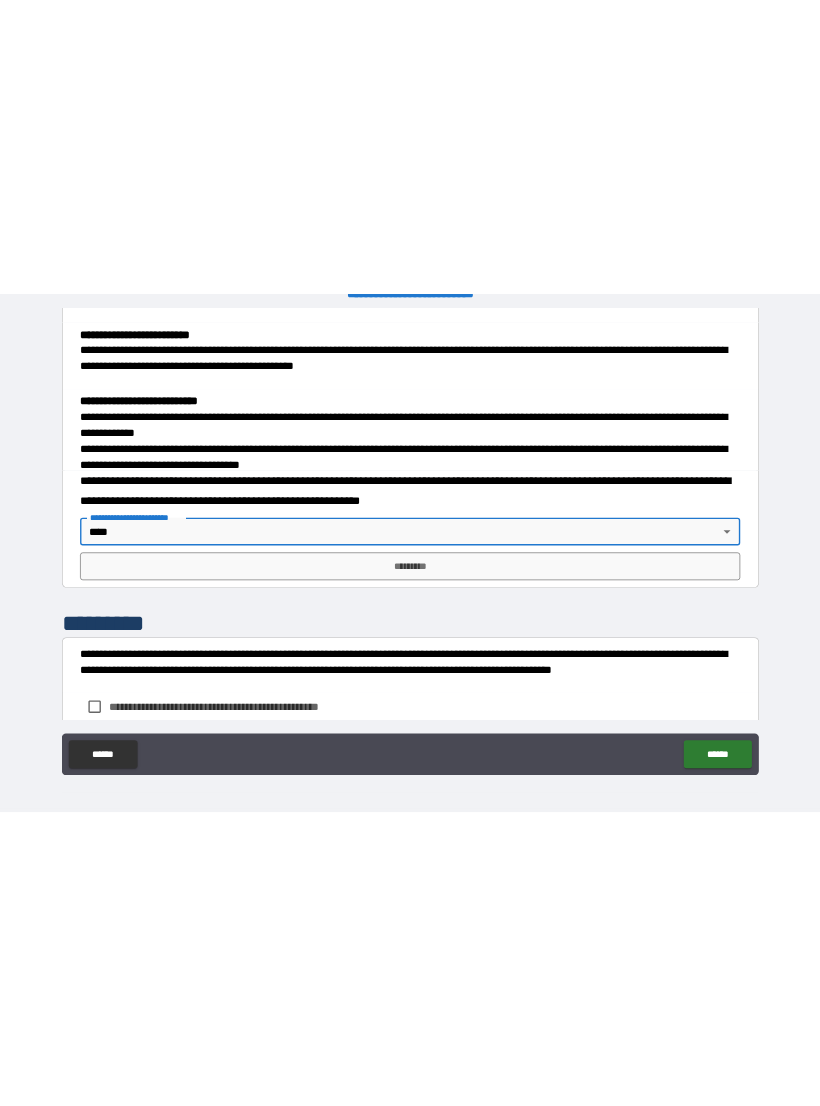 scroll, scrollTop: 550, scrollLeft: 0, axis: vertical 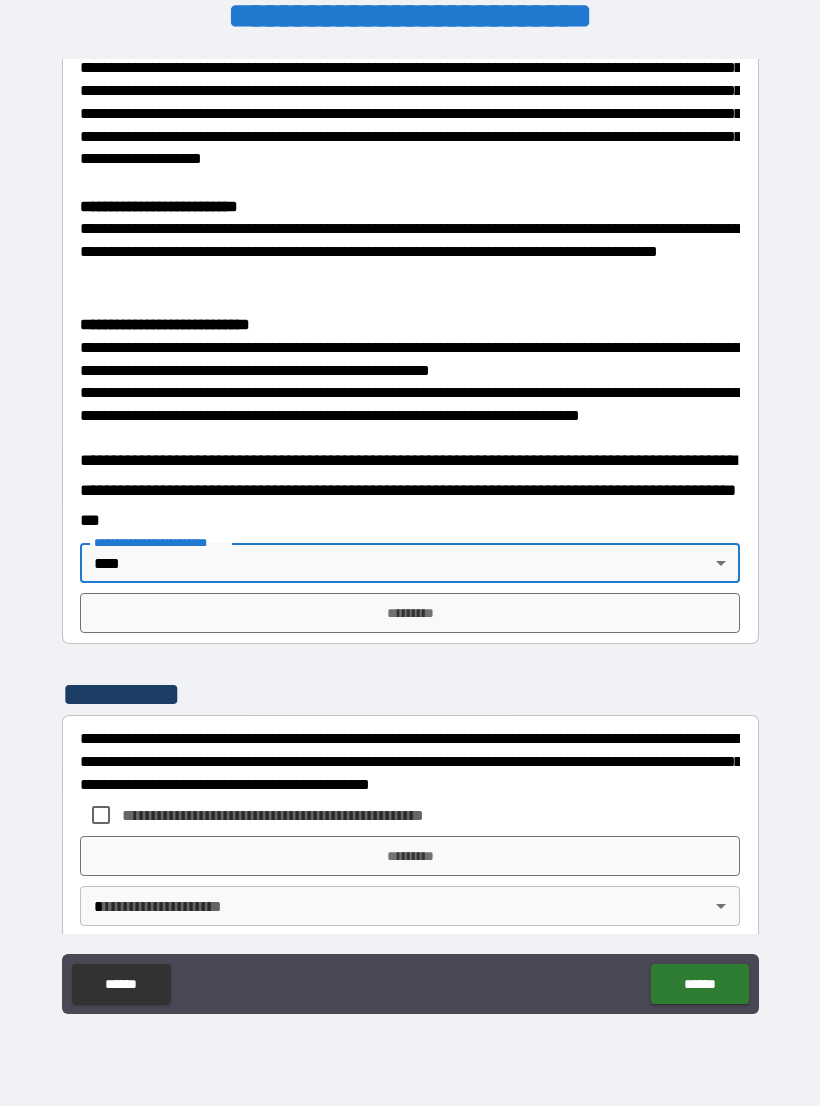 click on "*********" at bounding box center [410, 613] 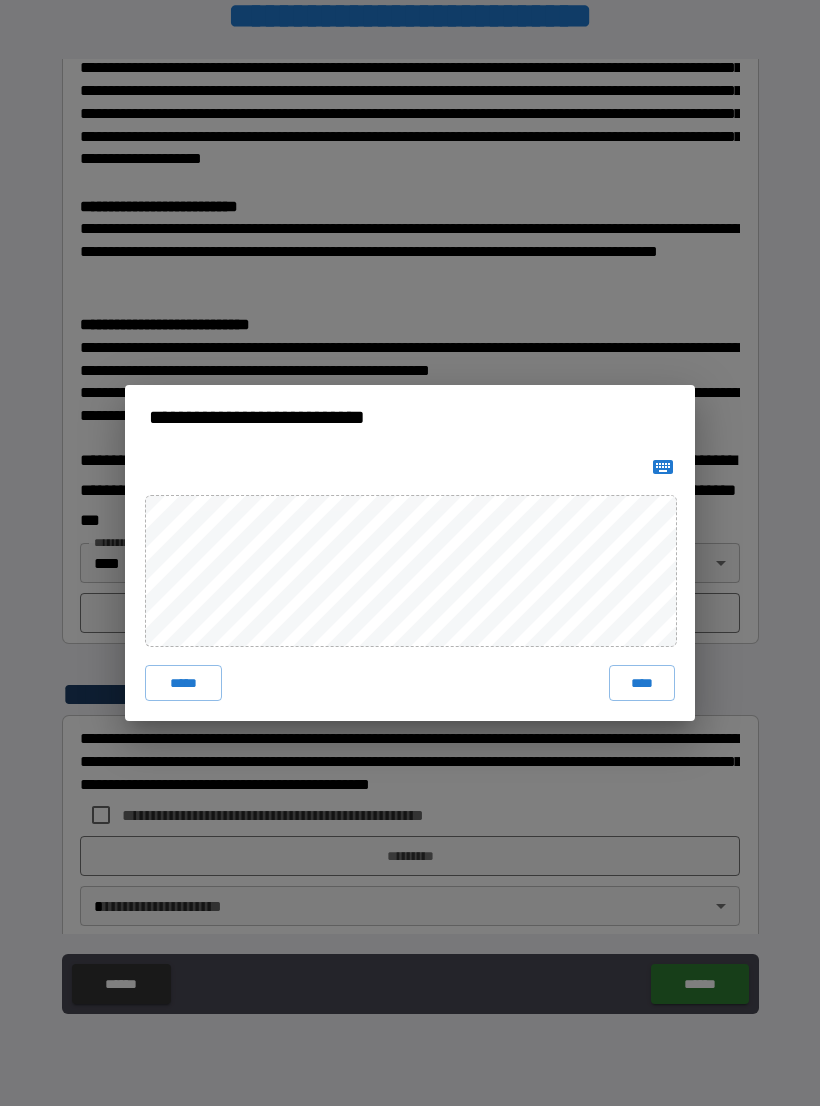 click on "****" at bounding box center (642, 683) 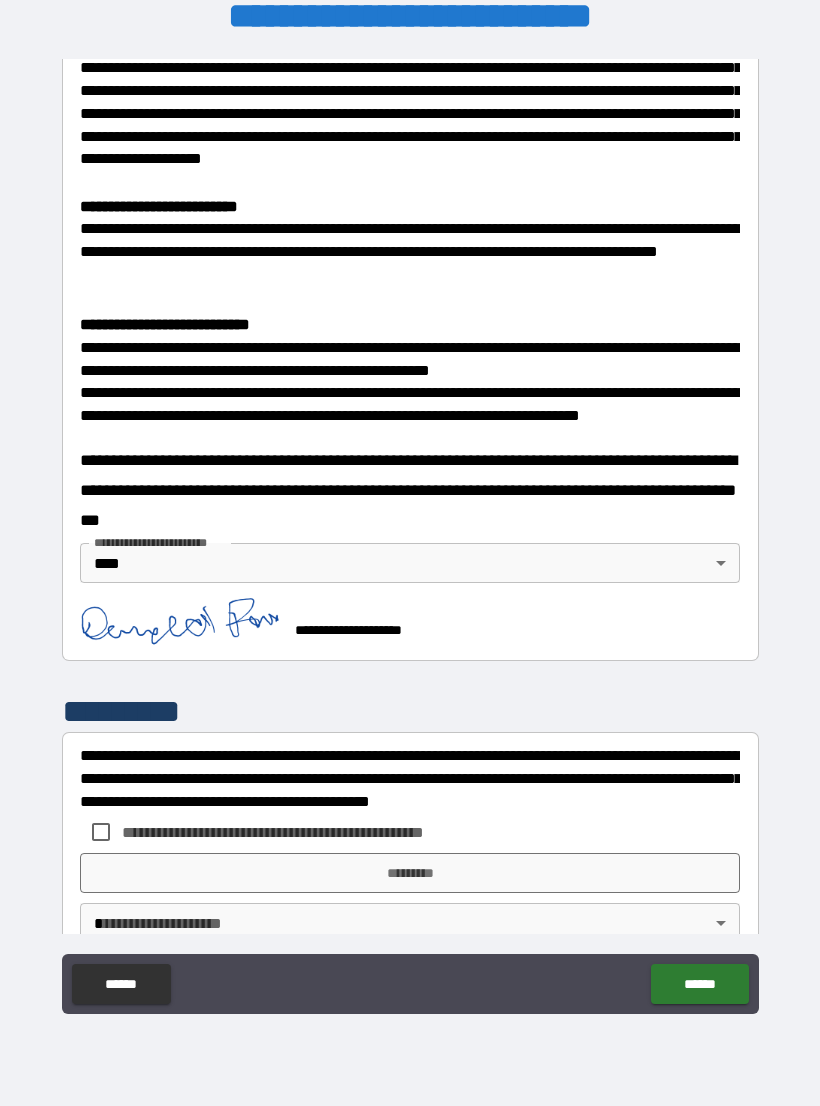 click on "*********" at bounding box center [410, 873] 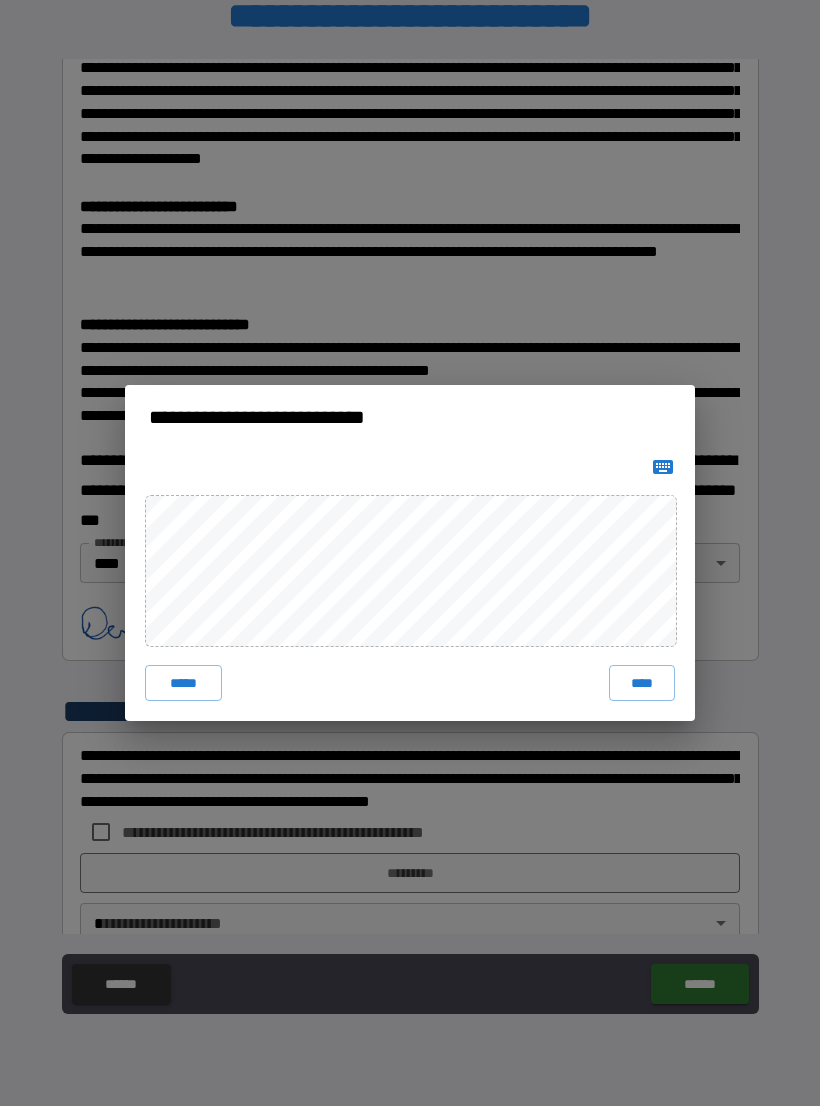 click on "****" at bounding box center [642, 683] 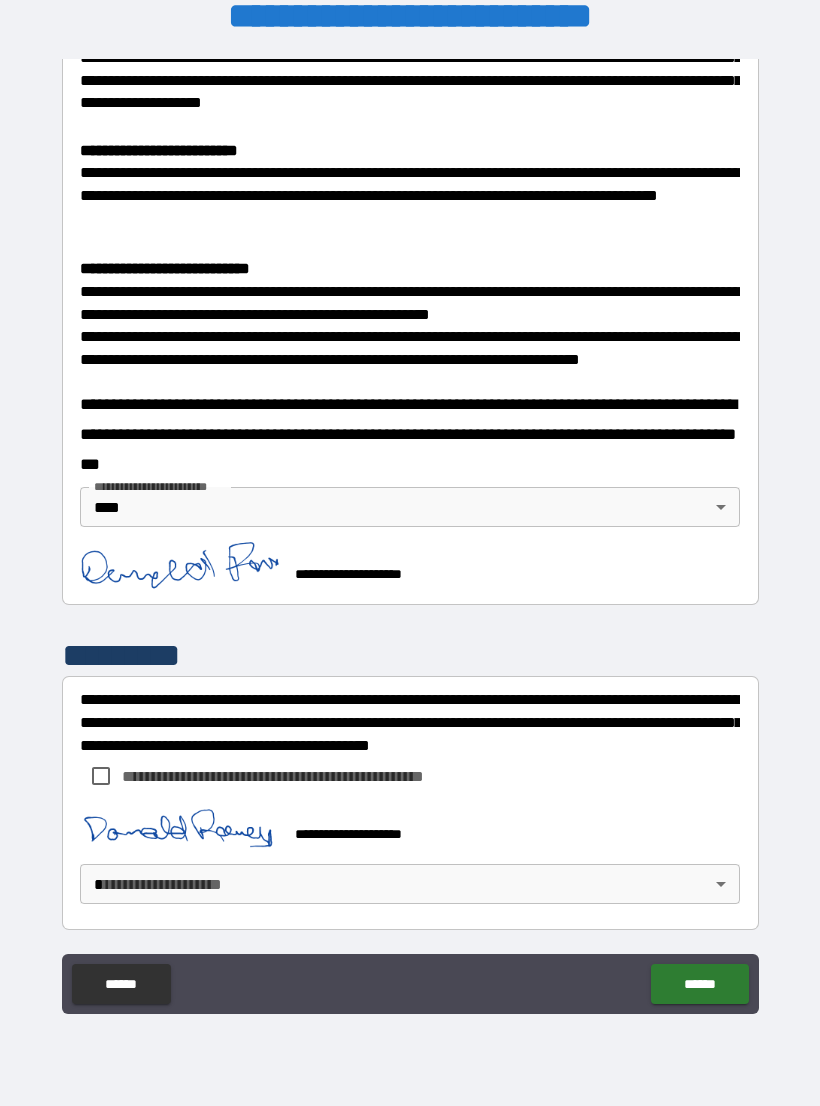 scroll, scrollTop: 605, scrollLeft: 0, axis: vertical 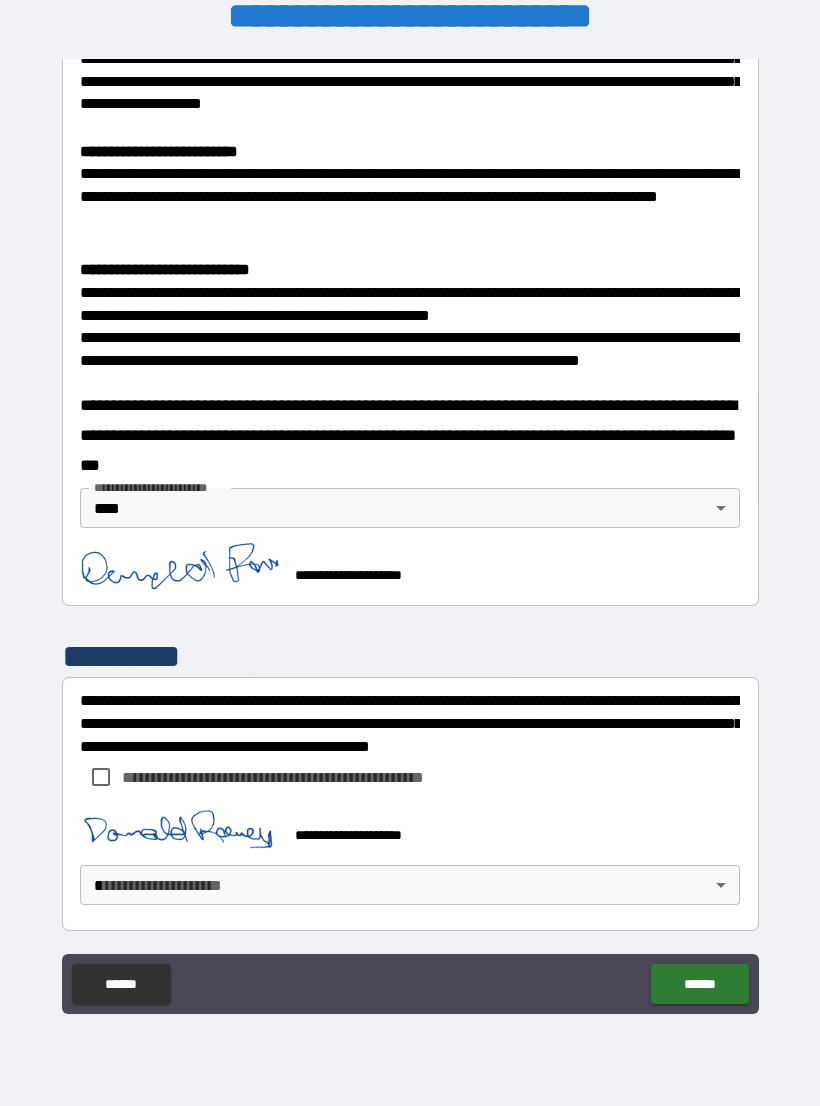 click on "**********" at bounding box center [410, 537] 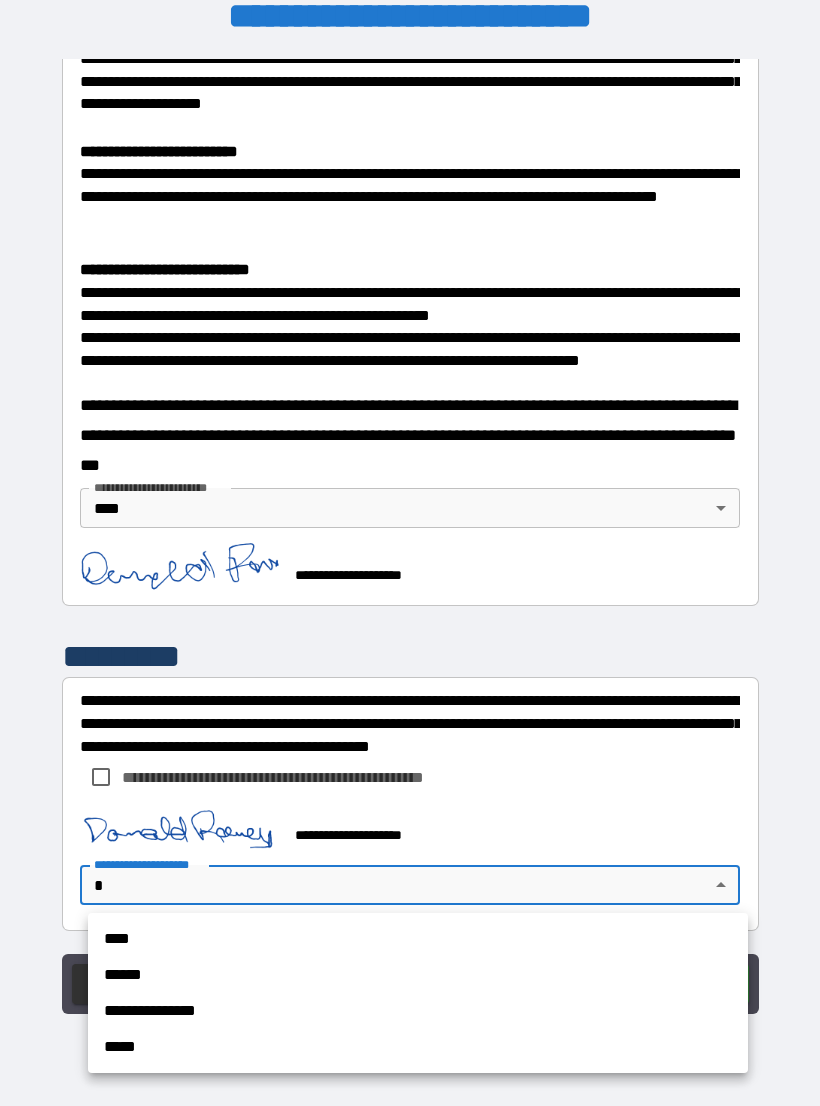 click on "****" at bounding box center [418, 939] 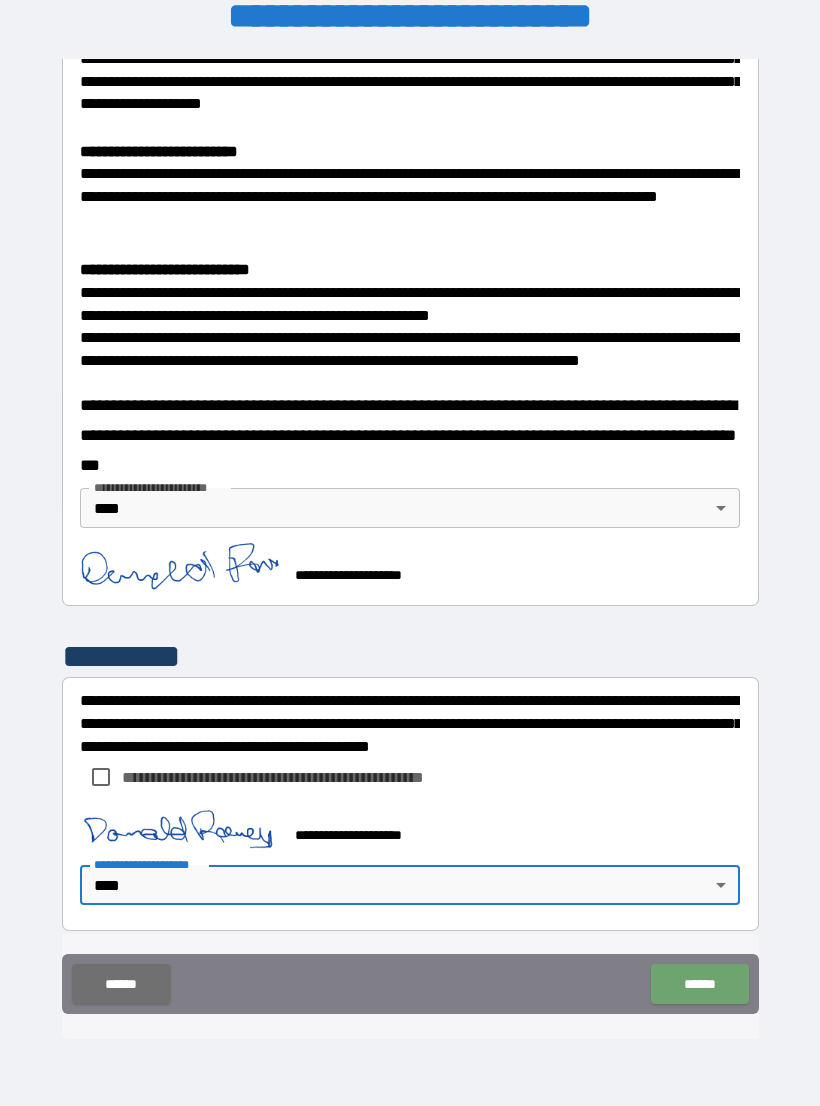 click on "******" at bounding box center [699, 984] 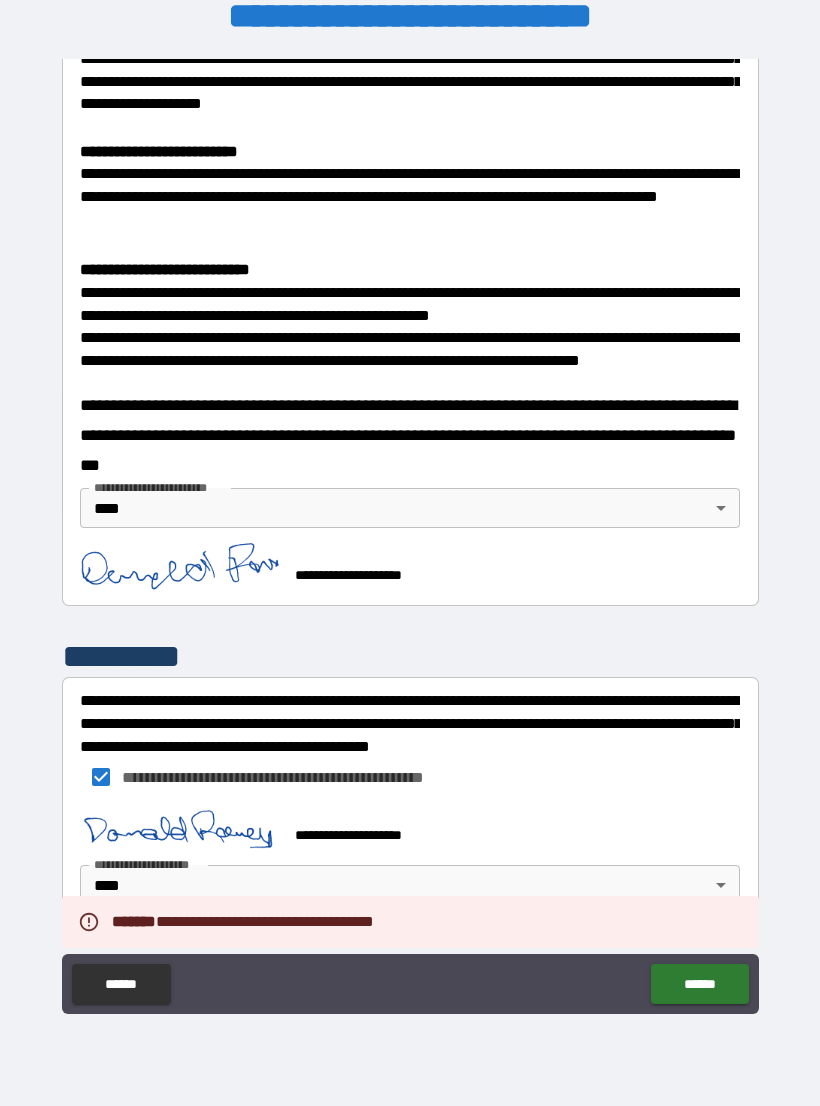 click on "******" at bounding box center (699, 984) 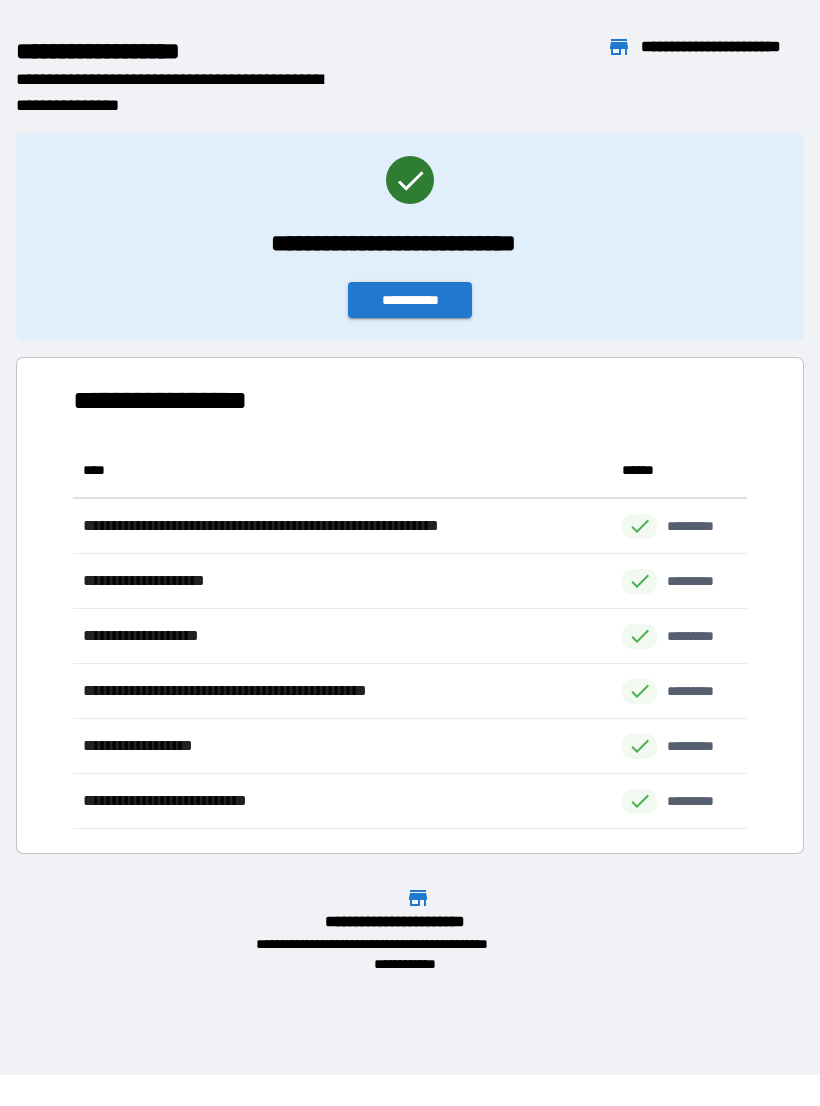scroll, scrollTop: 1, scrollLeft: 1, axis: both 